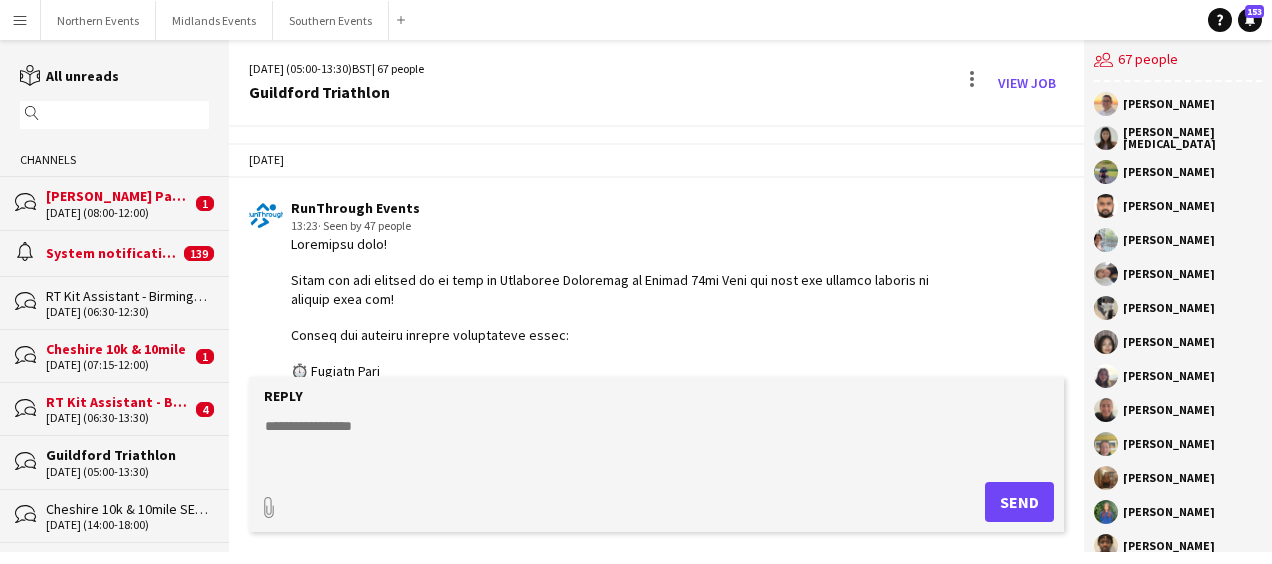 scroll, scrollTop: 0, scrollLeft: 0, axis: both 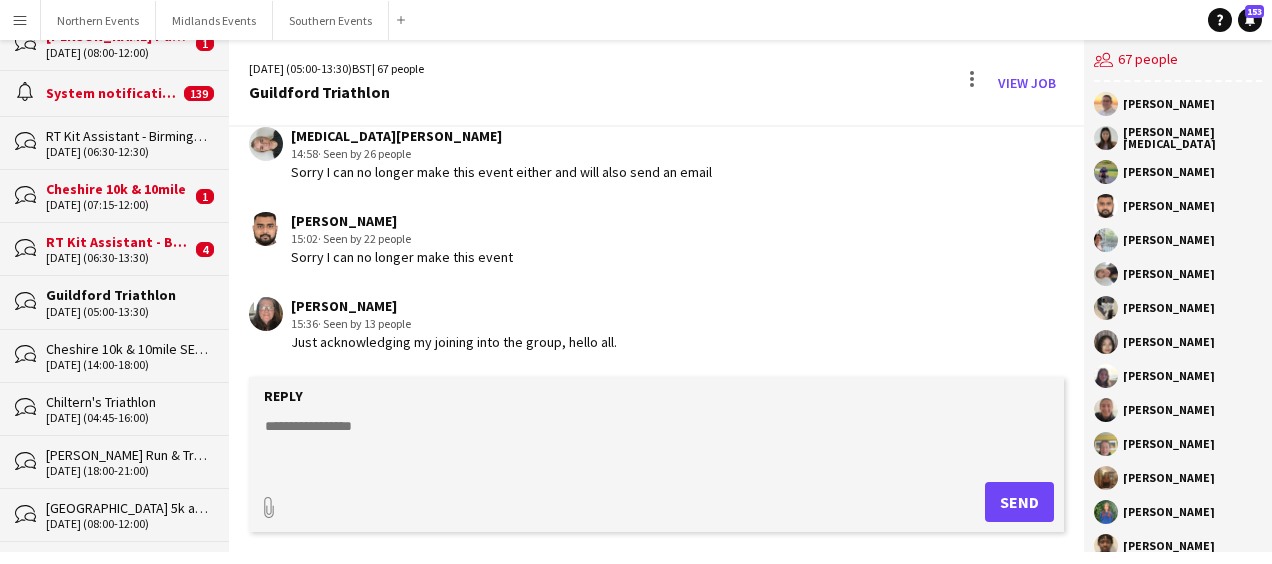 click on "[DATE] (04:45-16:00)" 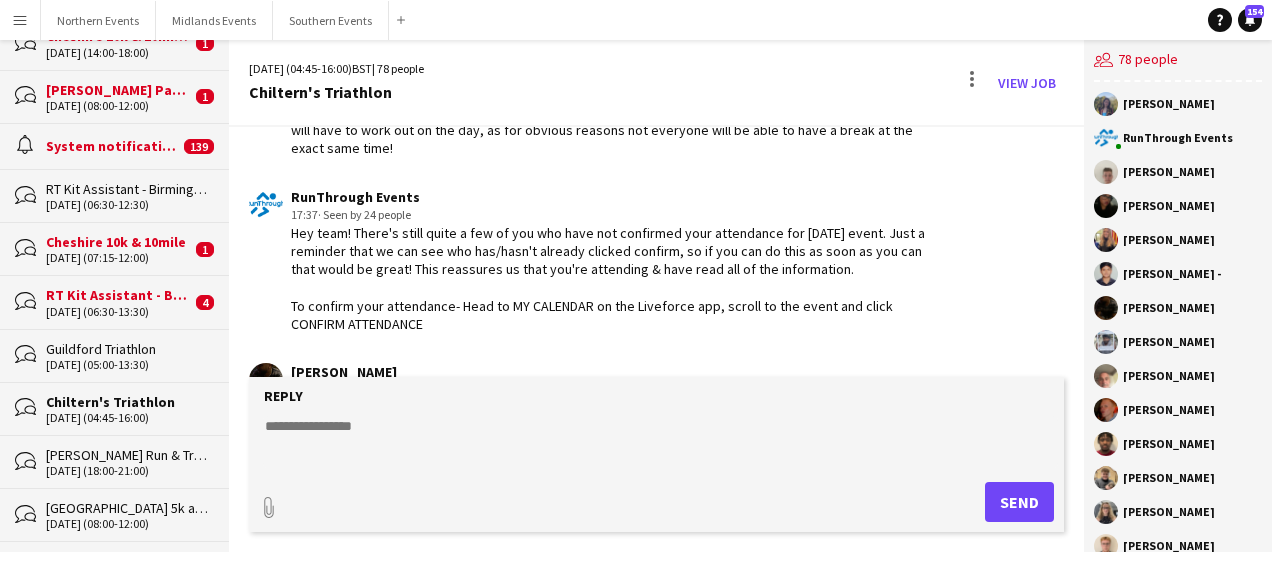 scroll, scrollTop: 2965, scrollLeft: 0, axis: vertical 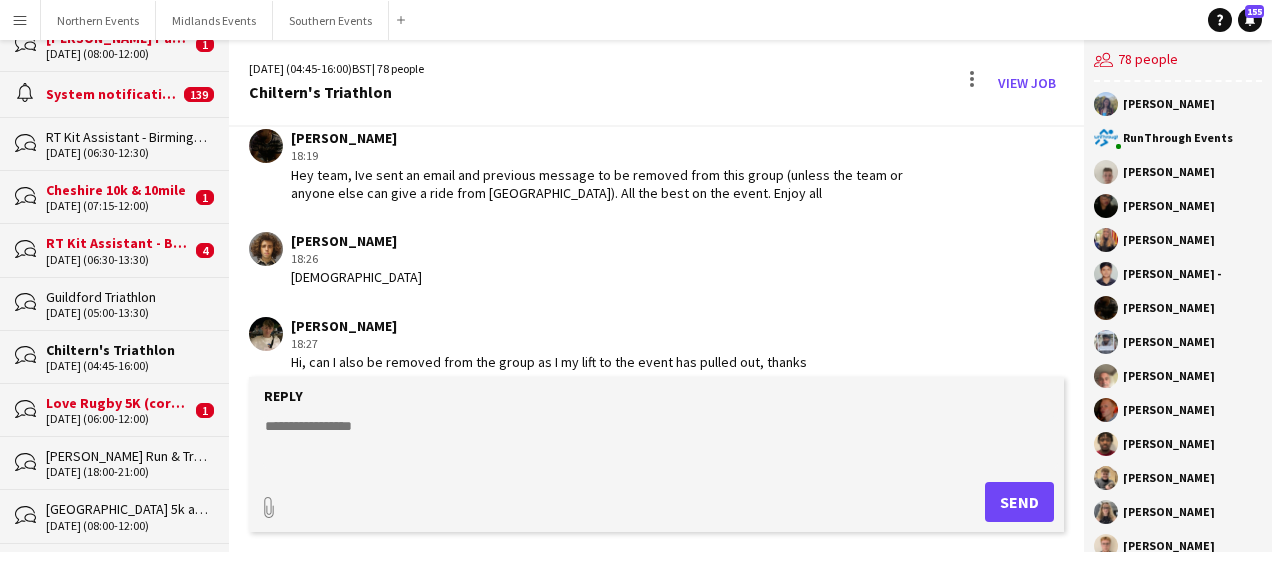 click 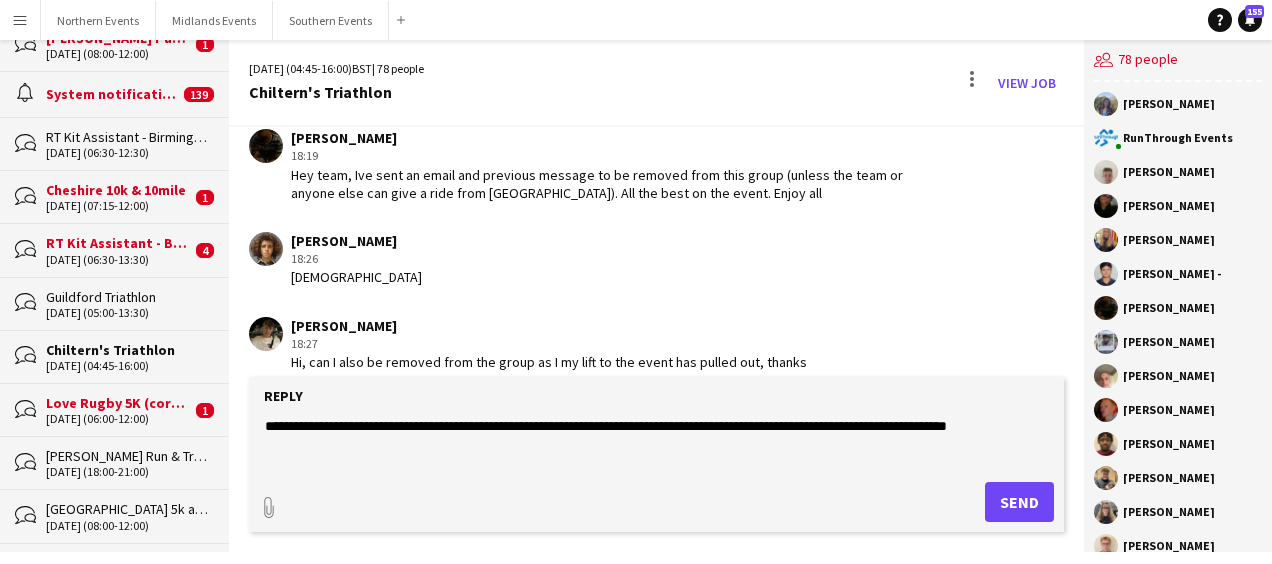 type on "**********" 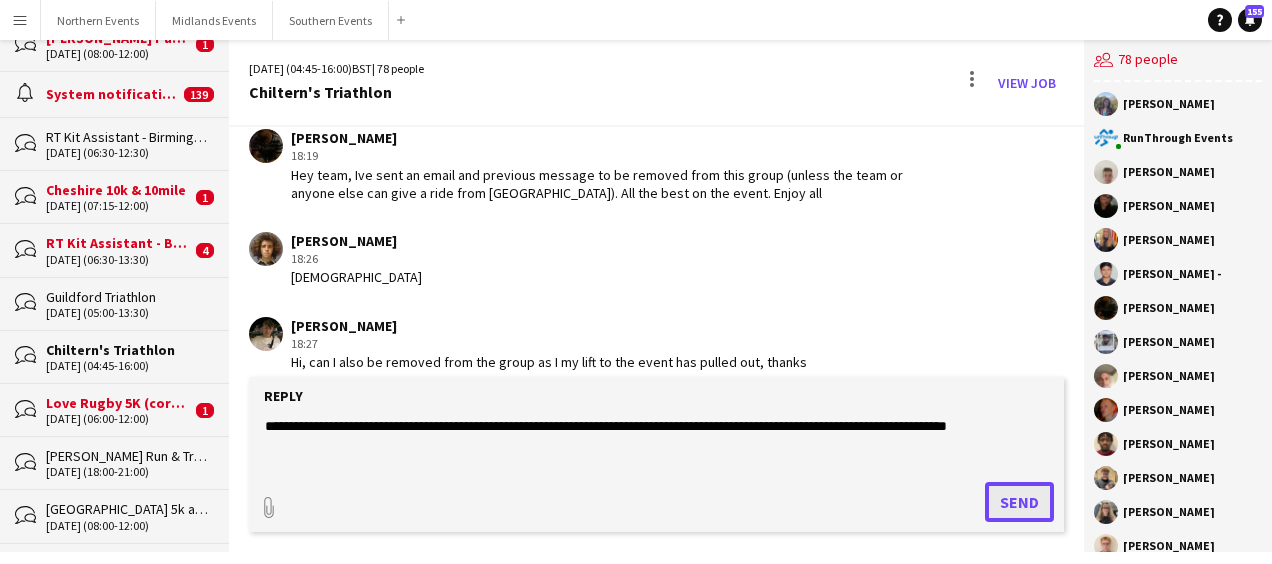 click on "Send" 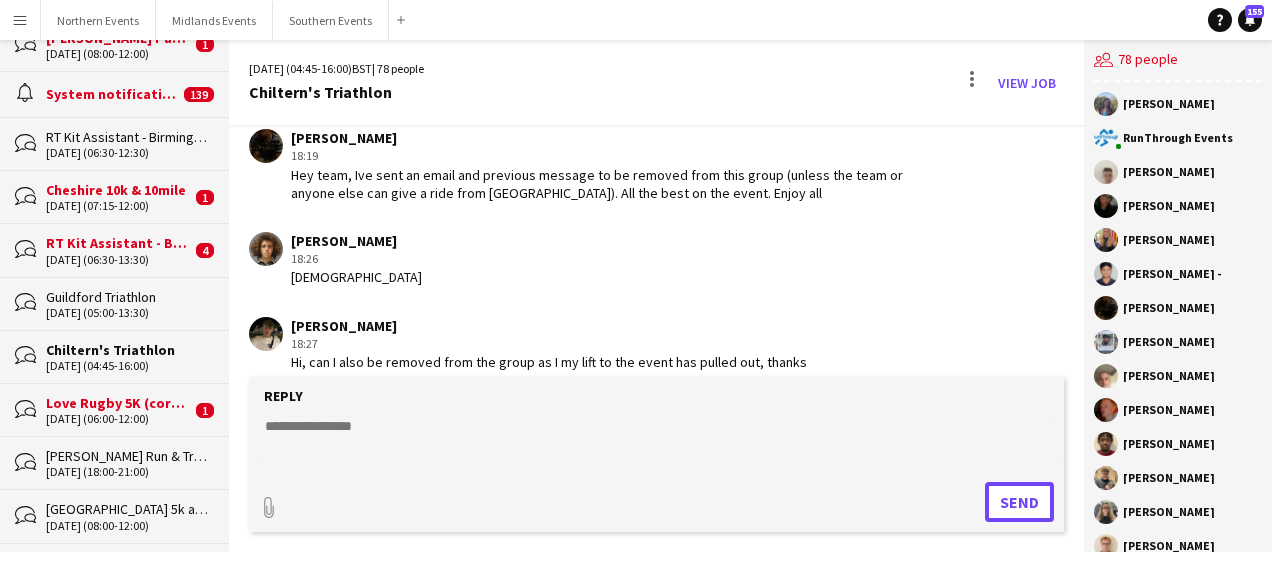 scroll, scrollTop: 3068, scrollLeft: 0, axis: vertical 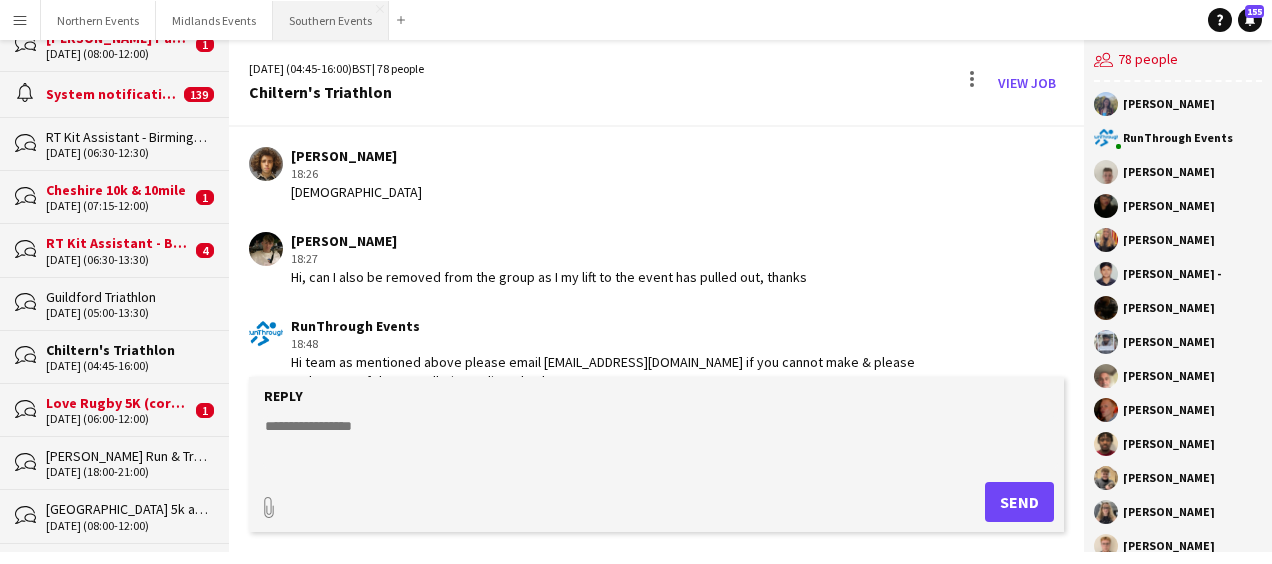 click on "Southern Events
Close" at bounding box center [331, 20] 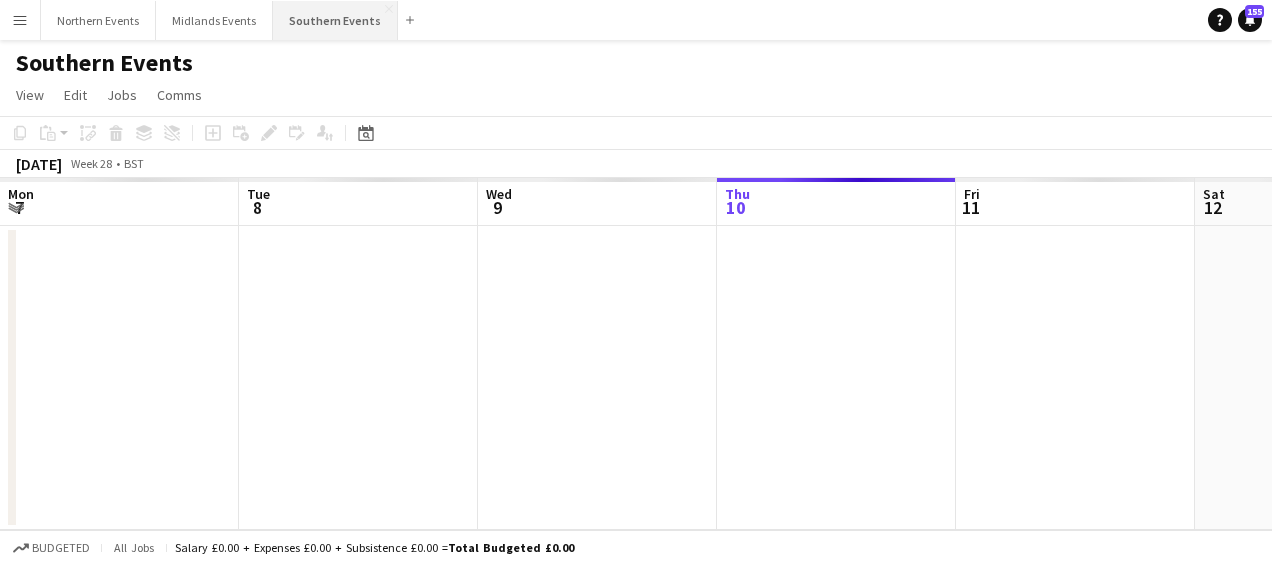 click on "Southern Events
Close" at bounding box center [335, 20] 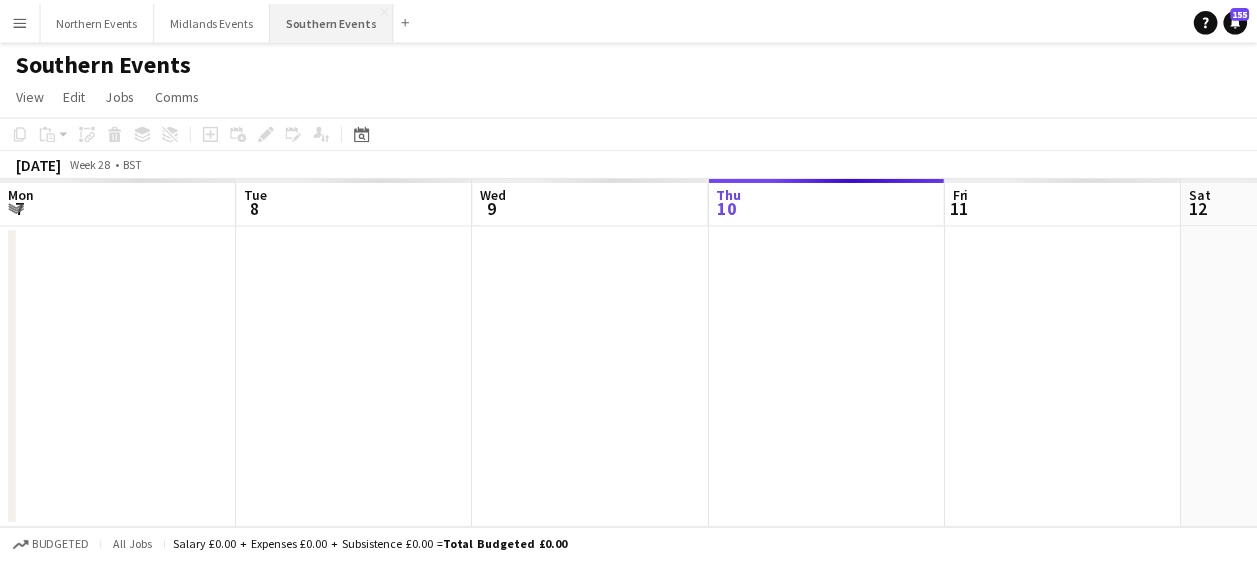 scroll, scrollTop: 0, scrollLeft: 478, axis: horizontal 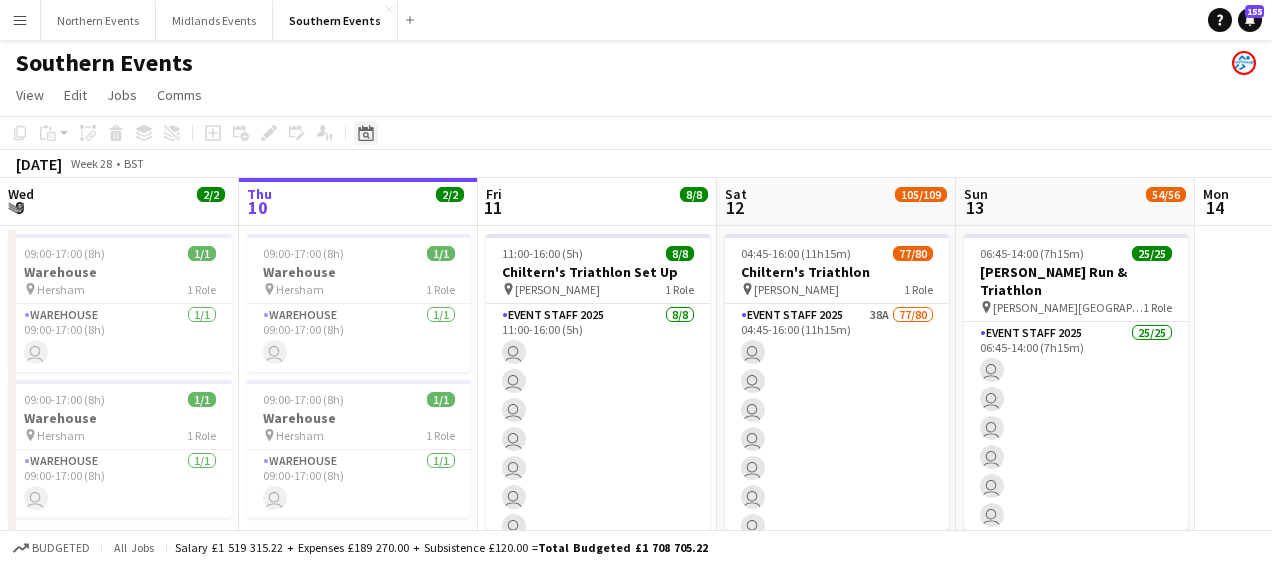 click 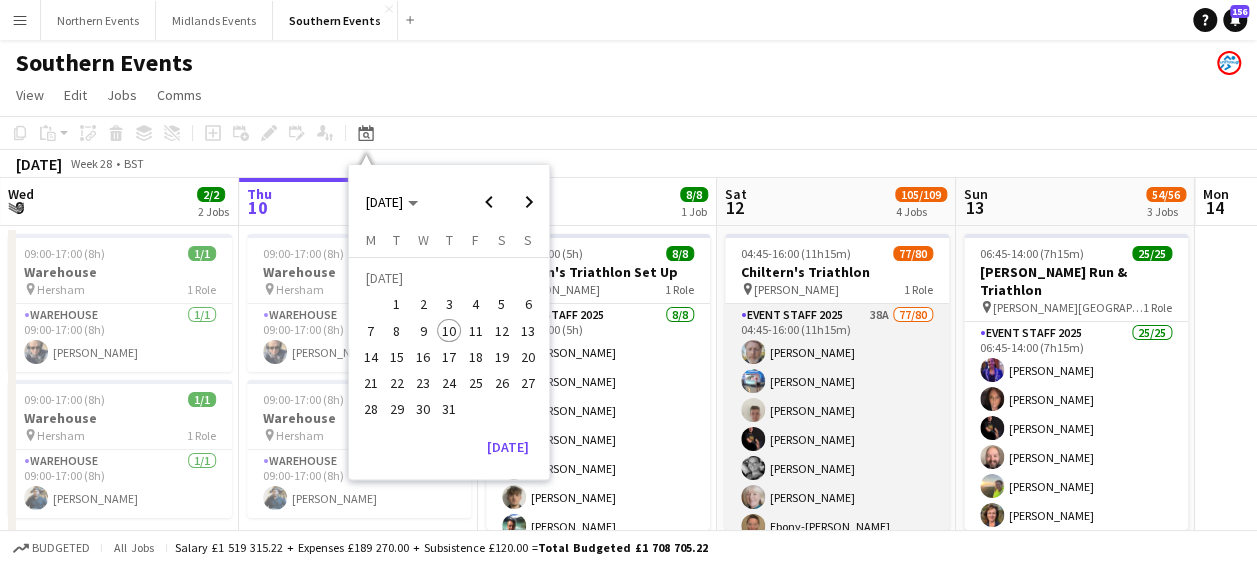 click on "Event Staff 2025   38A   77/80   04:45-16:00 (11h15m)
[PERSON_NAME] [PERSON_NAME] [PERSON_NAME] [PERSON_NAME] [PERSON_NAME] [PERSON_NAME] Ebony-[PERSON_NAME] [PERSON_NAME] [PERSON_NAME] [PERSON_NAME] [PERSON_NAME] [PERSON_NAME] [PERSON_NAME] [PERSON_NAME] [PERSON_NAME] [PERSON_NAME] [PERSON_NAME] [PERSON_NAME] [PERSON_NAME] [PERSON_NAME] [PERSON_NAME] [PERSON_NAME] [PERSON_NAME] [PERSON_NAME] [PERSON_NAME] [PERSON_NAME] [PERSON_NAME] [PERSON_NAME] [PERSON_NAME] [PERSON_NAME] [PERSON_NAME] [PERSON_NAME] [PERSON_NAME] [PERSON_NAME] Sheriff - [PERSON_NAME] [PERSON_NAME] [PERSON_NAME] [PERSON_NAME] [PERSON_NAME] [PERSON_NAME] [PERSON_NAME] [PERSON_NAME] [PERSON_NAME] Windows [PERSON_NAME] [PERSON_NAME] [PERSON_NAME] [PERSON_NAME] [PERSON_NAME] [PERSON_NAME] [MEDICAL_DATA][PERSON_NAME] [PERSON_NAME] ! [PERSON_NAME] [PERSON_NAME] [PERSON_NAME] [PERSON_NAME] [PERSON_NAME] [PERSON_NAME] [PERSON_NAME] [PERSON_NAME] [PERSON_NAME] [PERSON_NAME] [PERSON_NAME] [PERSON_NAME] [PERSON_NAME] [PERSON_NAME] Will [PERSON_NAME] [PERSON_NAME]" at bounding box center [837, 1489] 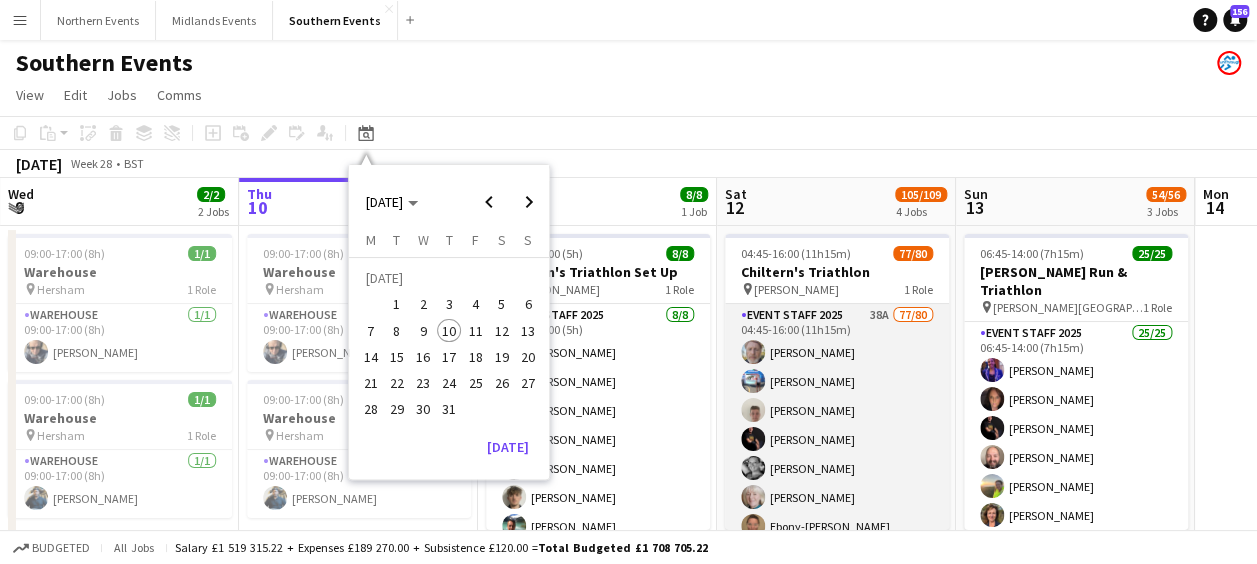 click on "Event Staff 2025   38A   77/80   04:45-16:00 (11h15m)
[PERSON_NAME] [PERSON_NAME] [PERSON_NAME] [PERSON_NAME] [PERSON_NAME] [PERSON_NAME] Ebony-[PERSON_NAME] [PERSON_NAME] [PERSON_NAME] [PERSON_NAME] [PERSON_NAME] [PERSON_NAME] [PERSON_NAME] [PERSON_NAME] [PERSON_NAME] [PERSON_NAME] [PERSON_NAME] [PERSON_NAME] [PERSON_NAME] [PERSON_NAME] [PERSON_NAME] [PERSON_NAME] [PERSON_NAME] [PERSON_NAME] [PERSON_NAME] [PERSON_NAME] [PERSON_NAME] [PERSON_NAME] [PERSON_NAME] [PERSON_NAME] [PERSON_NAME] [PERSON_NAME] [PERSON_NAME] [PERSON_NAME] Sheriff - [PERSON_NAME] [PERSON_NAME] [PERSON_NAME] [PERSON_NAME] [PERSON_NAME] [PERSON_NAME] [PERSON_NAME] [PERSON_NAME] [PERSON_NAME] Windows [PERSON_NAME] [PERSON_NAME] [PERSON_NAME] [PERSON_NAME] [PERSON_NAME] [PERSON_NAME] [MEDICAL_DATA][PERSON_NAME] [PERSON_NAME] ! [PERSON_NAME] [PERSON_NAME] [PERSON_NAME] [PERSON_NAME] [PERSON_NAME] [PERSON_NAME] [PERSON_NAME] [PERSON_NAME] [PERSON_NAME] [PERSON_NAME] [PERSON_NAME] [PERSON_NAME] [PERSON_NAME] [PERSON_NAME] Will [PERSON_NAME] [PERSON_NAME]" at bounding box center [837, 1489] 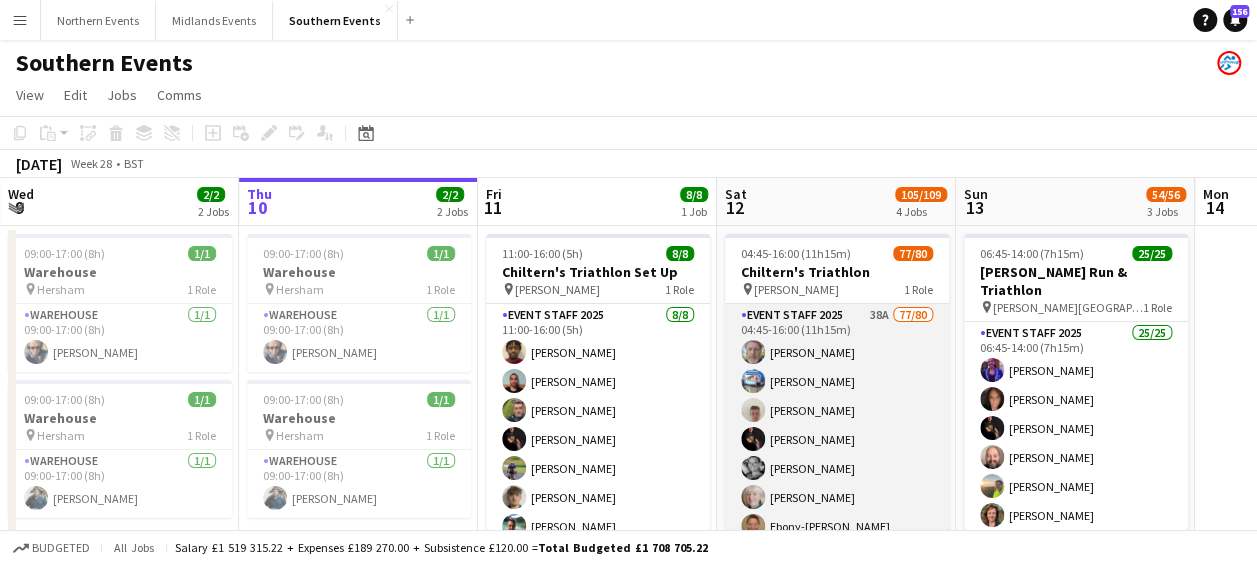 click on "Event Staff 2025   38A   77/80   04:45-16:00 (11h15m)
[PERSON_NAME] [PERSON_NAME] [PERSON_NAME] [PERSON_NAME] [PERSON_NAME] [PERSON_NAME] Ebony-[PERSON_NAME] [PERSON_NAME] [PERSON_NAME] [PERSON_NAME] [PERSON_NAME] [PERSON_NAME] [PERSON_NAME] [PERSON_NAME] [PERSON_NAME] [PERSON_NAME] [PERSON_NAME] [PERSON_NAME] [PERSON_NAME] [PERSON_NAME] [PERSON_NAME] [PERSON_NAME] [PERSON_NAME] [PERSON_NAME] [PERSON_NAME] [PERSON_NAME] [PERSON_NAME] [PERSON_NAME] [PERSON_NAME] [PERSON_NAME] [PERSON_NAME] [PERSON_NAME] [PERSON_NAME] [PERSON_NAME] Sheriff - [PERSON_NAME] [PERSON_NAME] [PERSON_NAME] [PERSON_NAME] [PERSON_NAME] [PERSON_NAME] [PERSON_NAME] [PERSON_NAME] [PERSON_NAME] Windows [PERSON_NAME] [PERSON_NAME] [PERSON_NAME] [PERSON_NAME] [PERSON_NAME] [PERSON_NAME] [MEDICAL_DATA][PERSON_NAME] [PERSON_NAME] ! [PERSON_NAME] [PERSON_NAME] [PERSON_NAME] [PERSON_NAME] [PERSON_NAME] [PERSON_NAME] [PERSON_NAME] [PERSON_NAME] [PERSON_NAME] [PERSON_NAME] [PERSON_NAME] [PERSON_NAME] [PERSON_NAME] [PERSON_NAME] Will [PERSON_NAME] [PERSON_NAME]" at bounding box center [837, 1489] 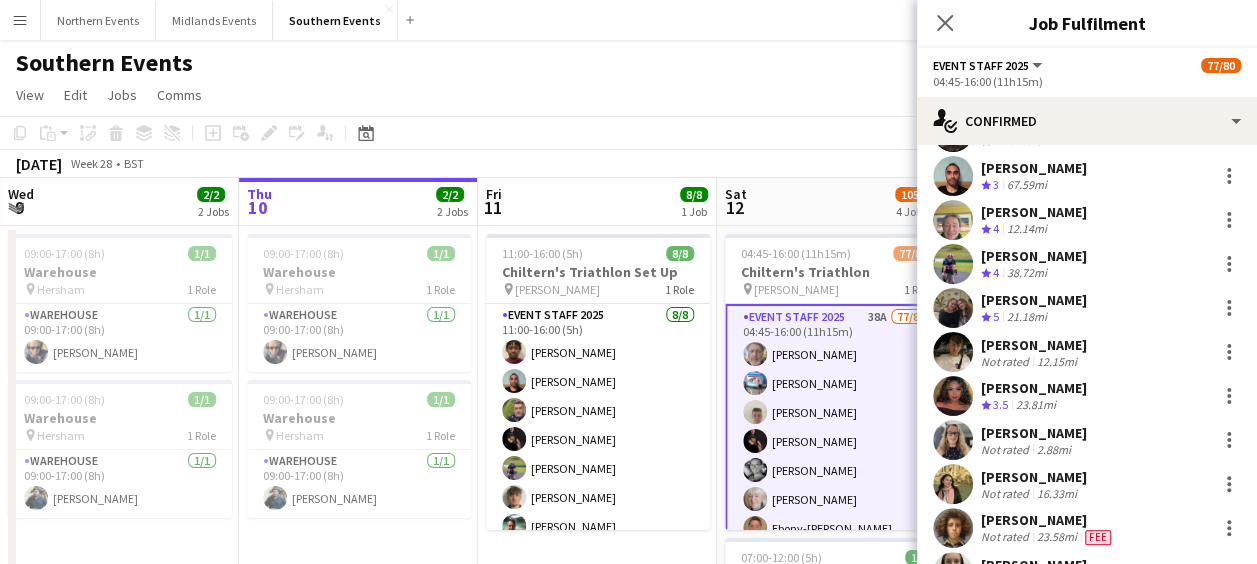 scroll, scrollTop: 411, scrollLeft: 0, axis: vertical 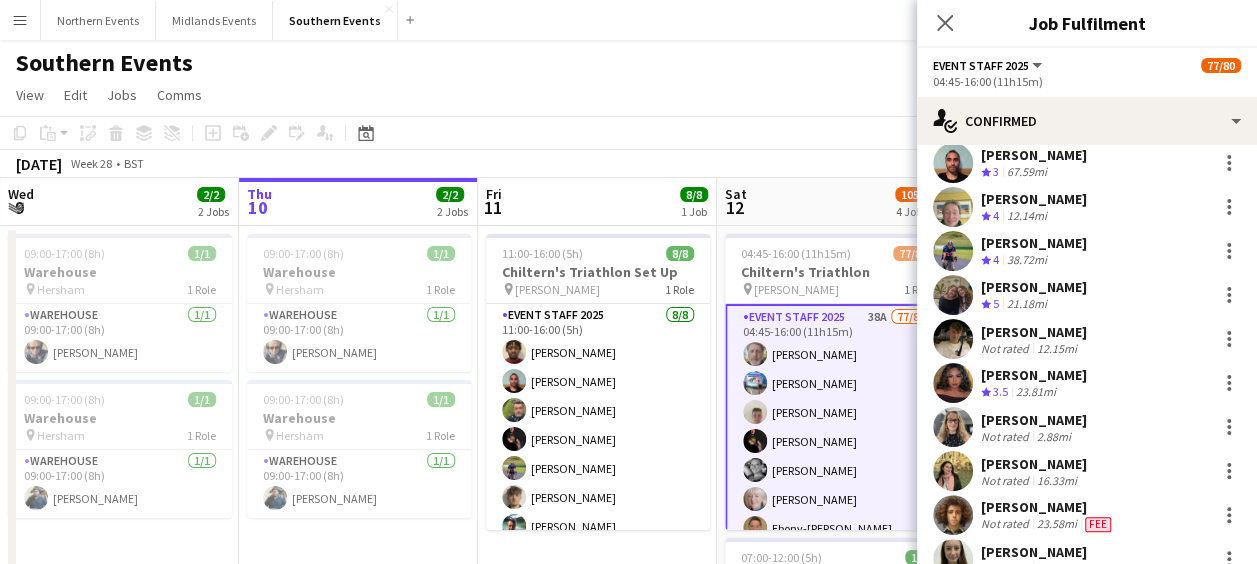 click at bounding box center [953, 339] 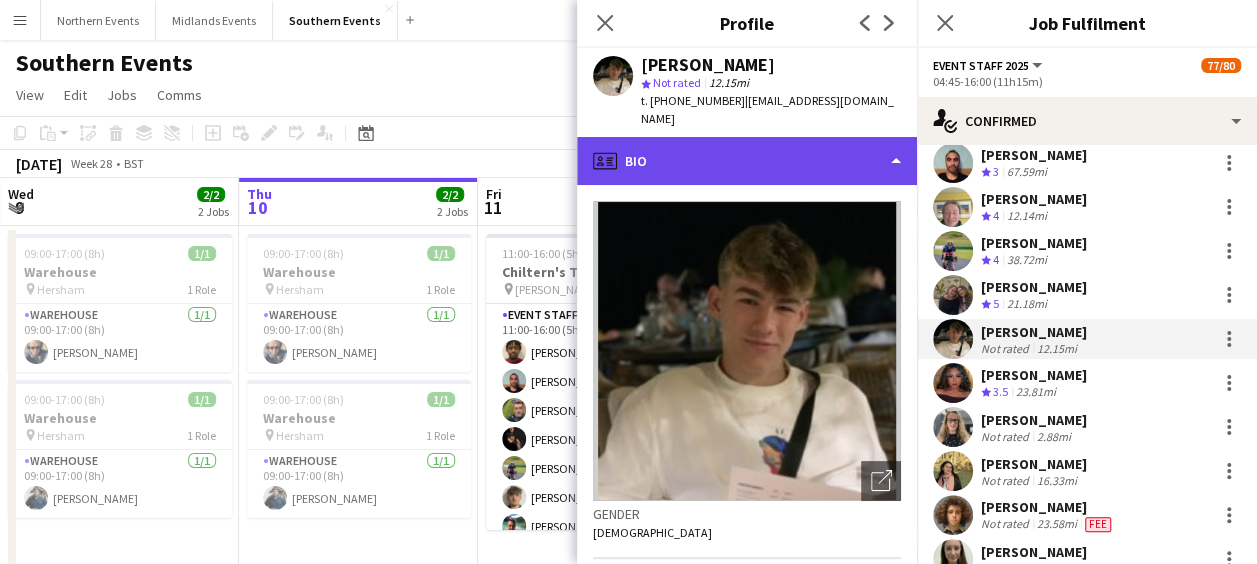 click on "profile
Bio" 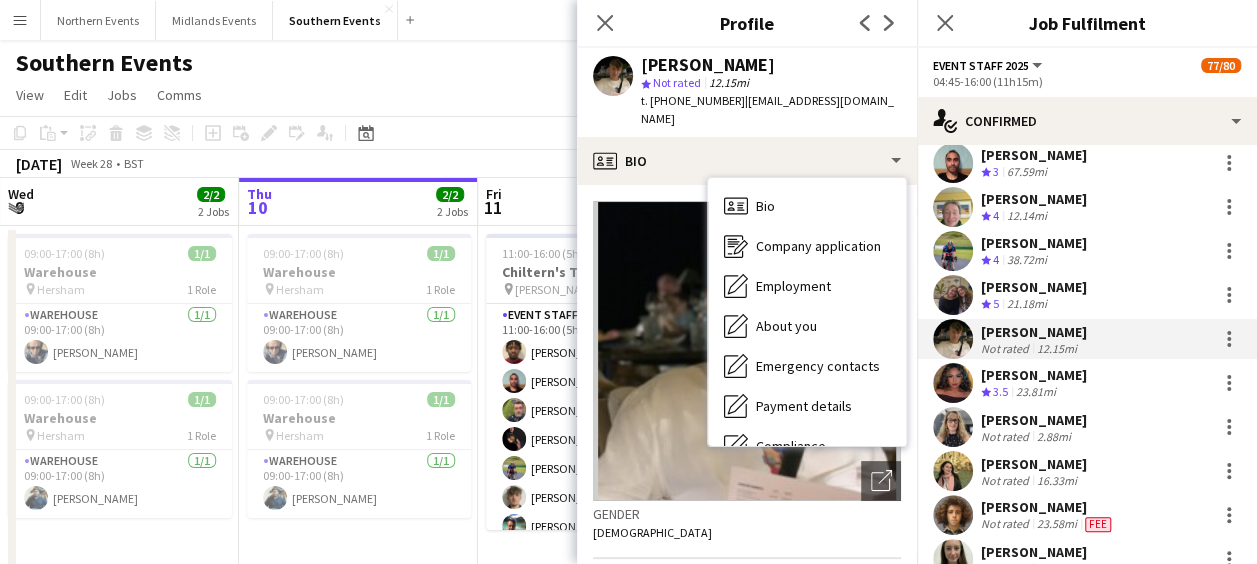 click on "Bio
Bio" at bounding box center (807, 206) 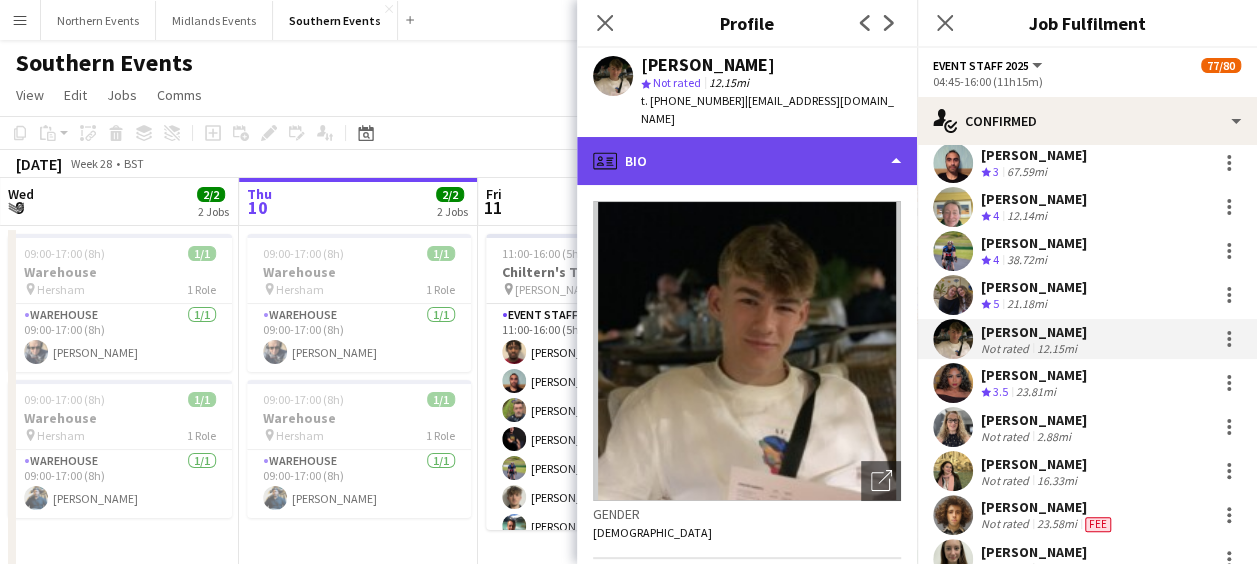 click on "profile
Bio" 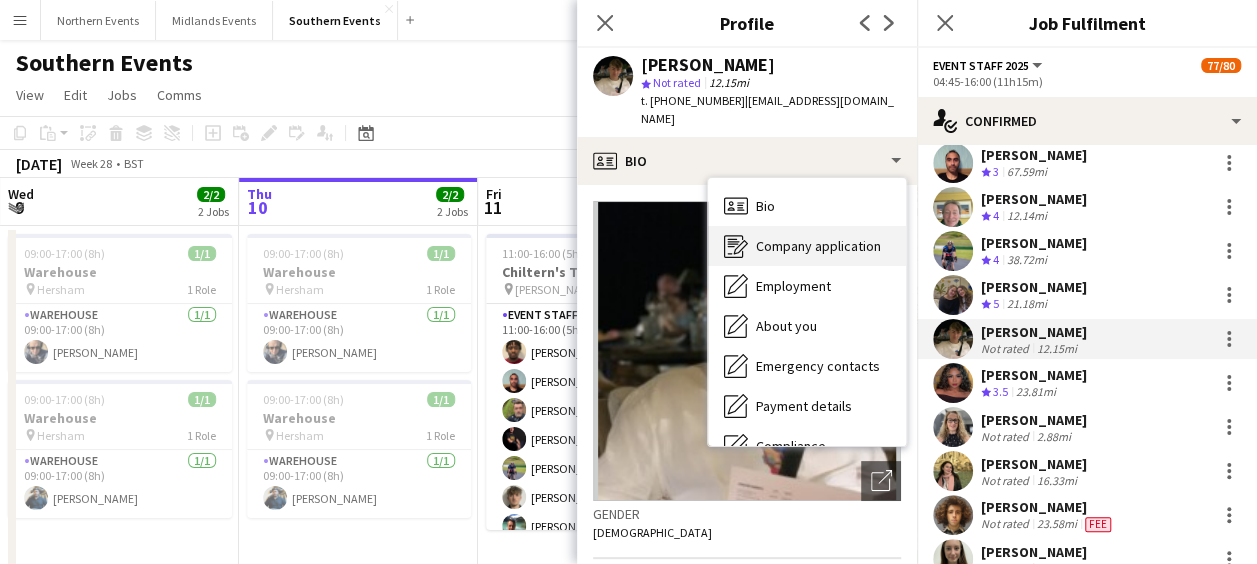 click on "Company application" at bounding box center [818, 246] 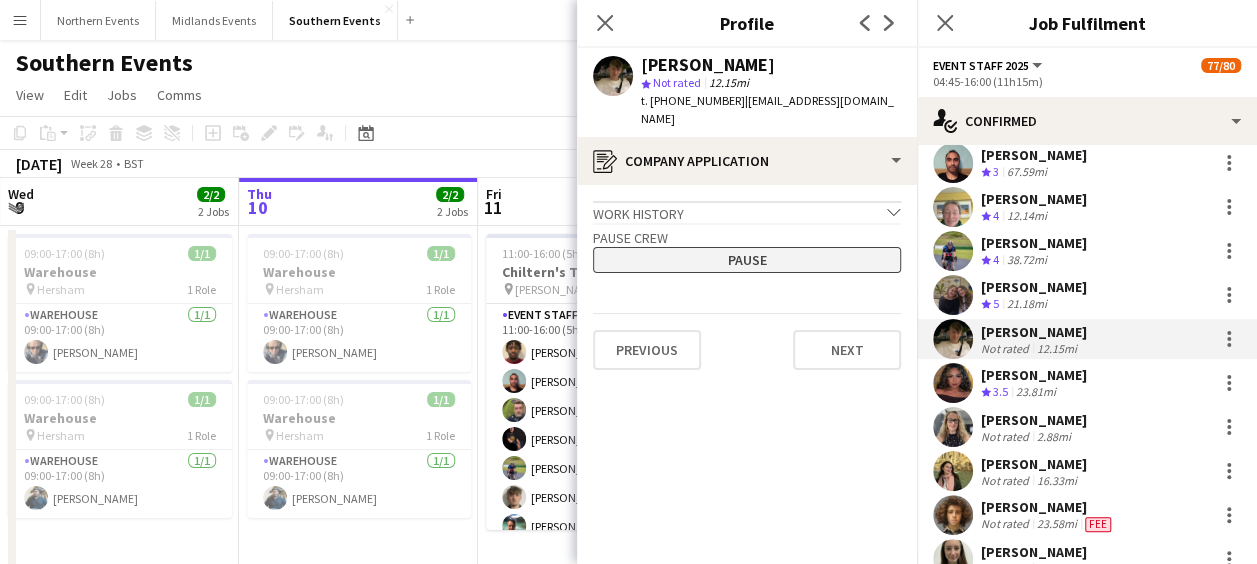 click on "Pause" 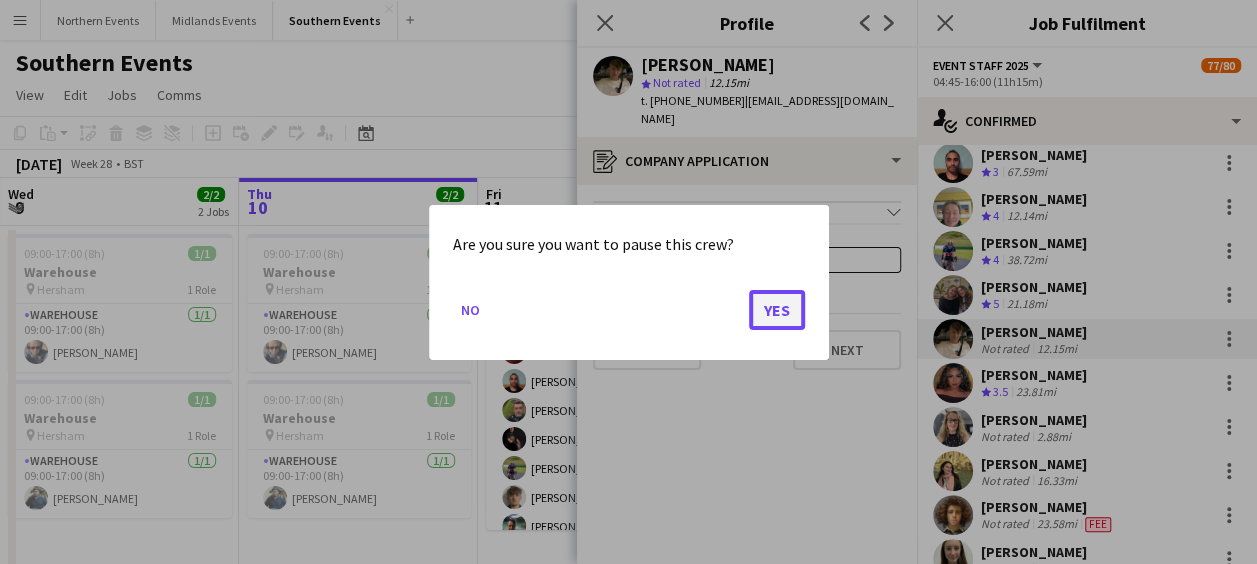 click on "Yes" 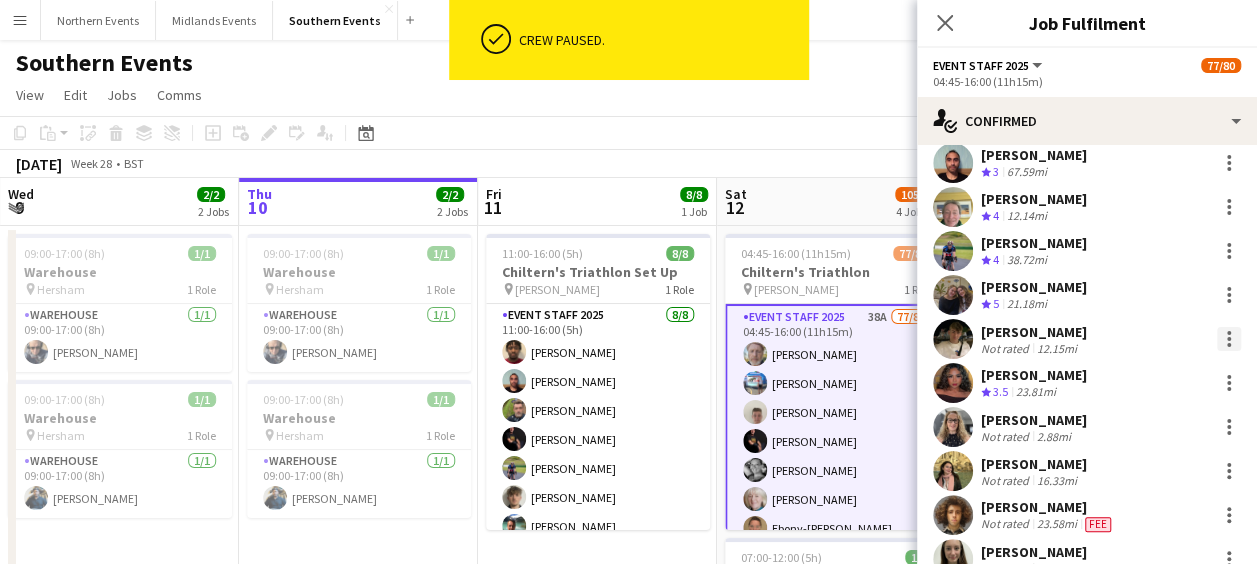 click at bounding box center (1229, 339) 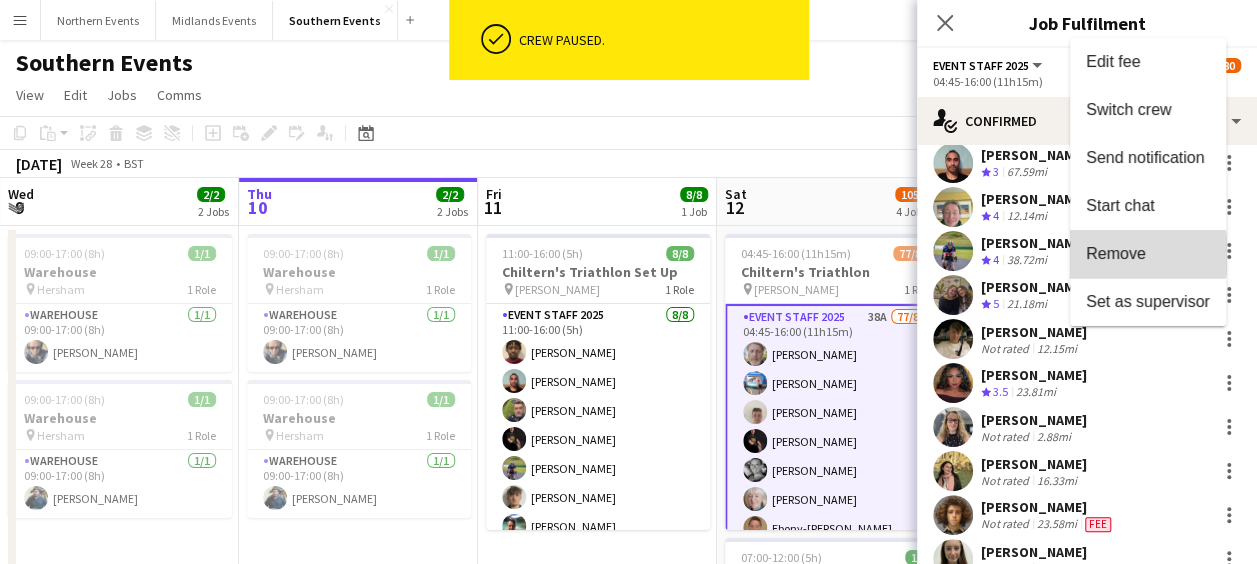 click on "Remove" at bounding box center [1116, 252] 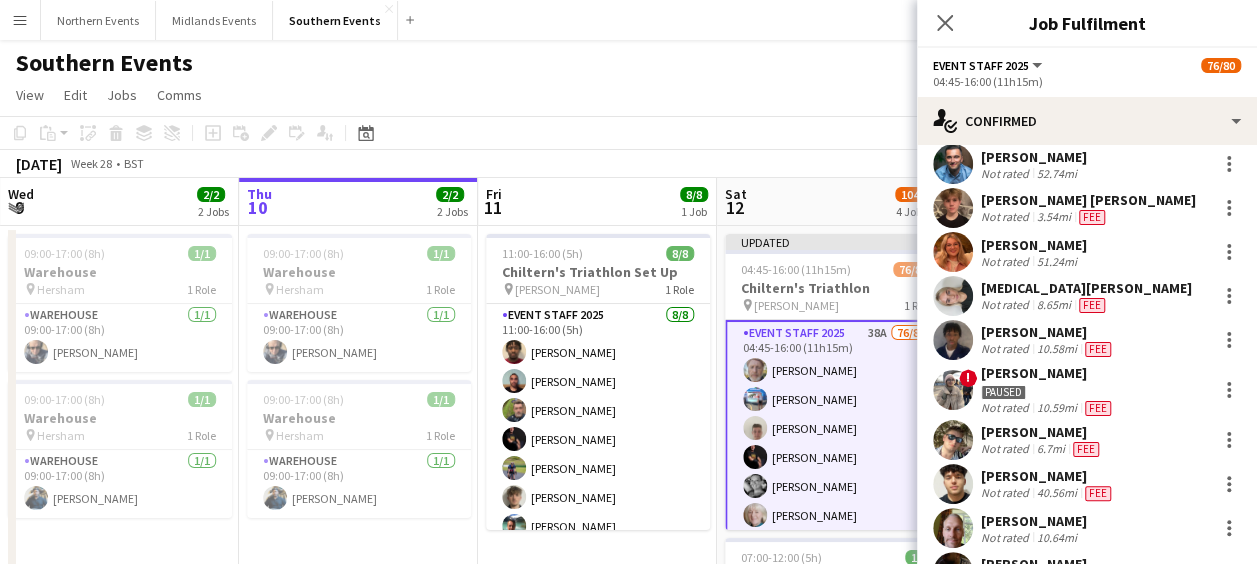scroll, scrollTop: 2091, scrollLeft: 0, axis: vertical 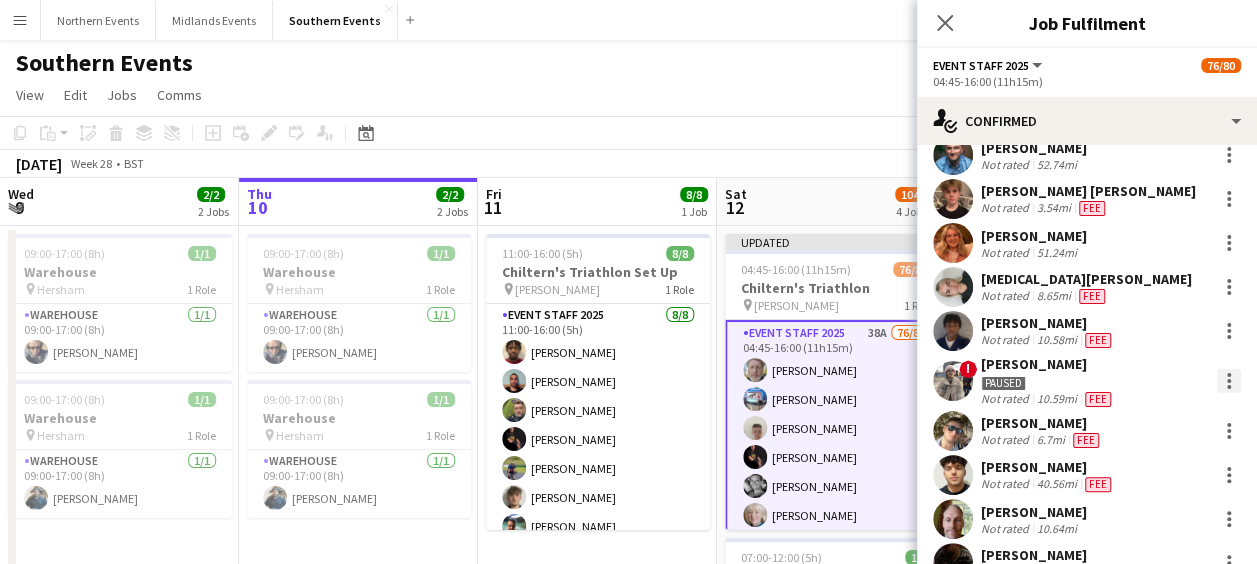 click at bounding box center [1229, 381] 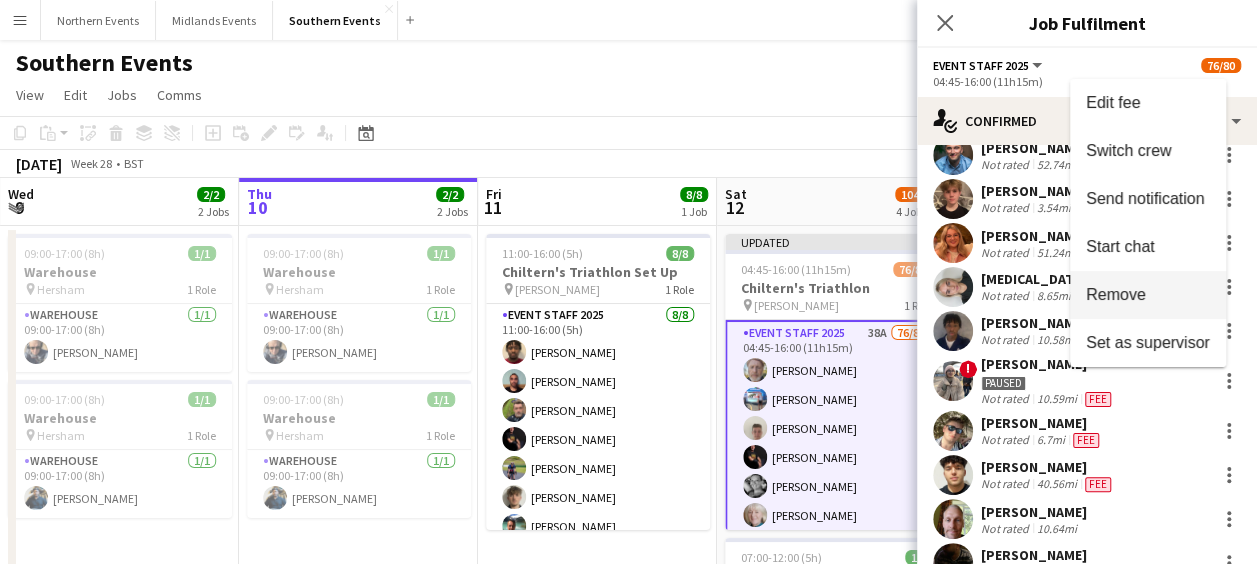 click on "Remove" at bounding box center (1116, 294) 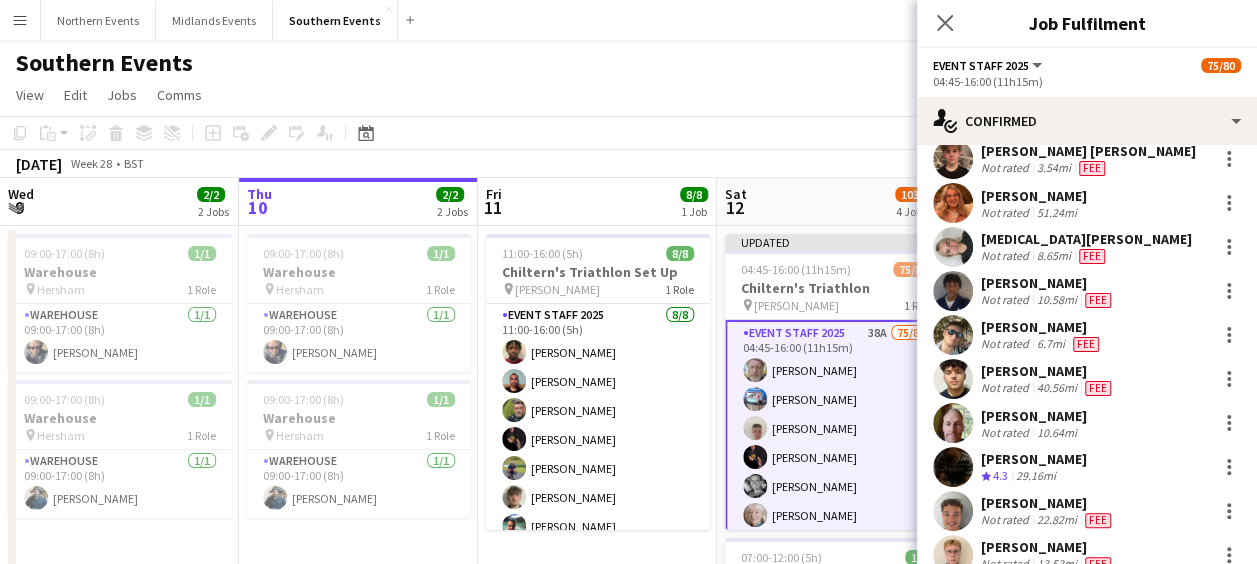 scroll, scrollTop: 2171, scrollLeft: 0, axis: vertical 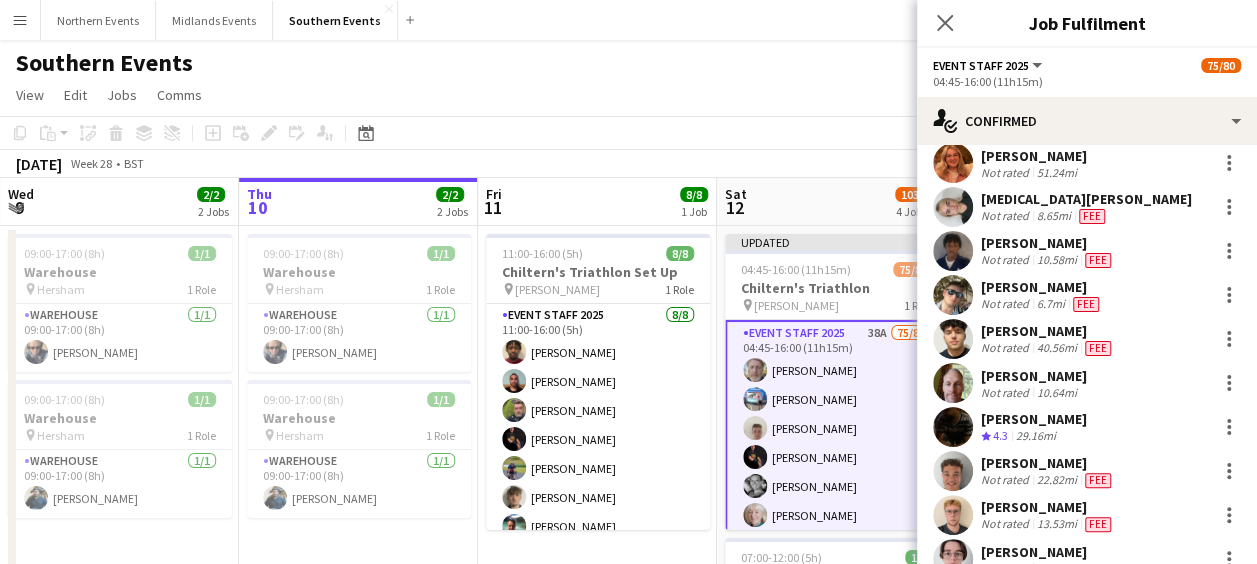 click at bounding box center (953, 427) 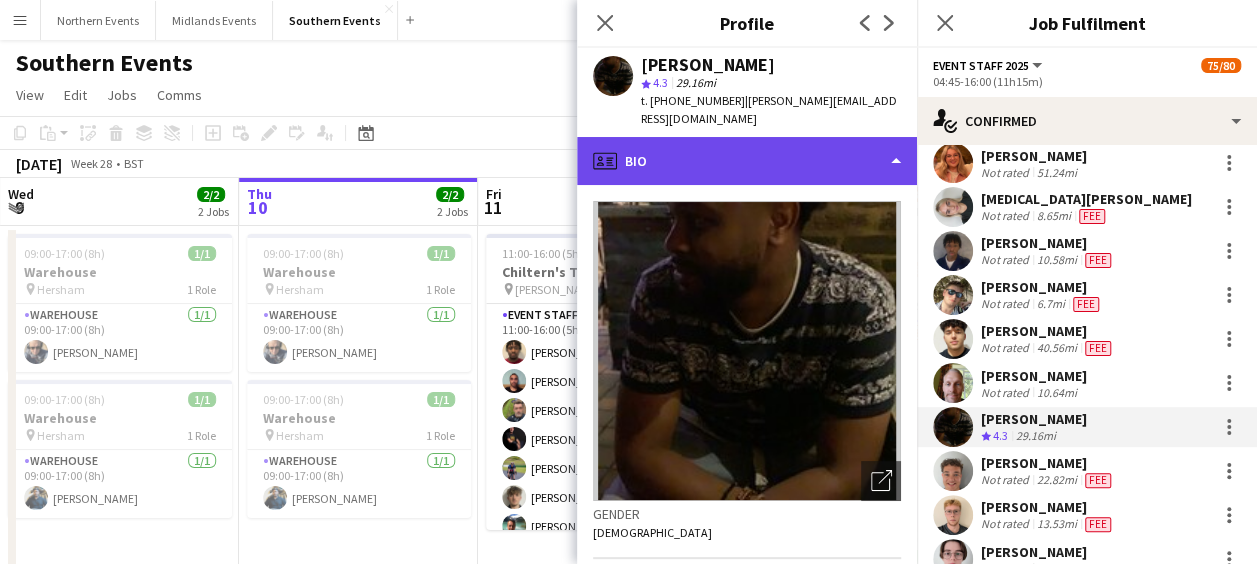 click on "profile
Bio" 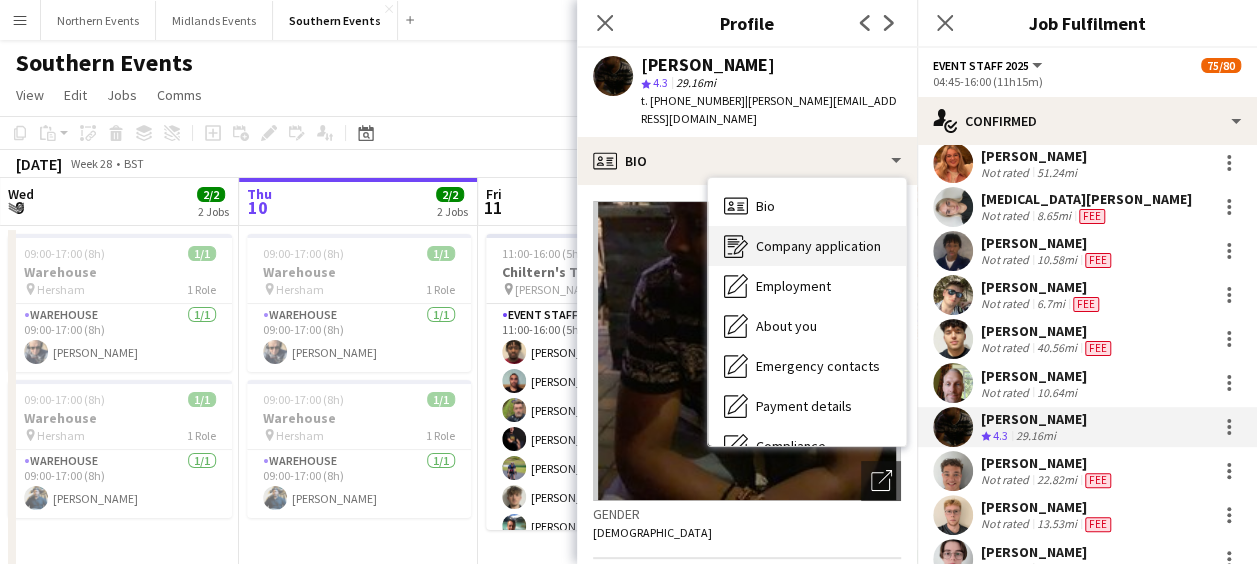 click on "Company application" at bounding box center [818, 246] 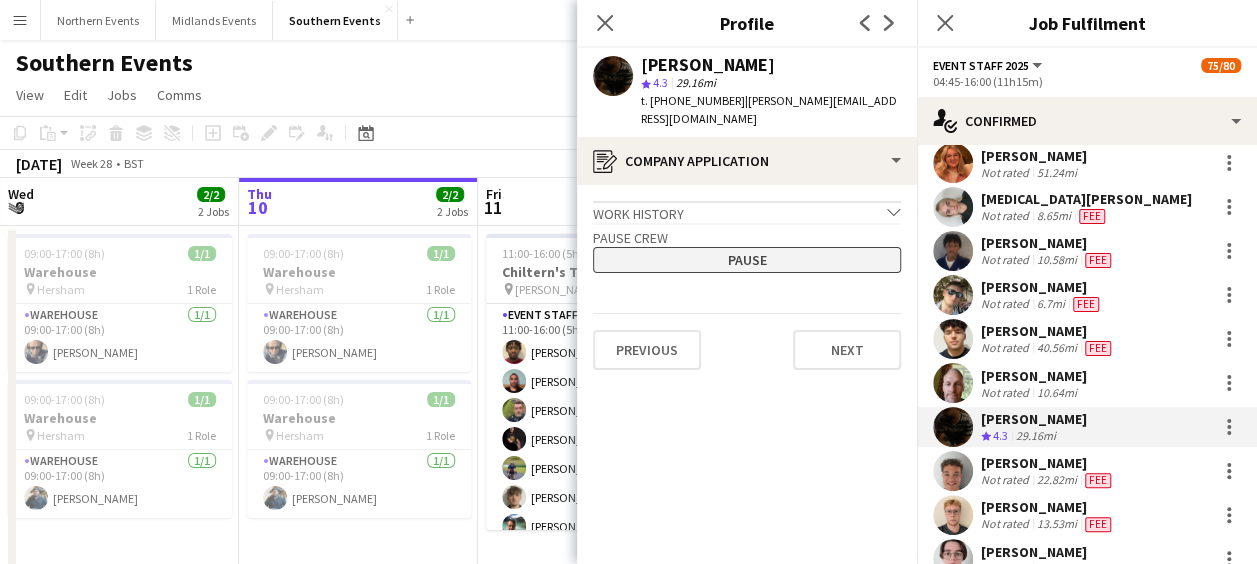 click on "Pause" 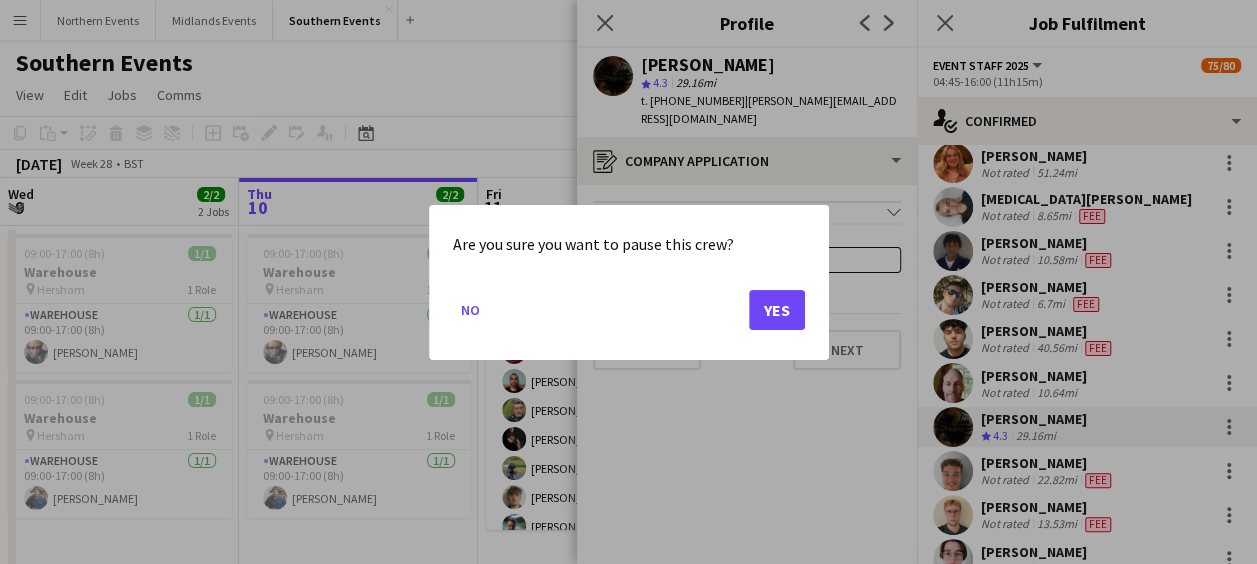 click on "Are you sure you want to pause this crew?  No   Yes" at bounding box center (629, 282) 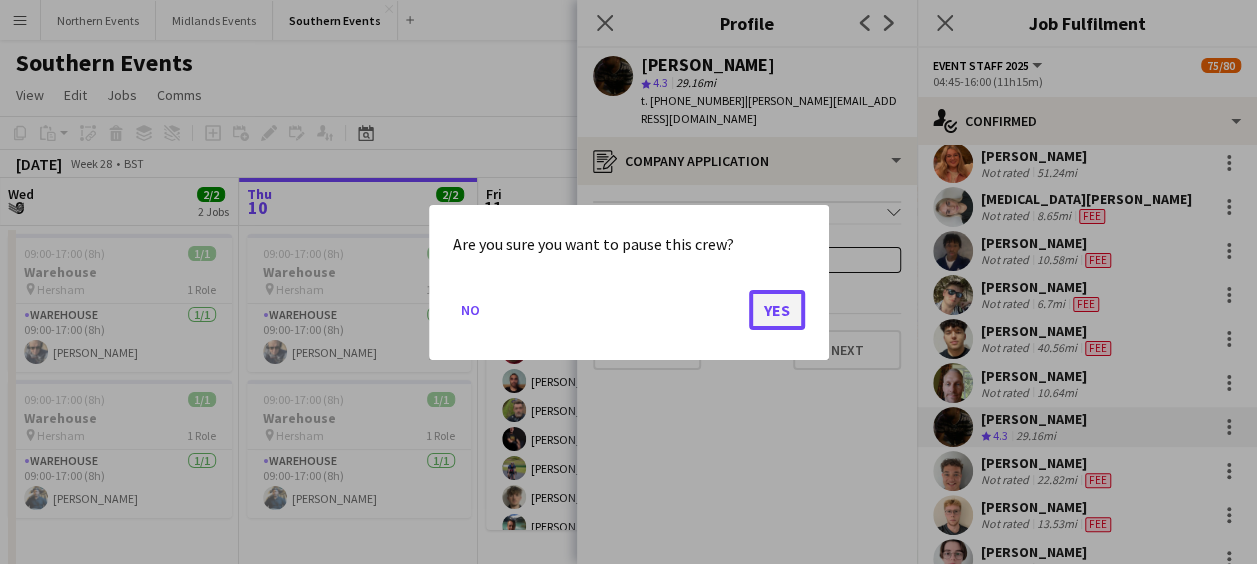 click on "Yes" 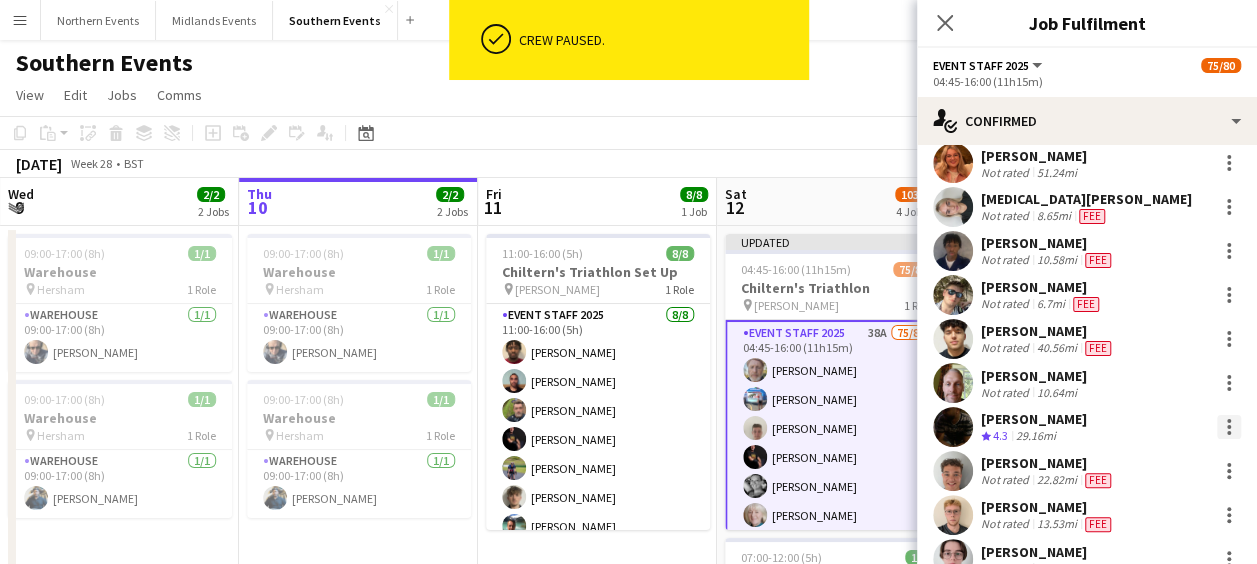 click at bounding box center (1229, 427) 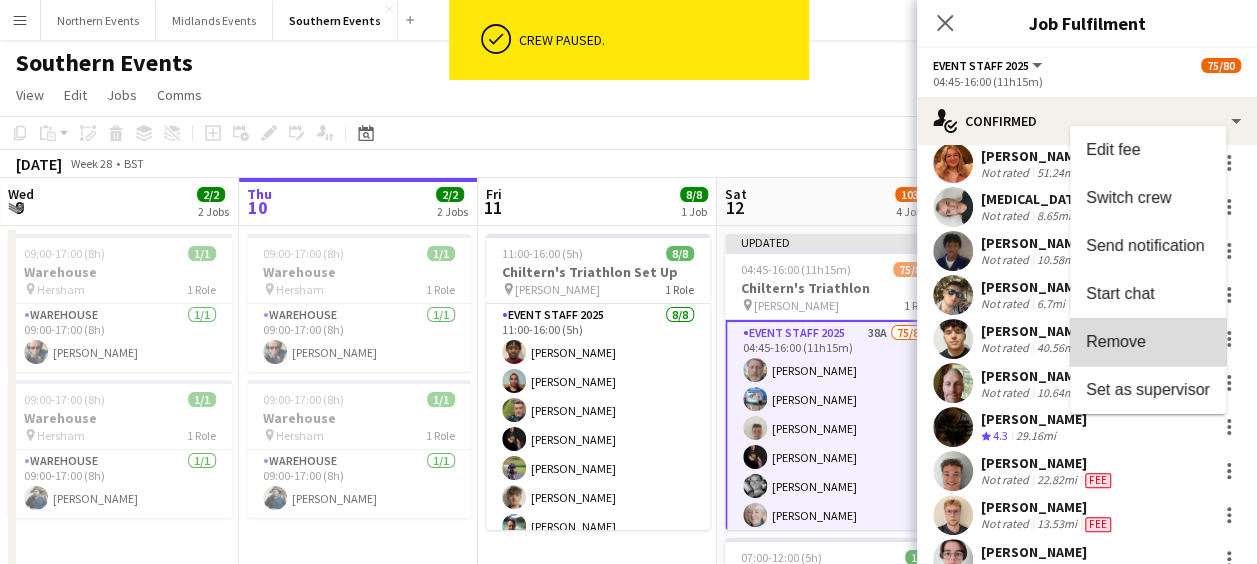 click on "Remove" at bounding box center [1148, 342] 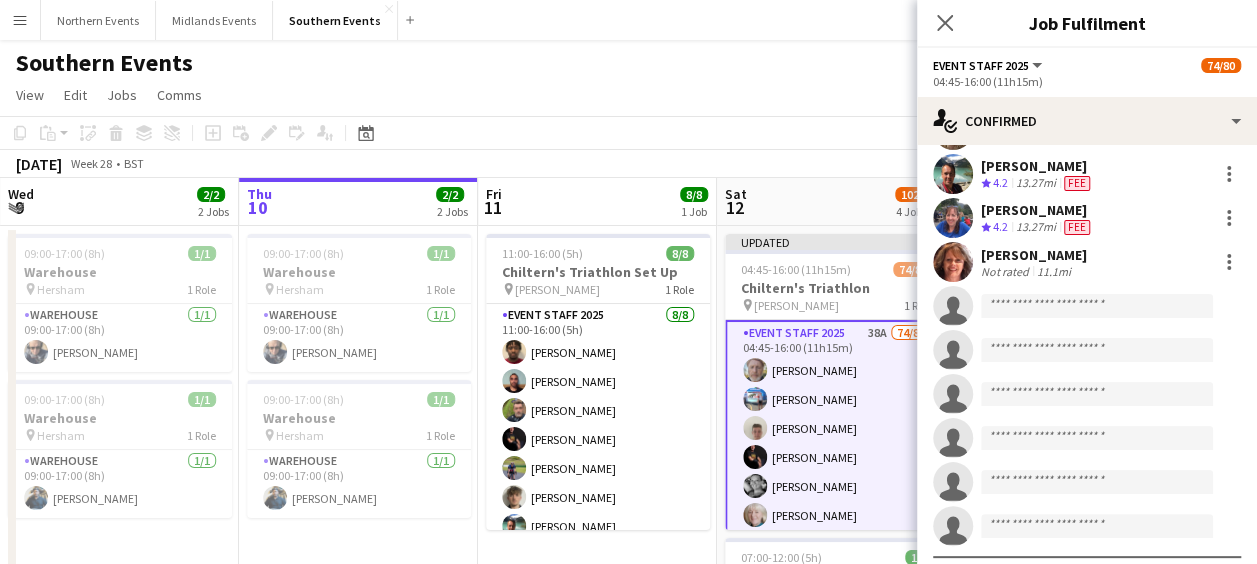 scroll, scrollTop: 3211, scrollLeft: 0, axis: vertical 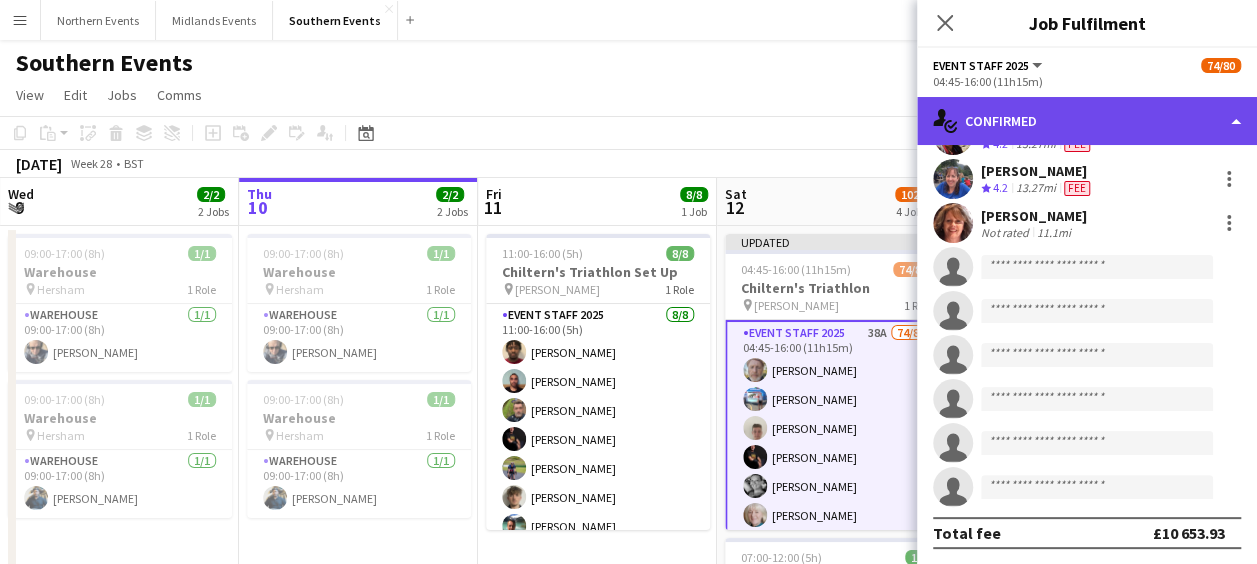 click on "single-neutral-actions-check-2
Confirmed" 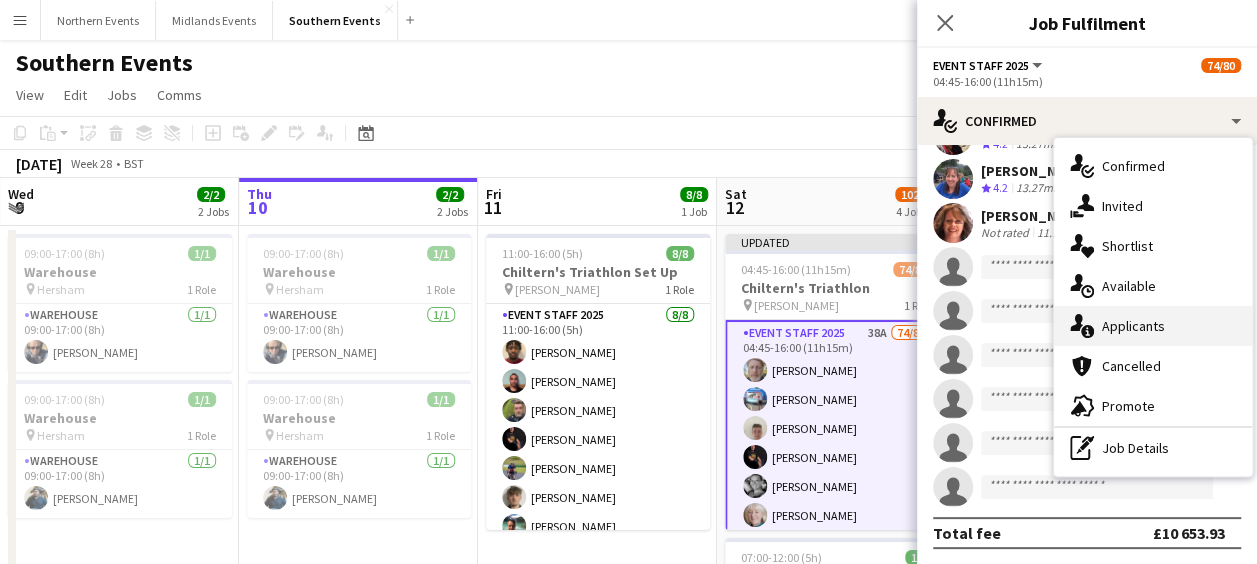 click on "single-neutral-actions-information
Applicants" at bounding box center (1153, 326) 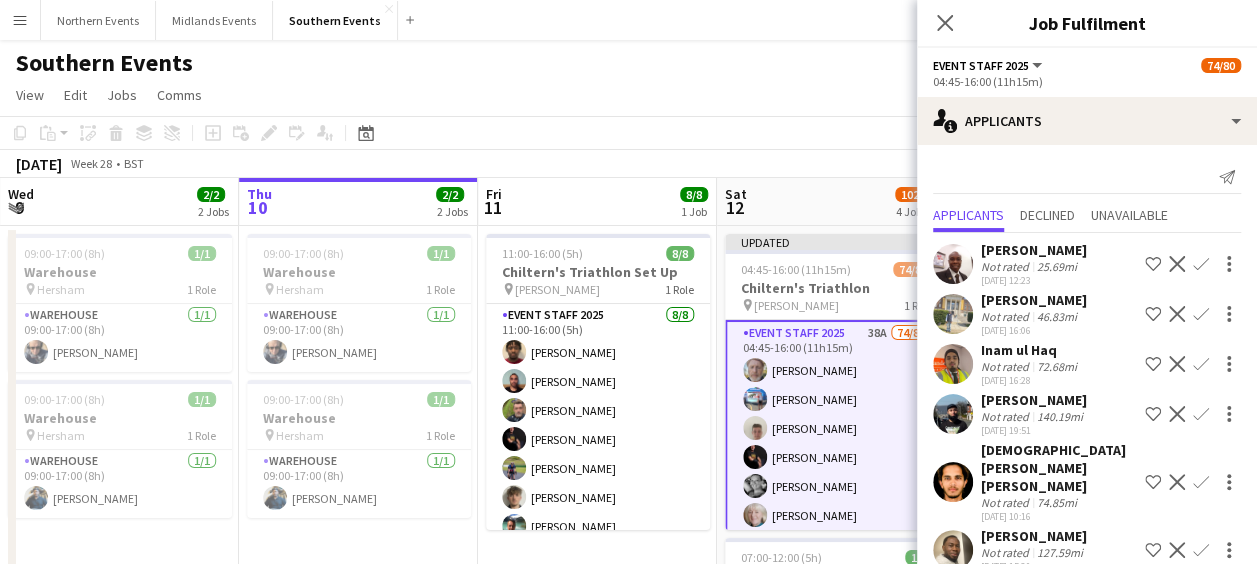 scroll, scrollTop: 0, scrollLeft: 0, axis: both 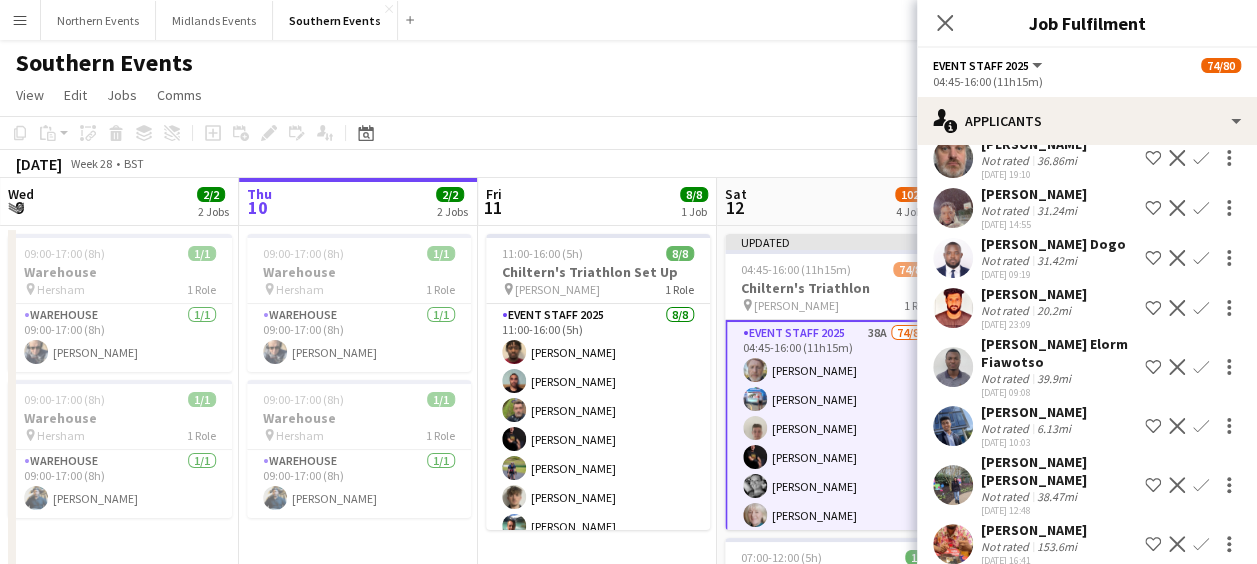 click on "Confirm" at bounding box center (1201, 544) 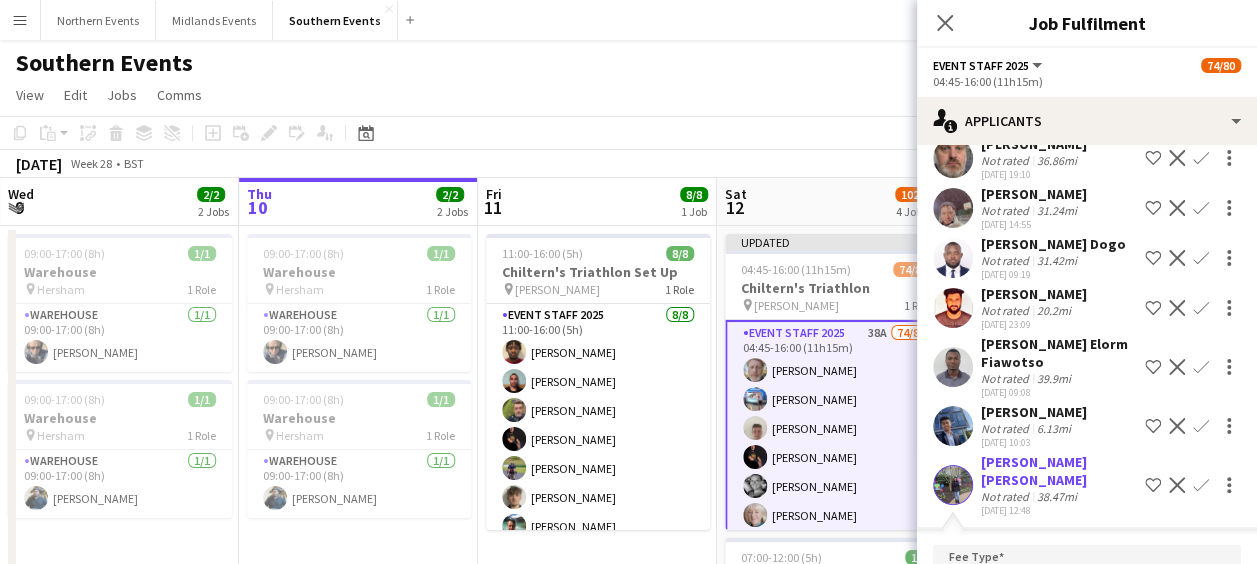 scroll, scrollTop: 1649, scrollLeft: 0, axis: vertical 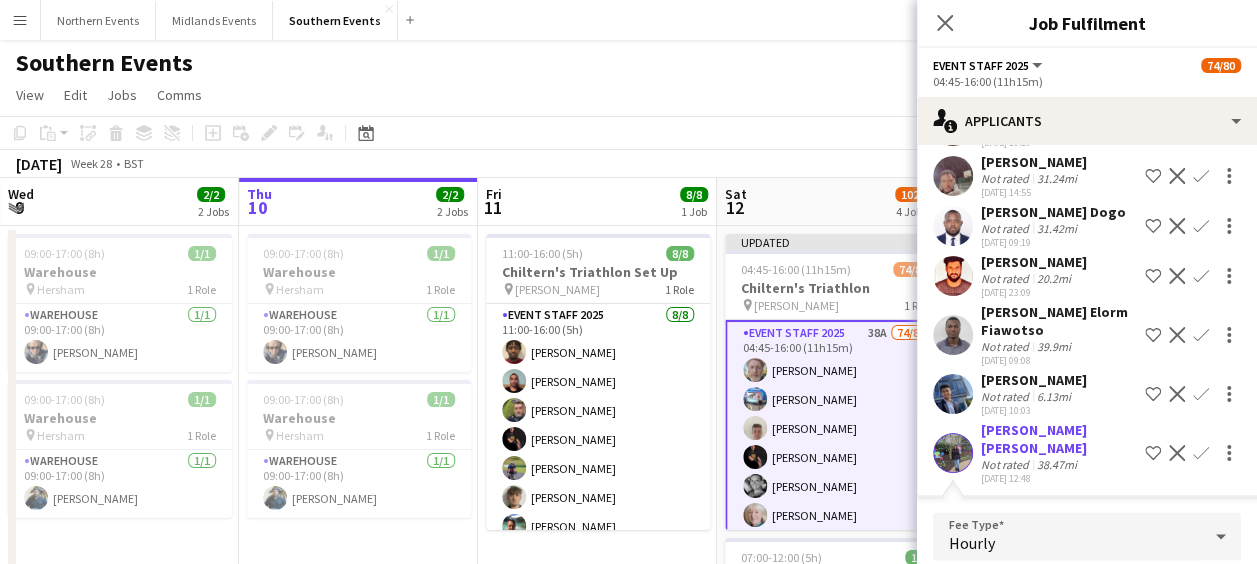 click 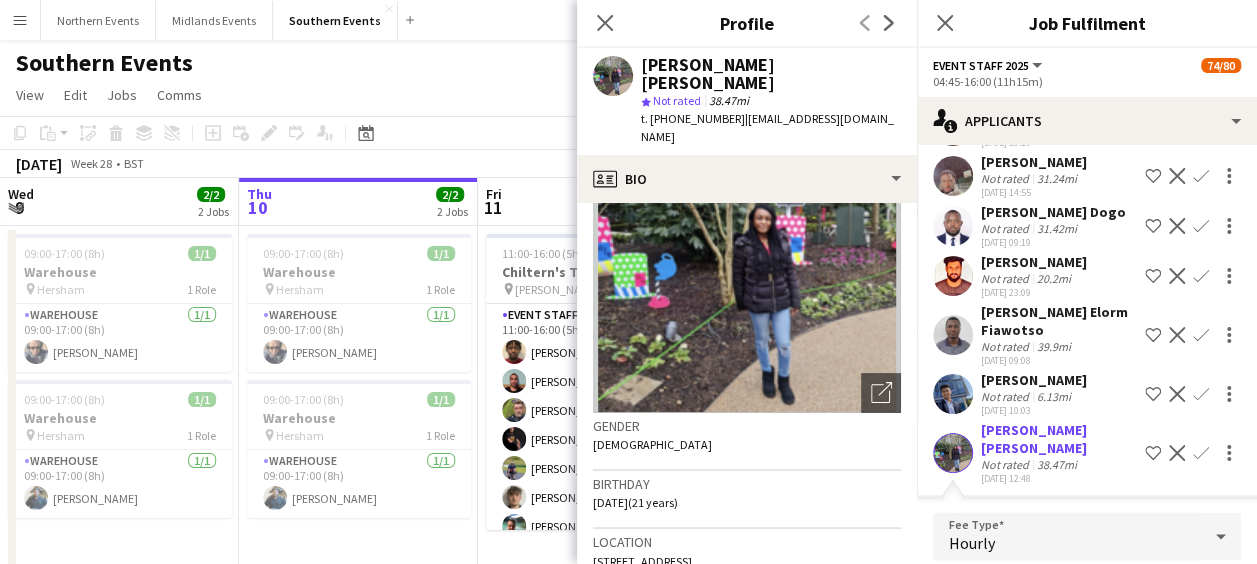scroll, scrollTop: 108, scrollLeft: 0, axis: vertical 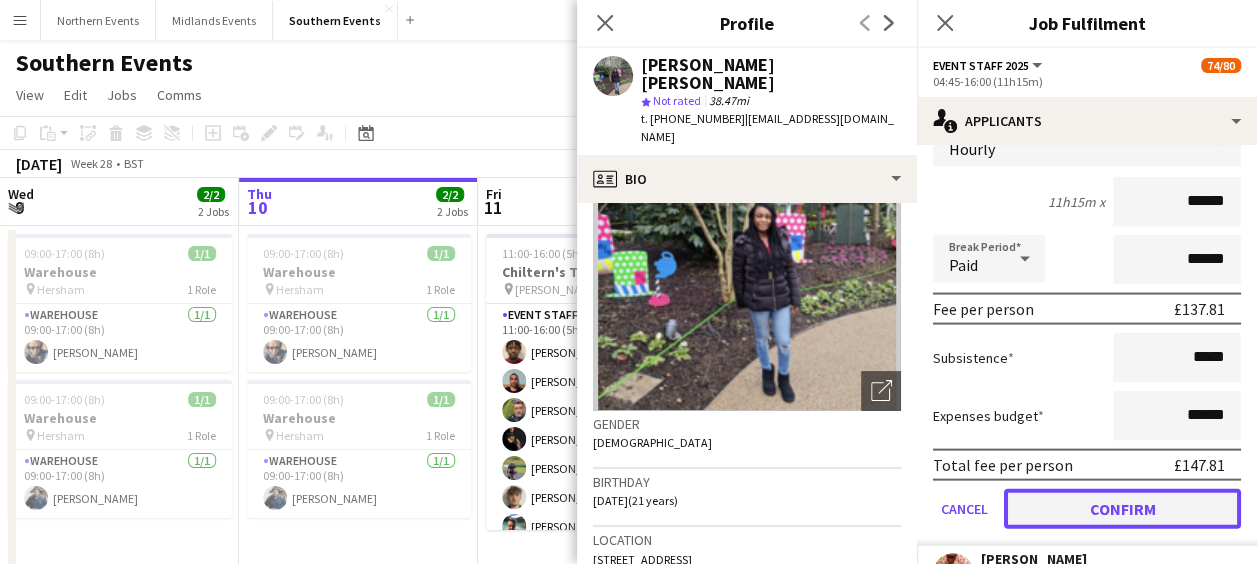 click on "Confirm" 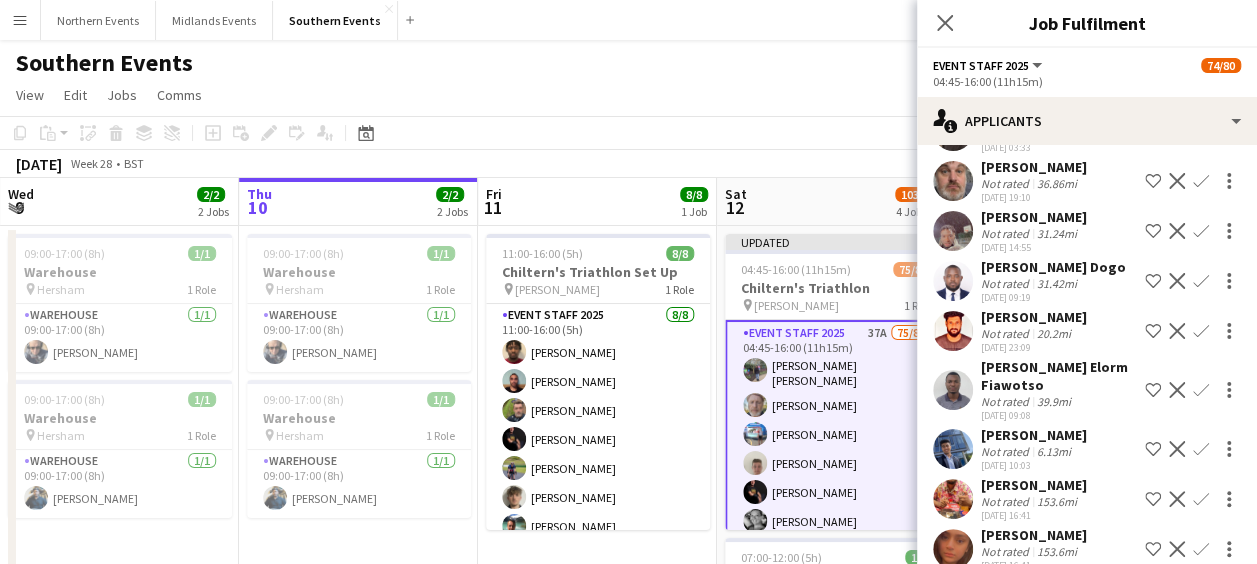scroll, scrollTop: 1616, scrollLeft: 0, axis: vertical 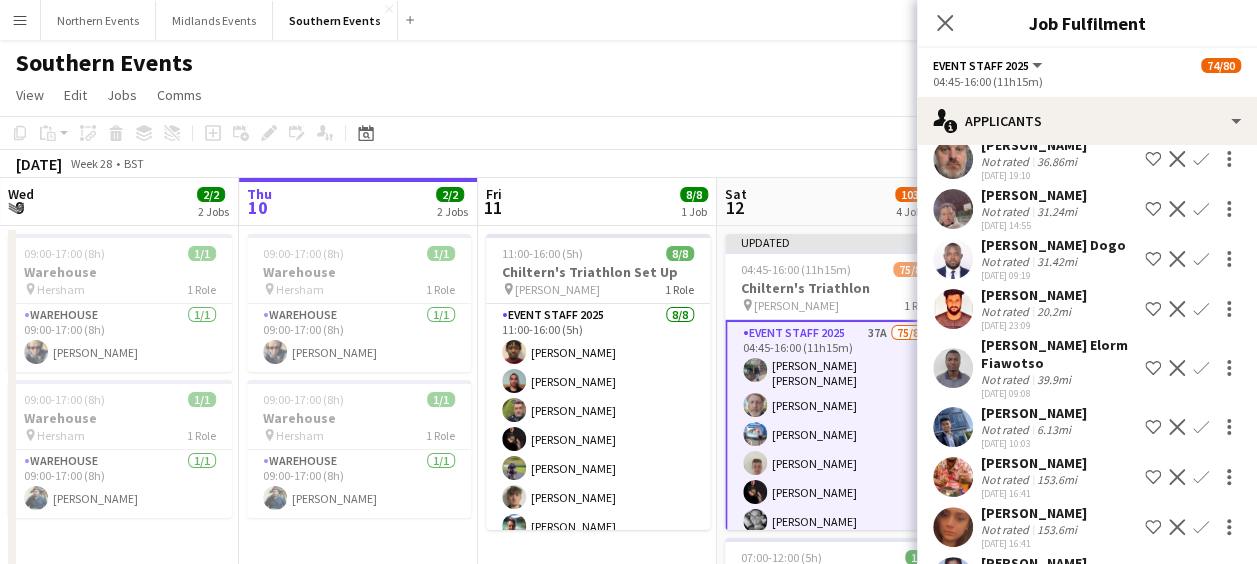 click at bounding box center (953, 477) 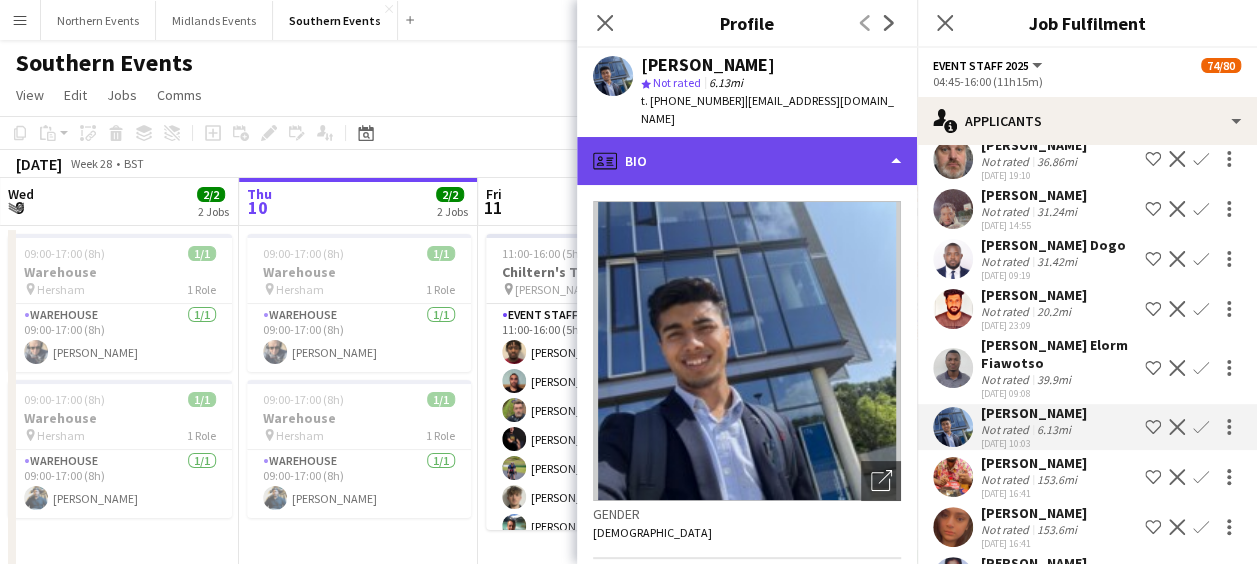 click on "profile
Bio" 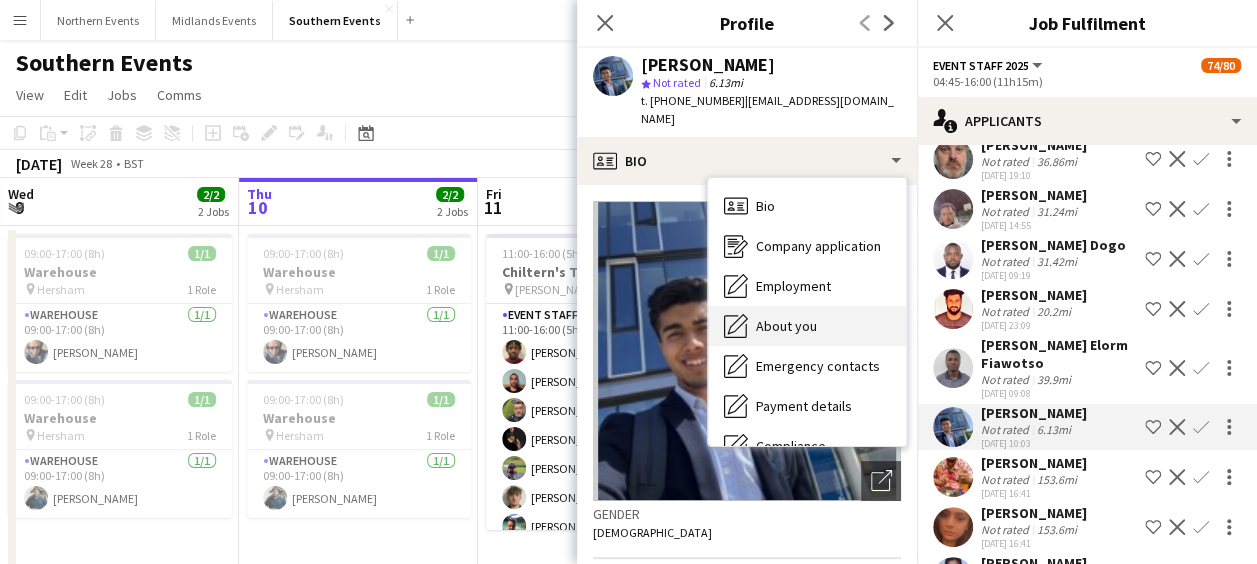 click on "About you" at bounding box center (786, 326) 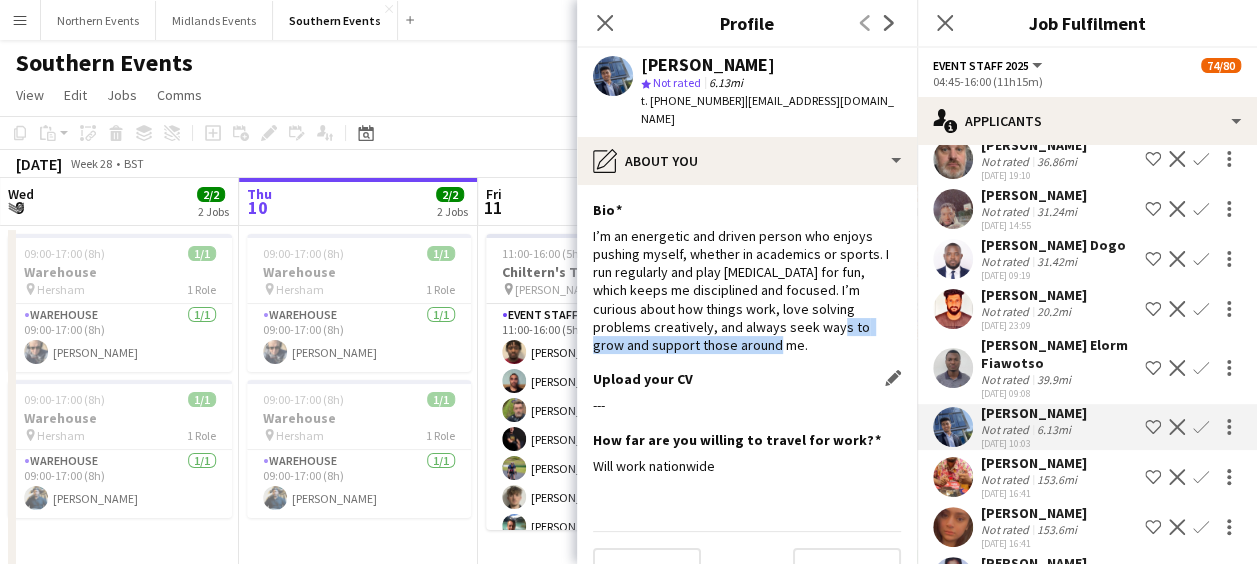 drag, startPoint x: 794, startPoint y: 306, endPoint x: 771, endPoint y: 352, distance: 51.42956 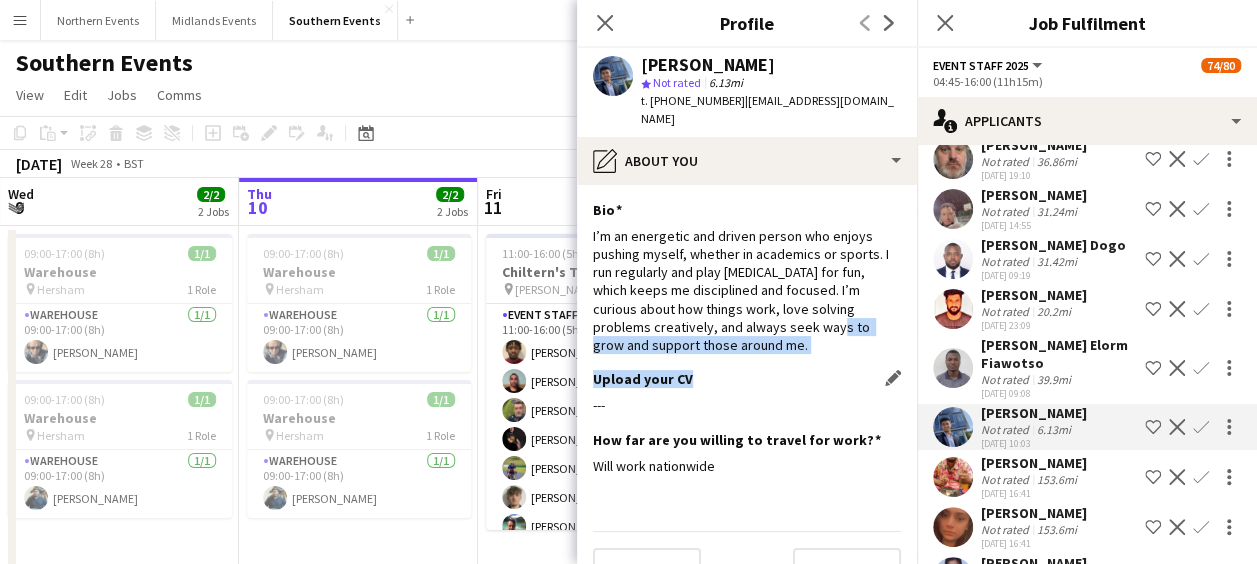 click on "Upload your CV
Edit this field" 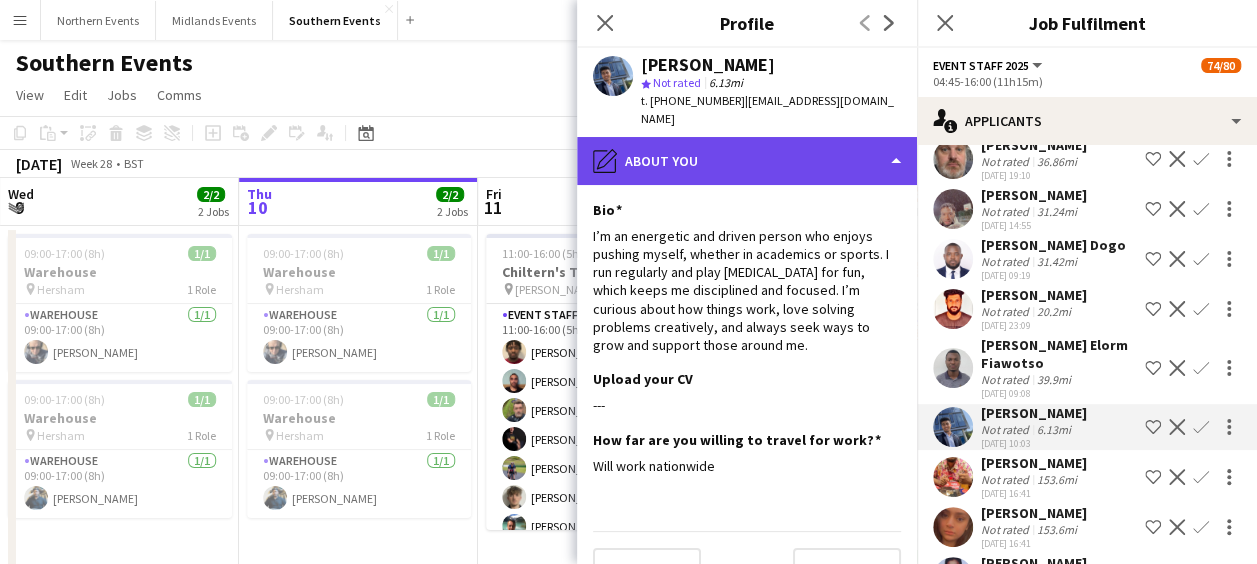 click on "pencil4
About you" 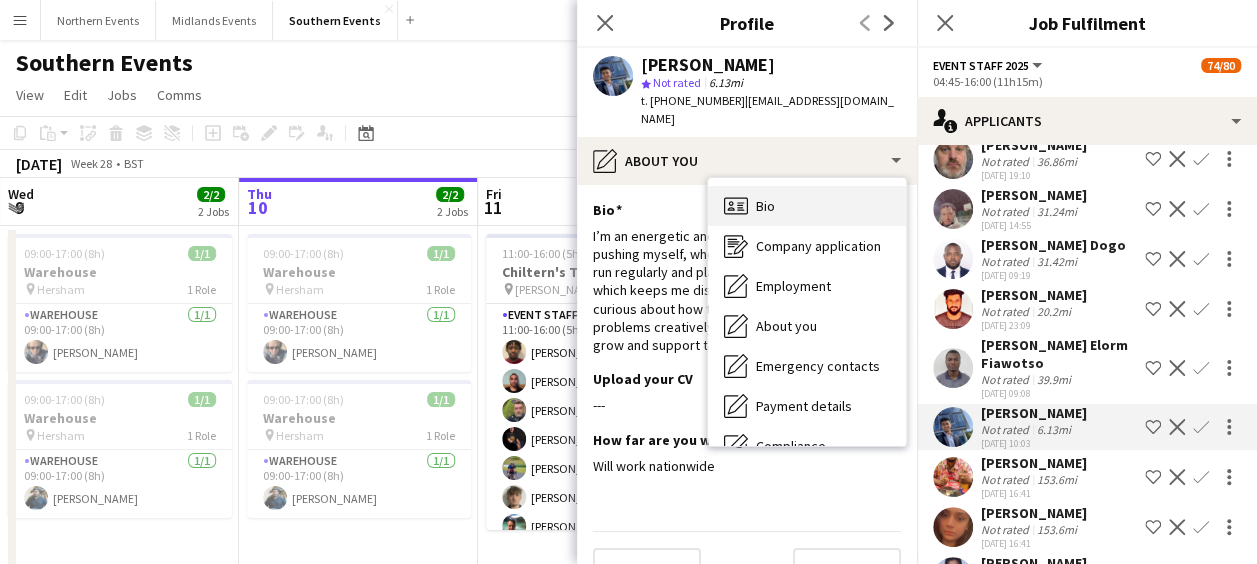 click on "Bio
Bio" at bounding box center (807, 206) 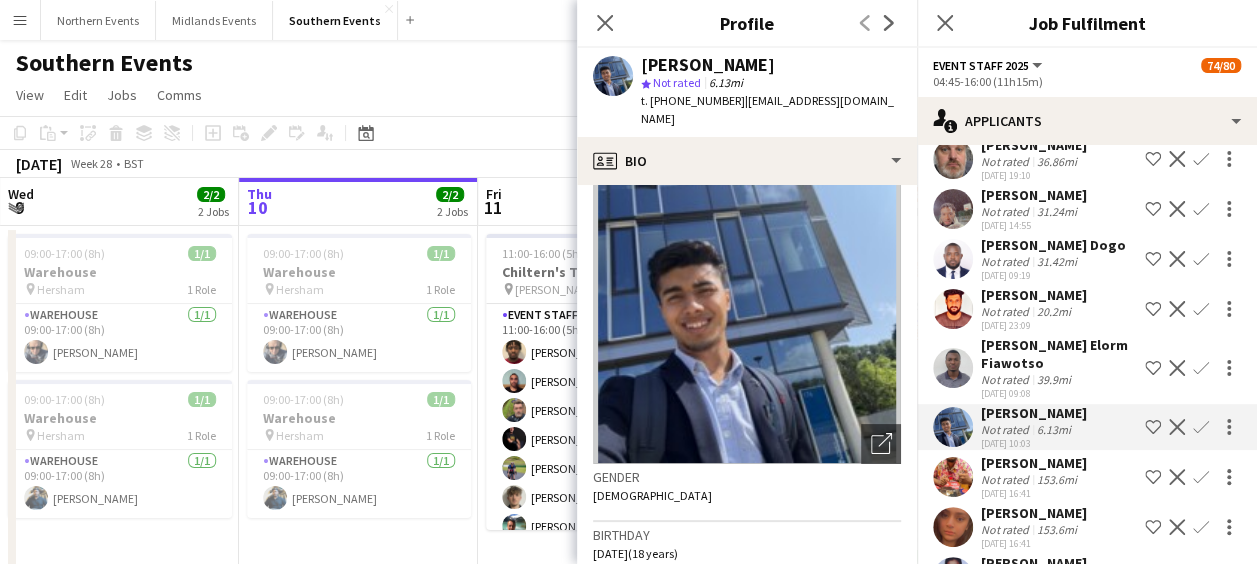 scroll, scrollTop: 40, scrollLeft: 0, axis: vertical 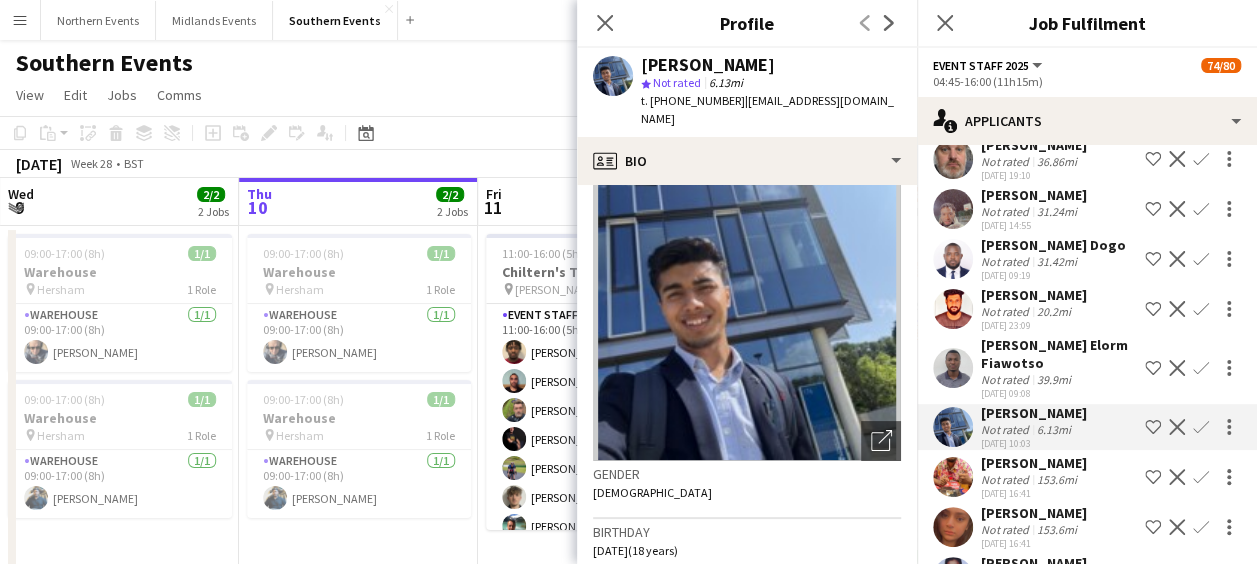 click on "Confirm" 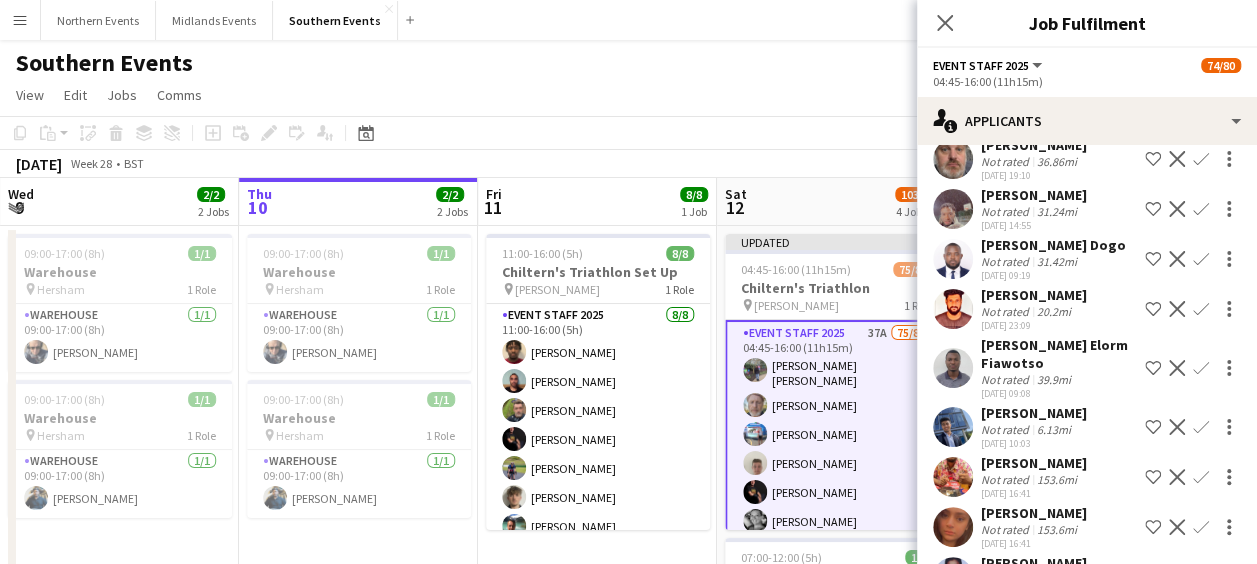 click on "Confirm" at bounding box center (1201, 477) 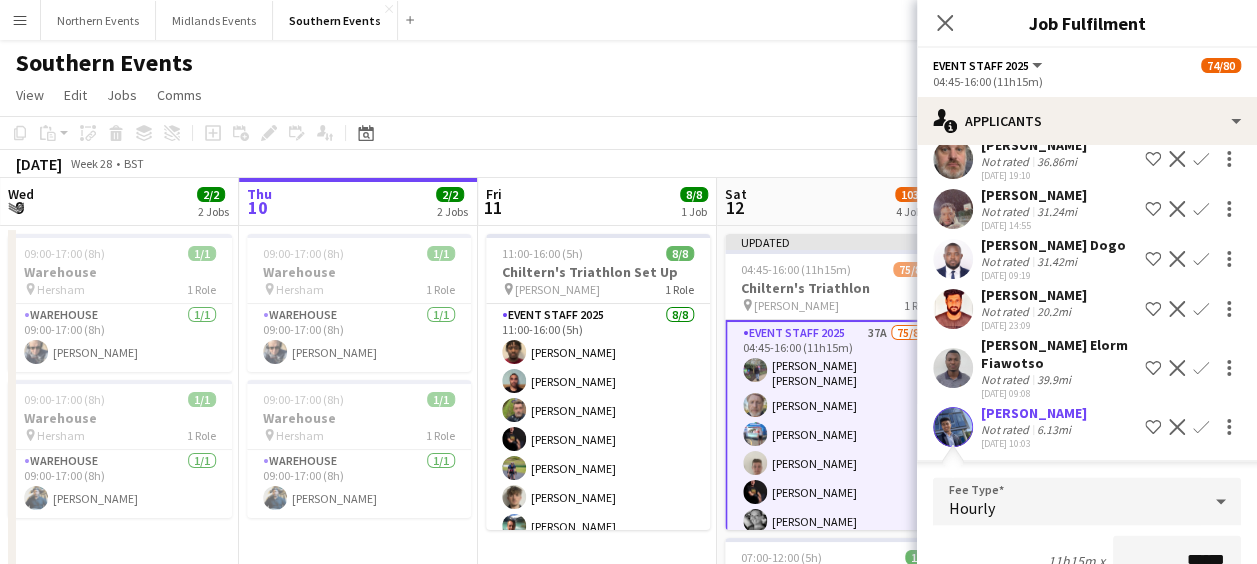 click on "******" at bounding box center [1177, 560] 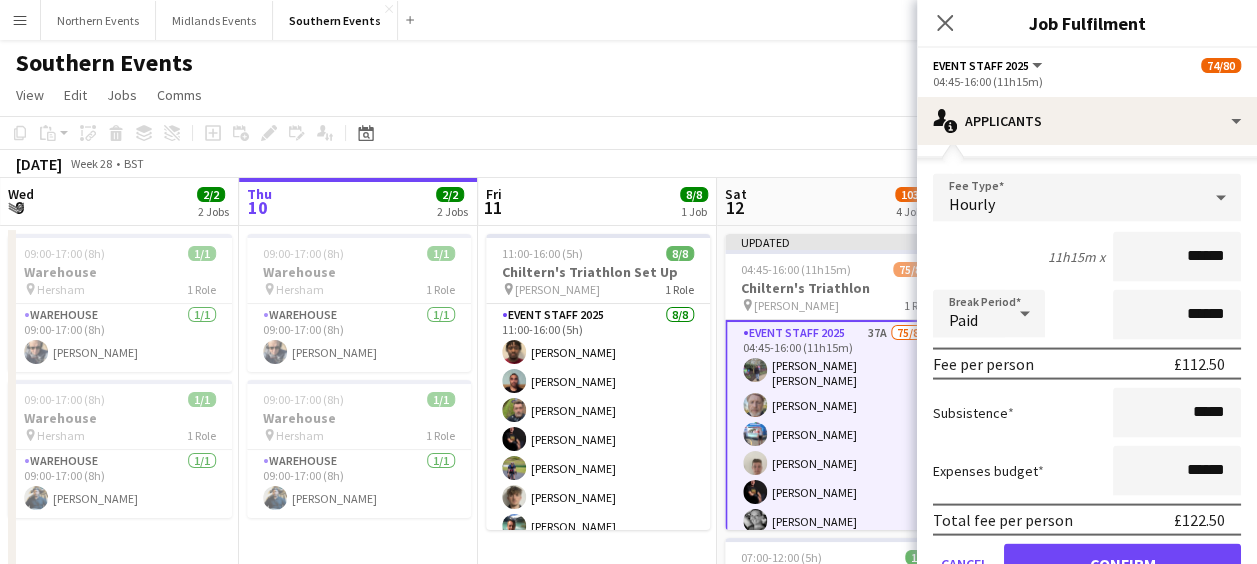 scroll, scrollTop: 1933, scrollLeft: 0, axis: vertical 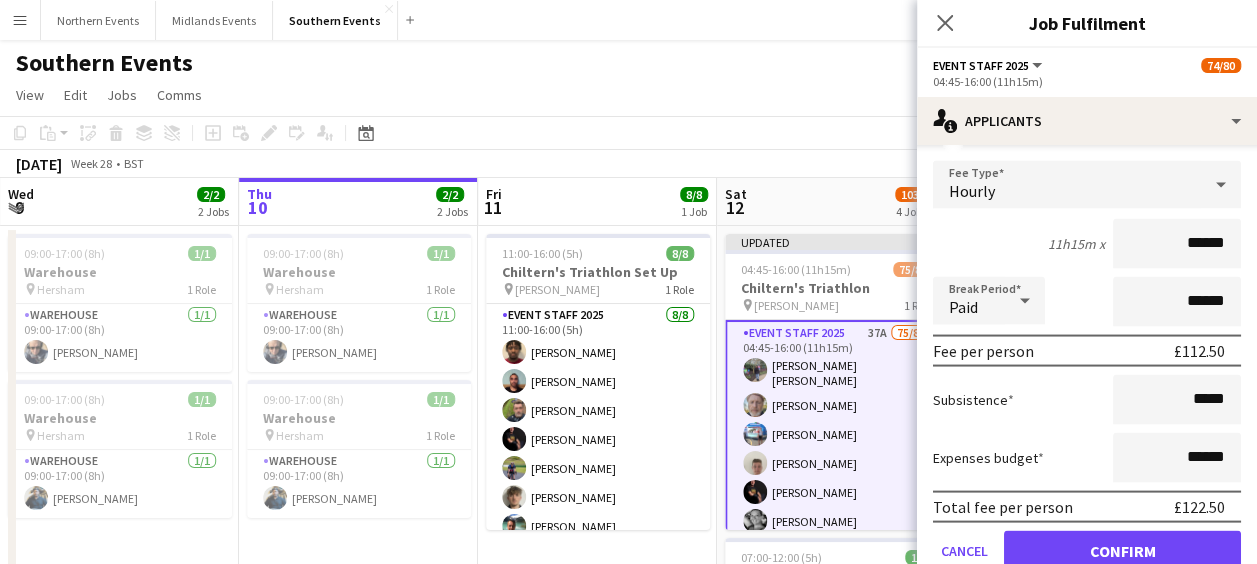 type on "******" 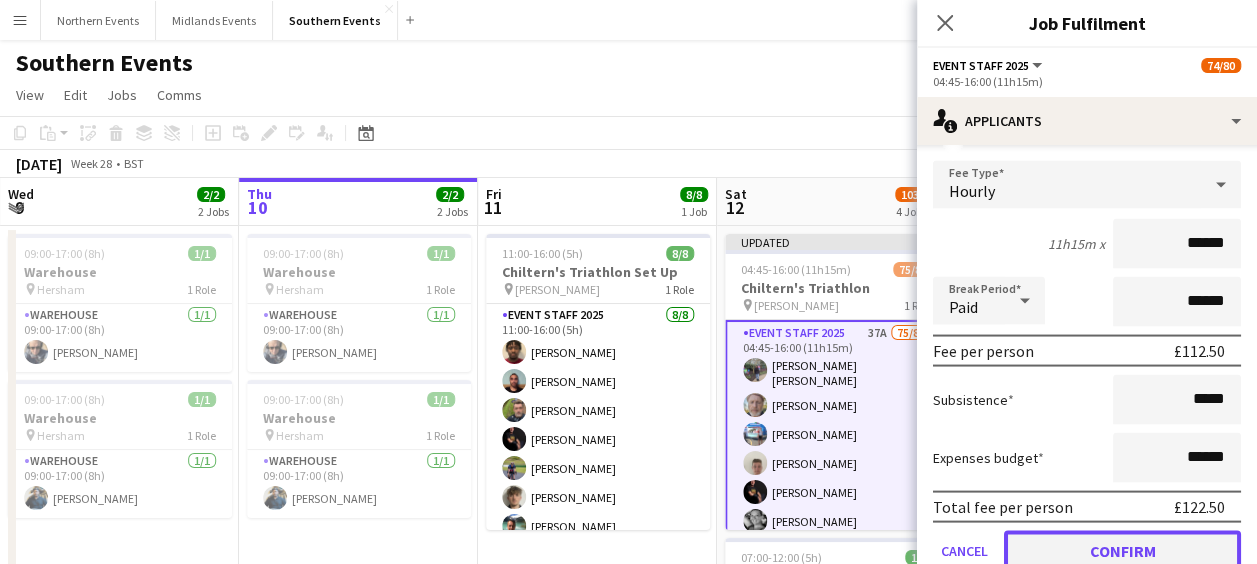 click on "Confirm" 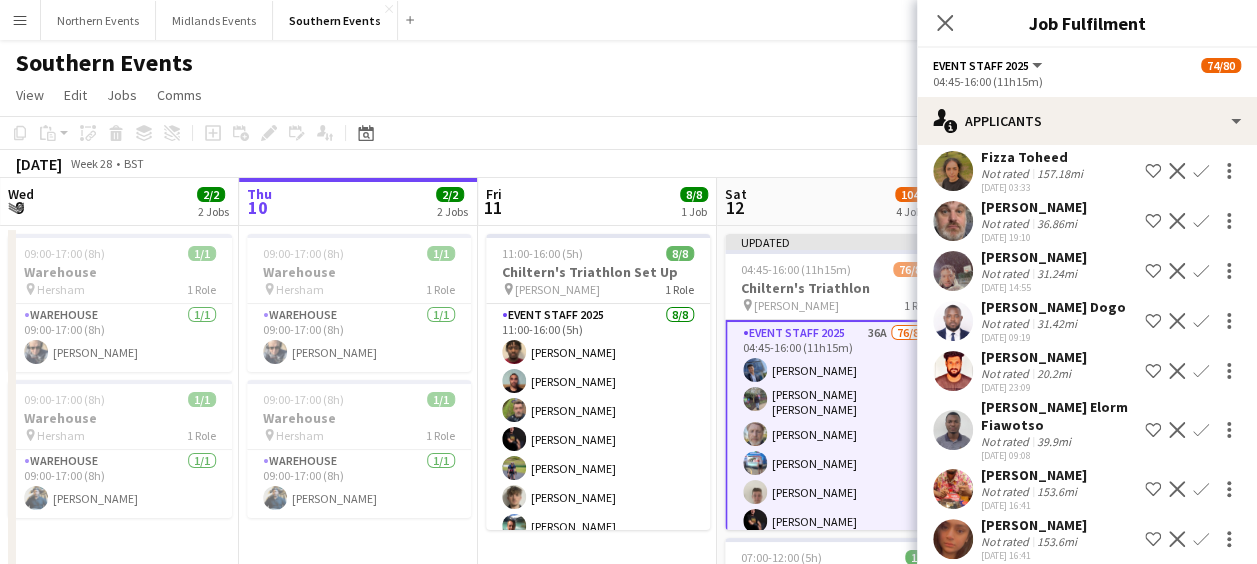 scroll, scrollTop: 1566, scrollLeft: 0, axis: vertical 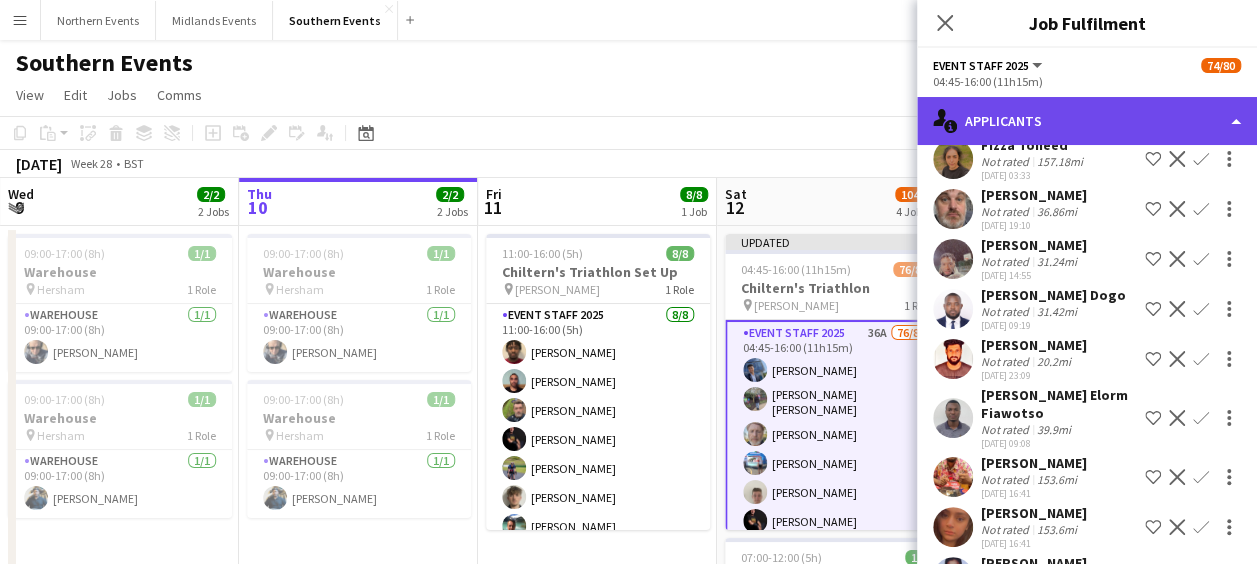 click on "single-neutral-actions-information
Applicants" 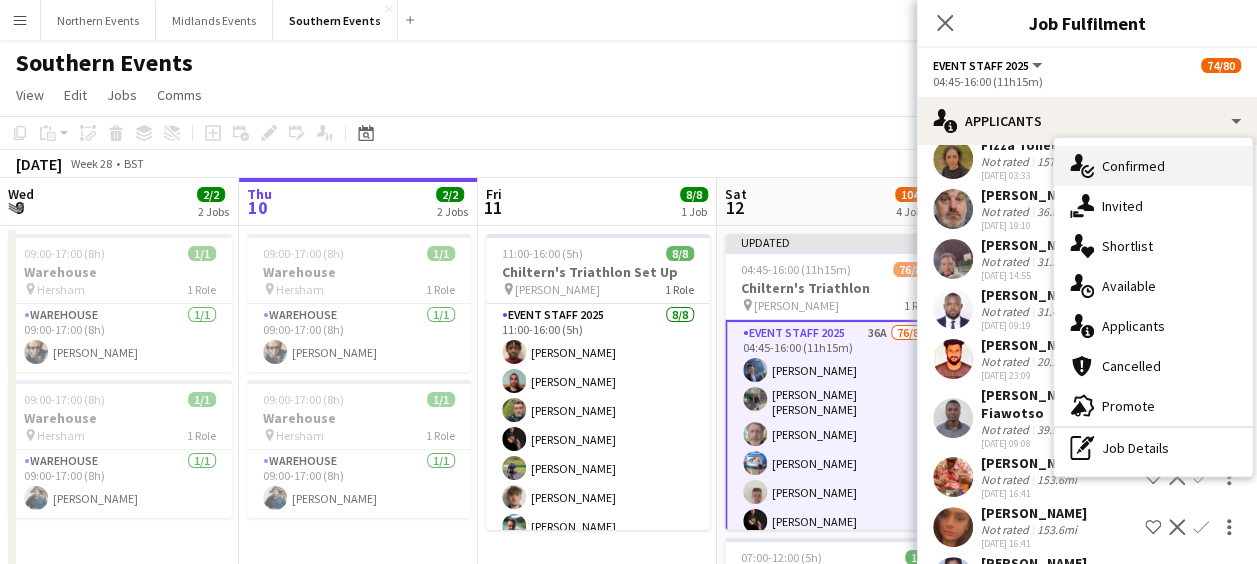 click 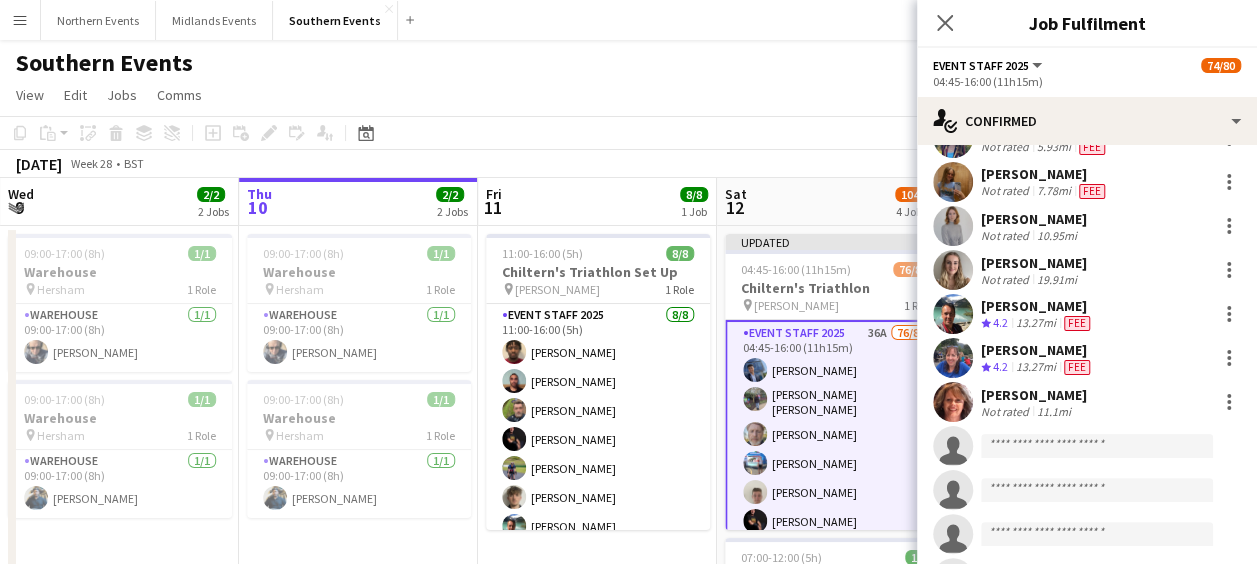 scroll, scrollTop: 3212, scrollLeft: 0, axis: vertical 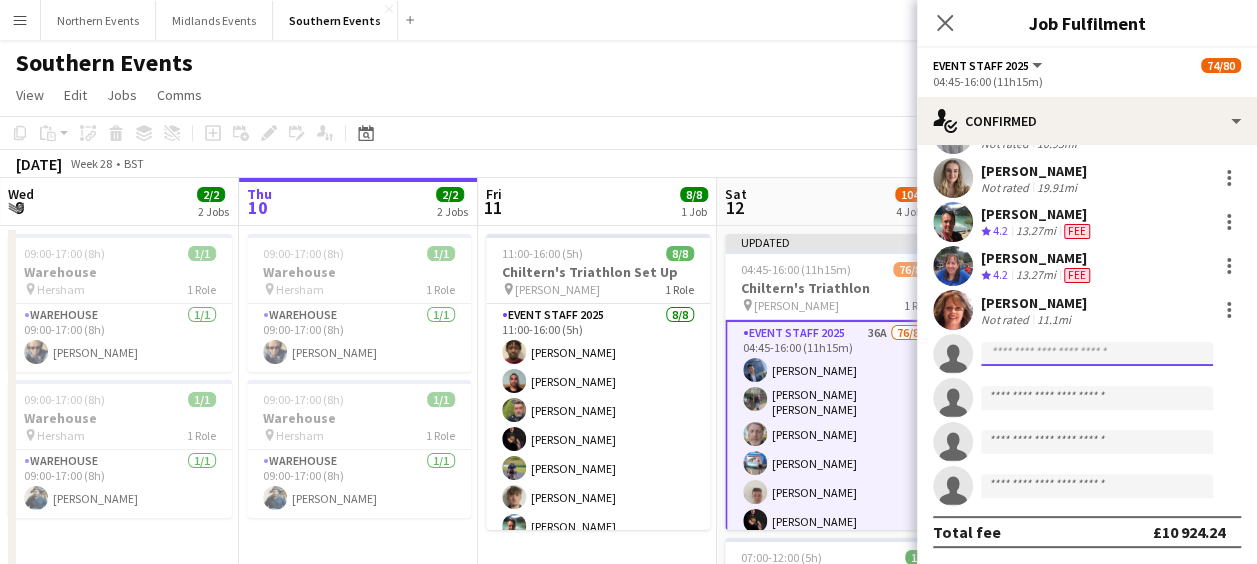 click 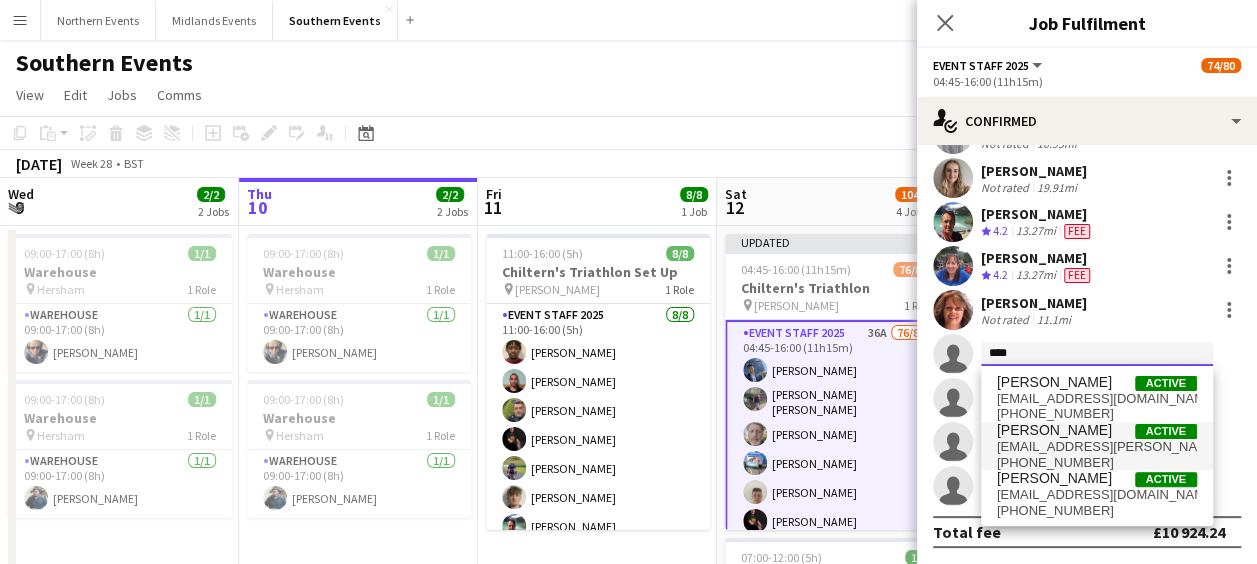 type on "****" 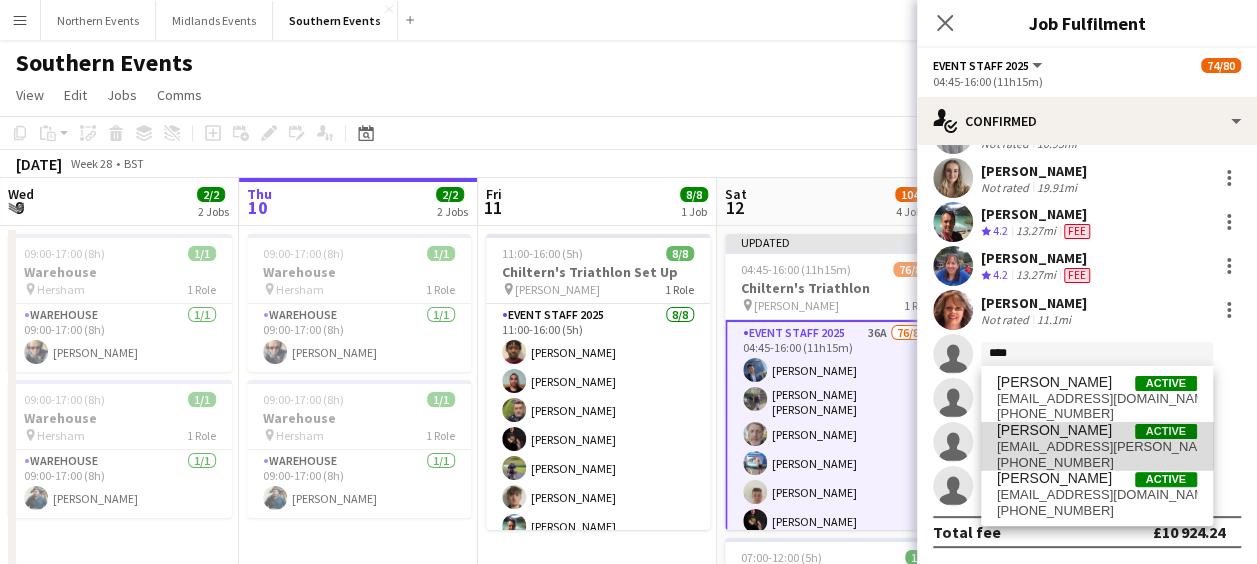 click on "[PERSON_NAME]" at bounding box center [1054, 430] 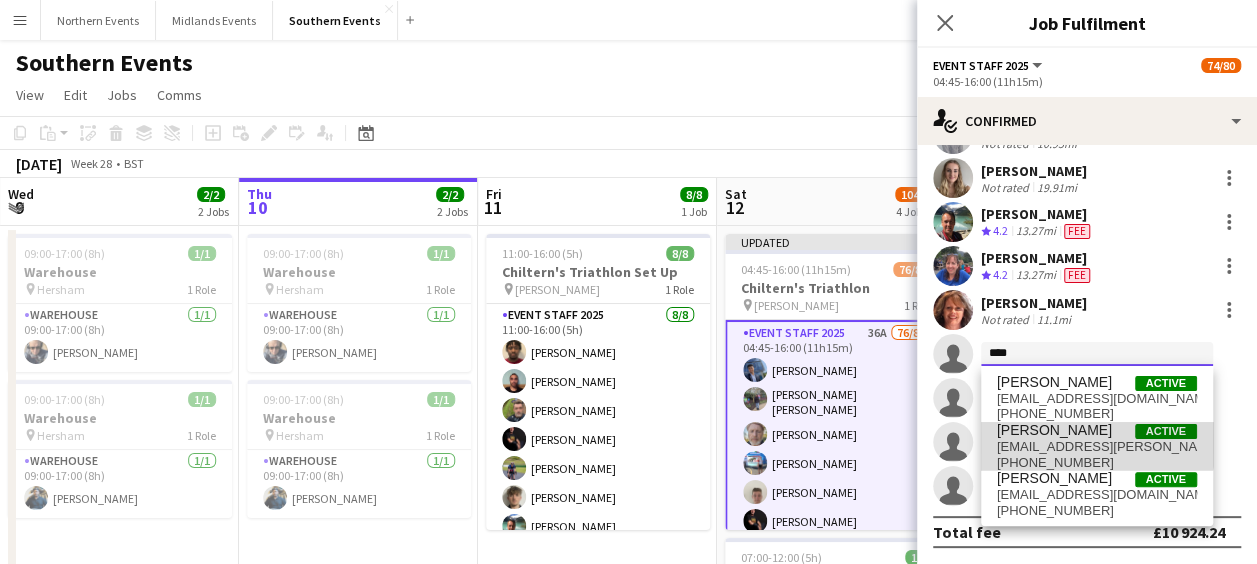 type 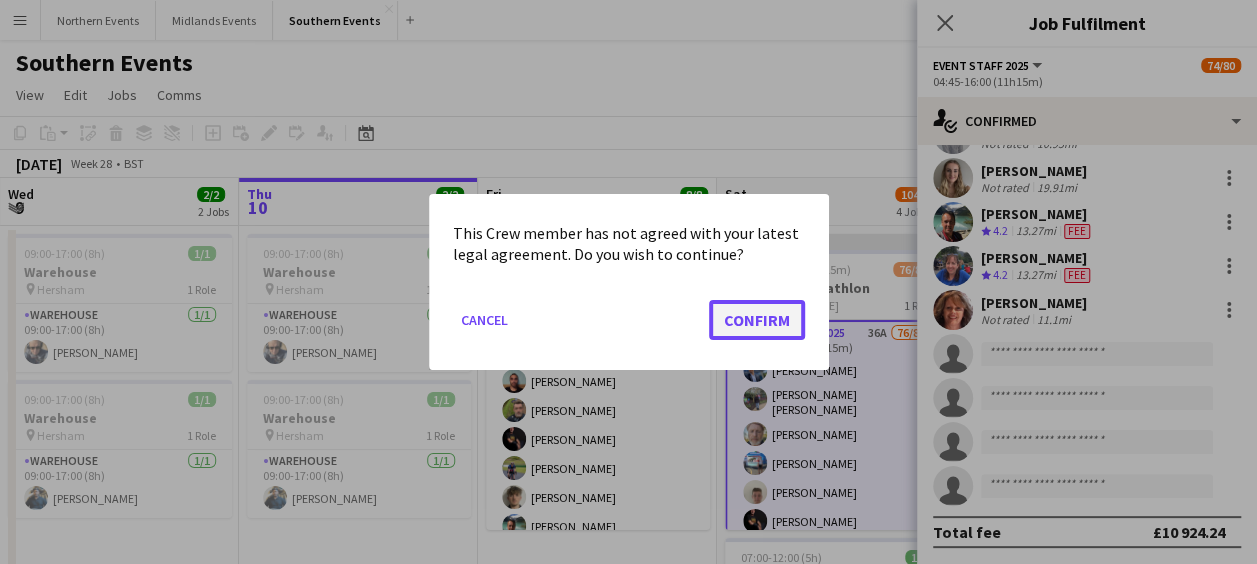 click on "Confirm" 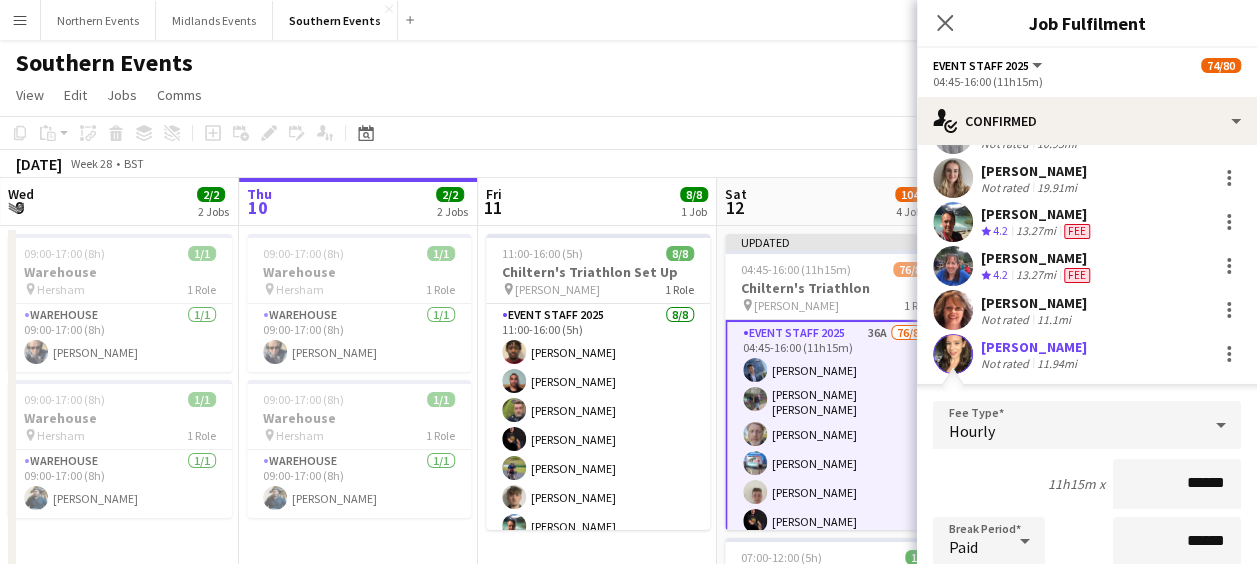 click on "******" at bounding box center (1177, 484) 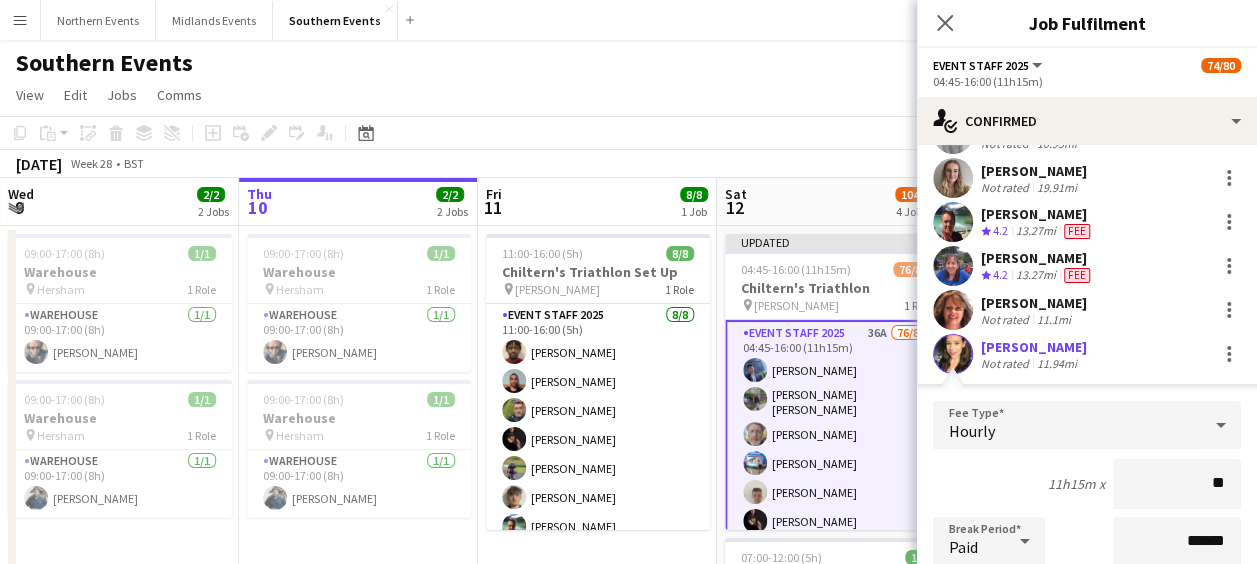 type on "*****" 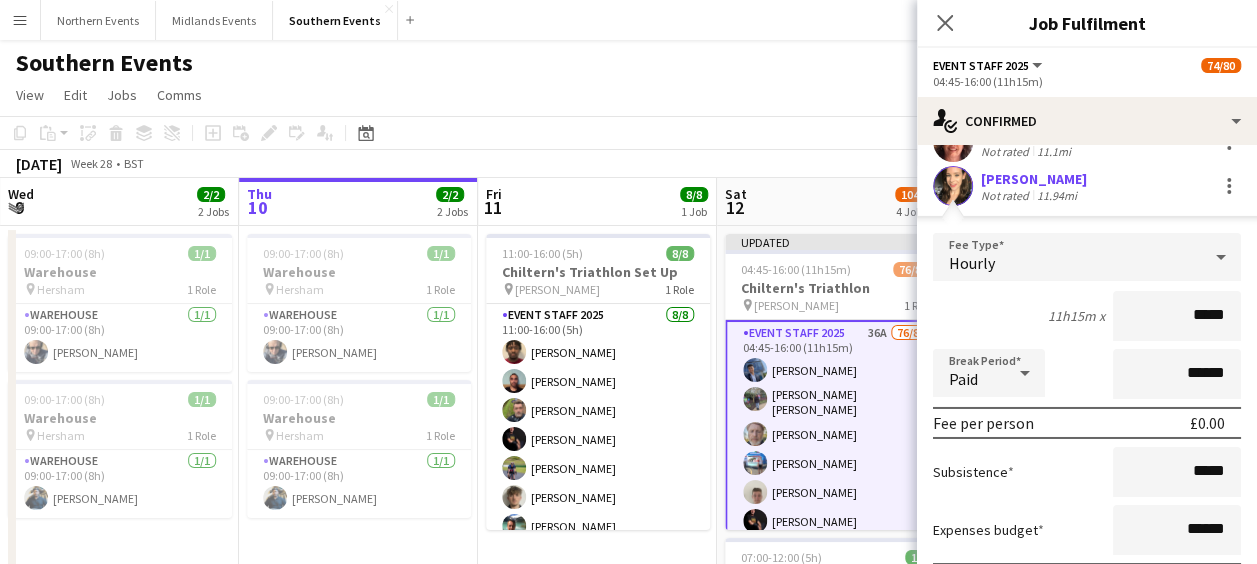 scroll, scrollTop: 3394, scrollLeft: 0, axis: vertical 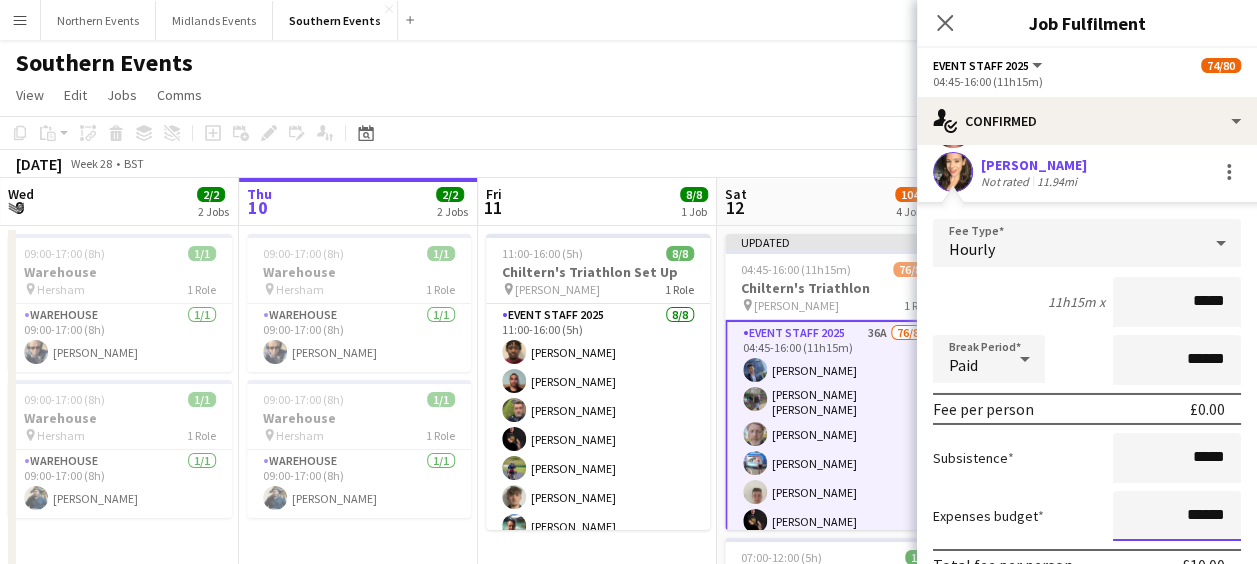 click on "******" at bounding box center (1177, 516) 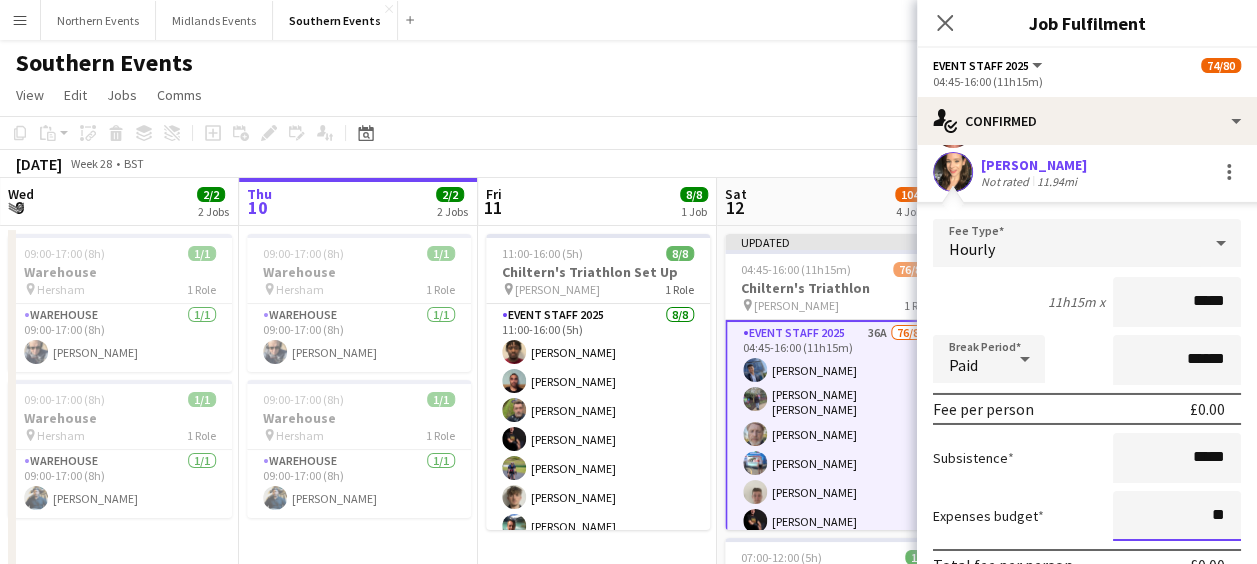 type on "*****" 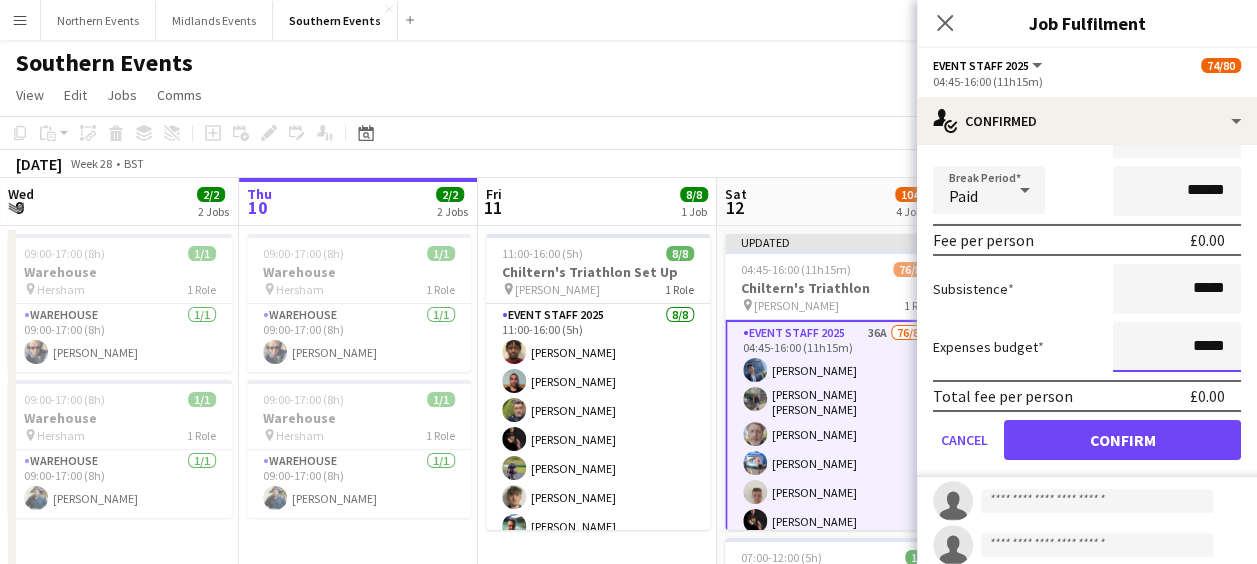 scroll, scrollTop: 3570, scrollLeft: 0, axis: vertical 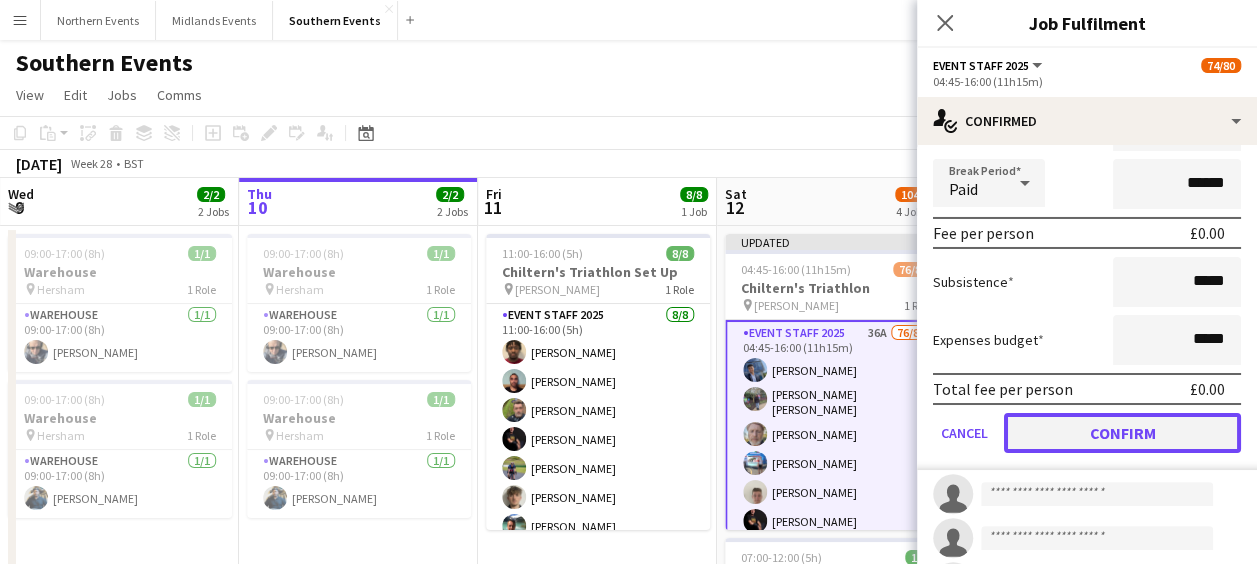 click on "Confirm" at bounding box center (1122, 433) 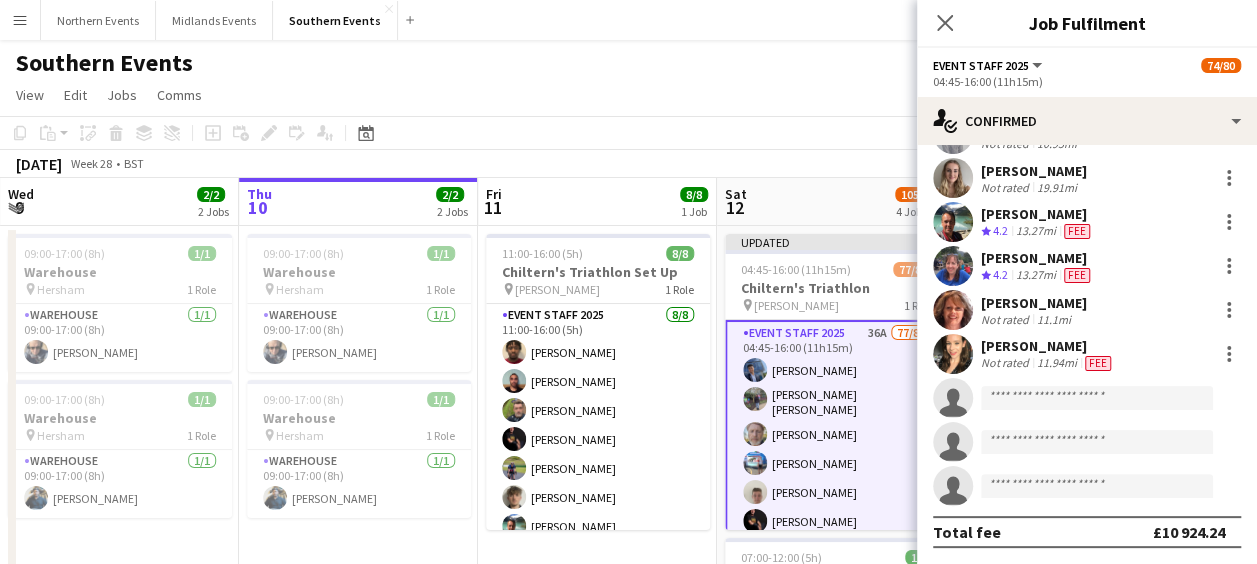 scroll, scrollTop: 3212, scrollLeft: 0, axis: vertical 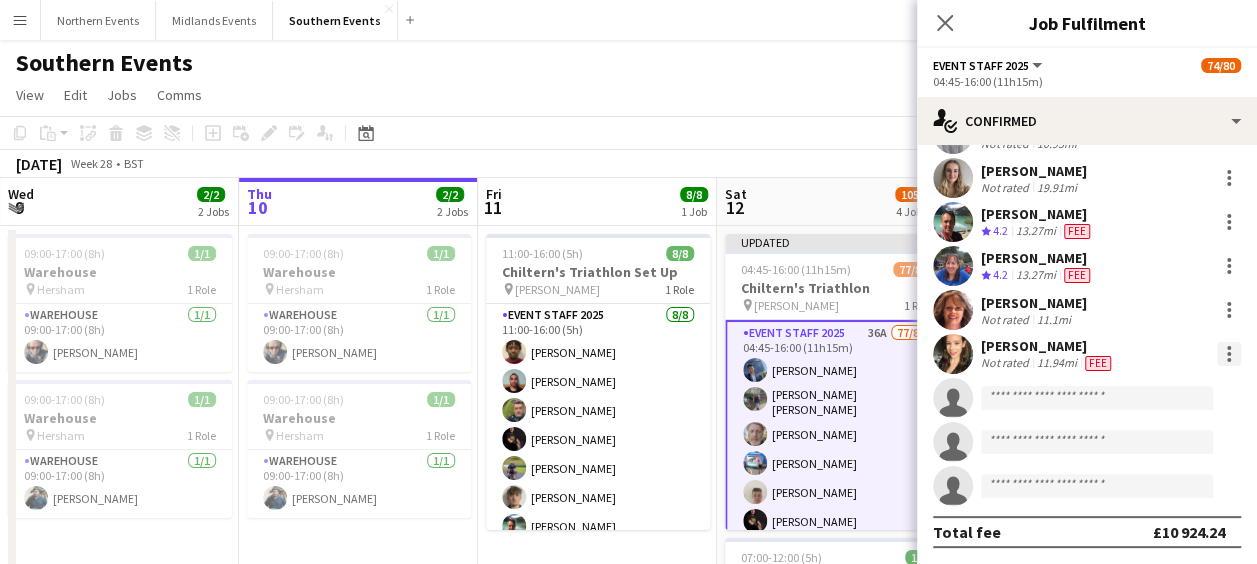 click at bounding box center (1229, 354) 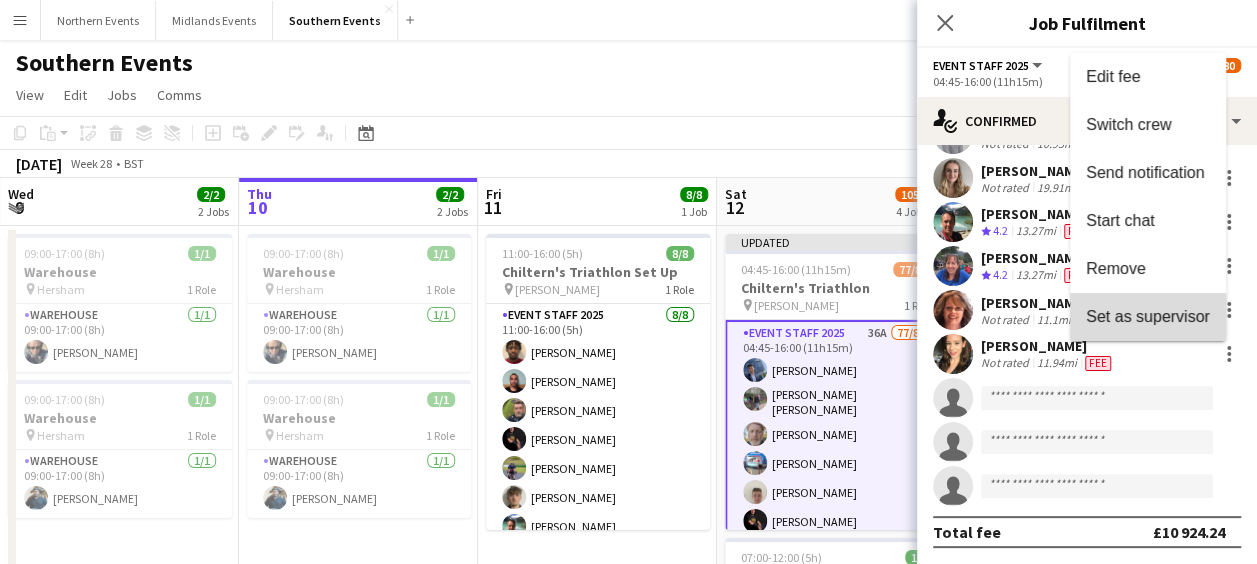 click on "Set as supervisor" at bounding box center (1148, 316) 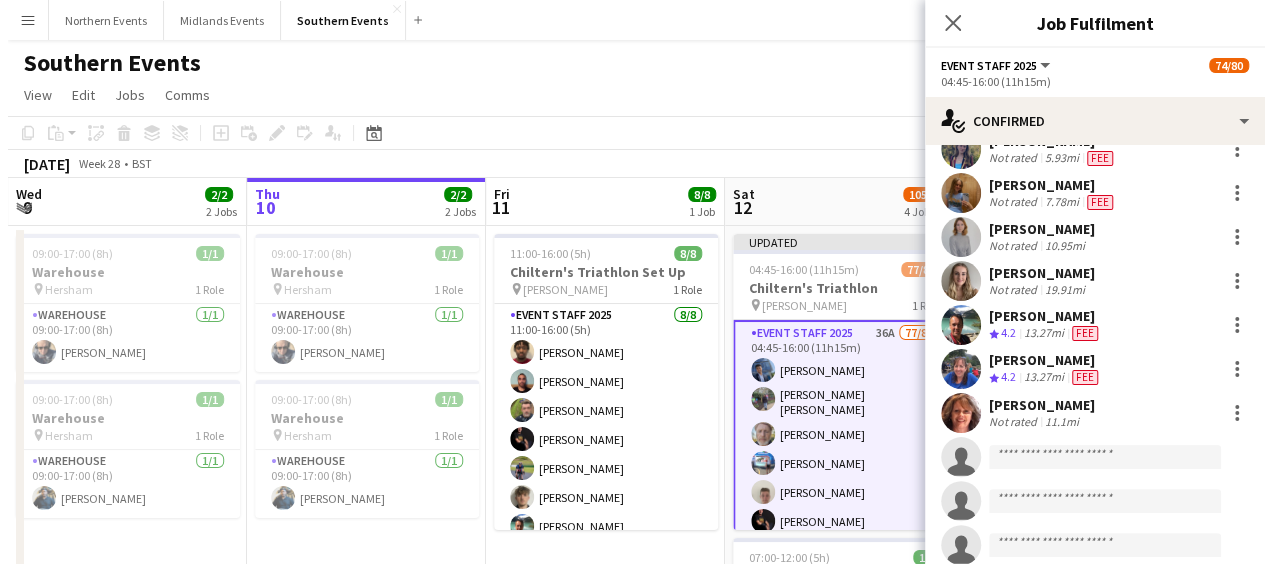 scroll, scrollTop: 3270, scrollLeft: 0, axis: vertical 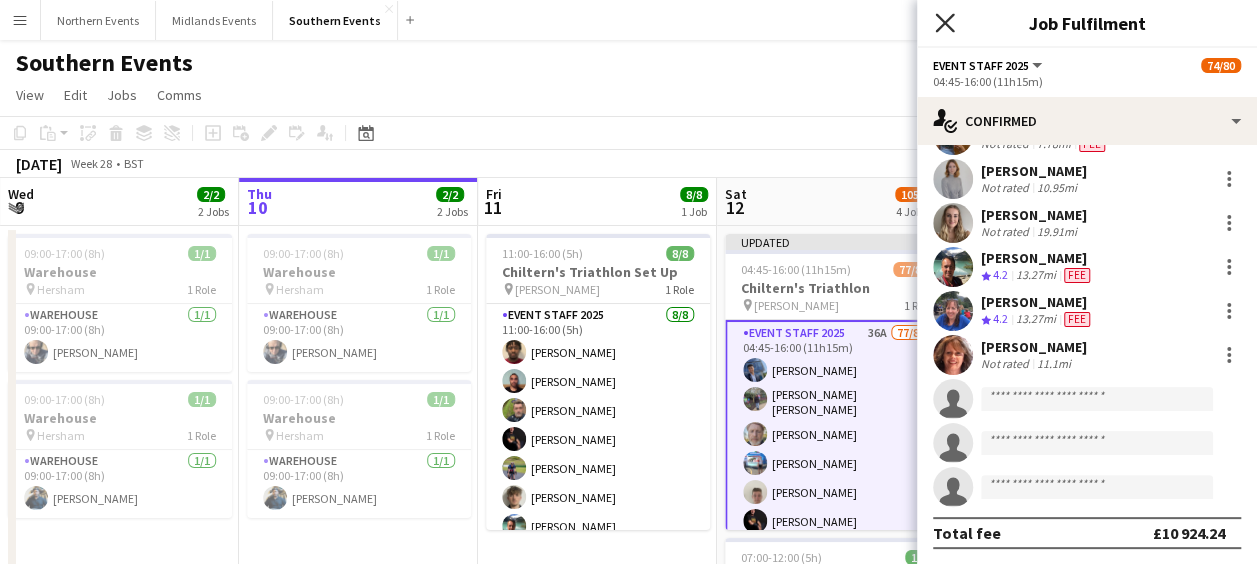 click 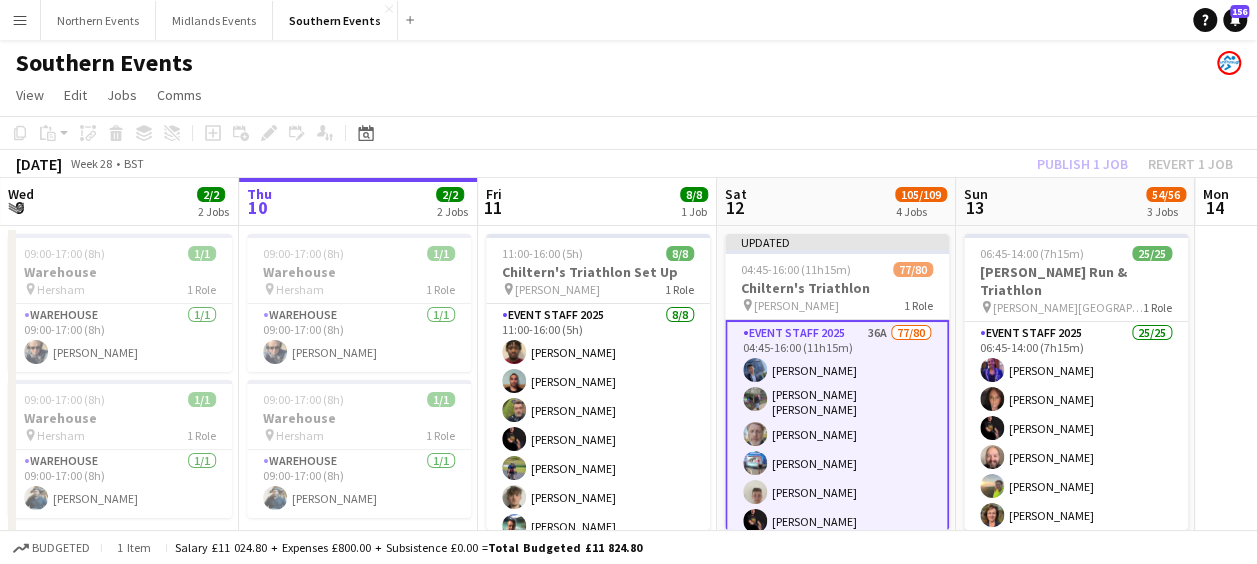 click on "View  Day view expanded Day view collapsed Month view Date picker Jump to [DATE] Expand Linked Jobs Collapse Linked Jobs  Edit  Copy Ctrl+C  Paste  Without Crew Ctrl+V With Crew Ctrl+Shift+V Paste as linked job  Group  Group Ungroup  Jobs  New Job Edit Job Delete Job New Linked Job Edit Linked Jobs Job fulfilment Promote Role Copy Role URL  Comms  Notify confirmed crew Create chat" 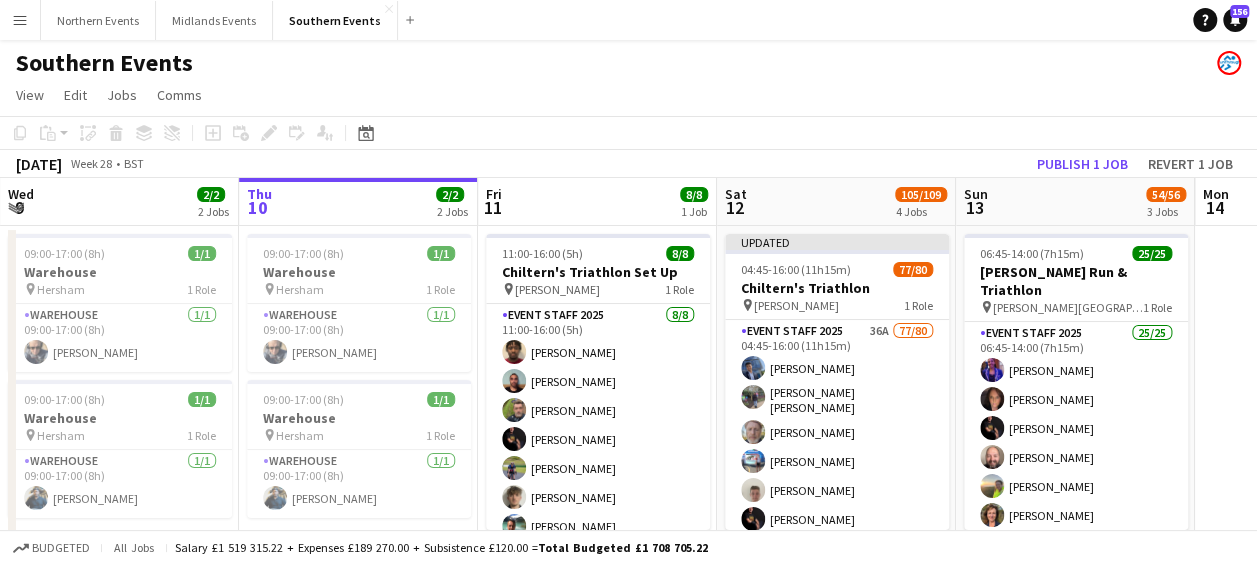 click on "Copy
Paste
Paste   Ctrl+V Paste with crew  Ctrl+Shift+V
Paste linked Job
[GEOGRAPHIC_DATA]
Group
Ungroup
Add job
Add linked Job
Edit
Edit linked Job
Applicants
Date picker
[DATE] [DATE] [DATE] M [DATE] T [DATE] W [DATE] T [DATE] F [DATE] S [DATE] S  [DATE]   2   3   4   5   6   7   8   9   10   11   12   13   14   15   16   17   18   19   20   21   22   23   24   25   26   27   28   29   30   31
Comparison range
Comparison range
[DATE]" 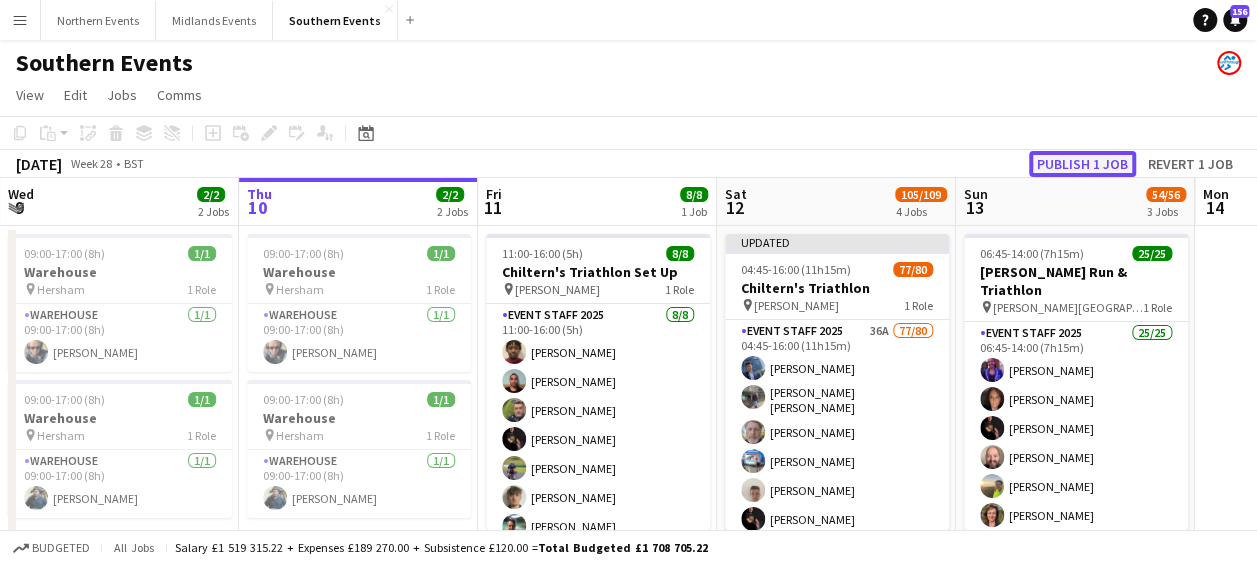 click on "Publish 1 job" 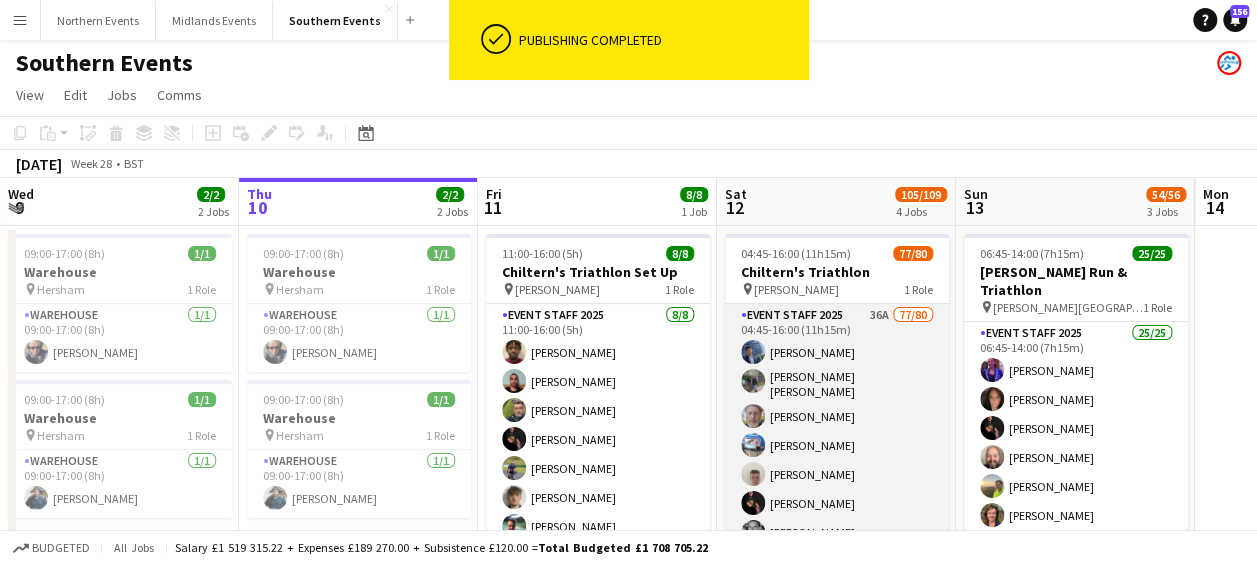 click on "Event Staff 2025   36A   77/80   04:45-16:00 (11h15m)
[PERSON_NAME] [PERSON_NAME] [PERSON_NAME] [PERSON_NAME] [PERSON_NAME] [PERSON_NAME] [PERSON_NAME] [PERSON_NAME] [PERSON_NAME] Ebony-[PERSON_NAME] [PERSON_NAME] [PERSON_NAME] [PERSON_NAME] [PERSON_NAME] [PERSON_NAME] [PERSON_NAME] [PERSON_NAME] [PERSON_NAME] [PERSON_NAME] [PERSON_NAME] [PERSON_NAME] [PERSON_NAME] [PERSON_NAME] [PERSON_NAME] [PERSON_NAME] [PERSON_NAME] [PERSON_NAME] [PERSON_NAME] [PERSON_NAME] [PERSON_NAME] [PERSON_NAME] [PERSON_NAME] [PERSON_NAME] [PERSON_NAME] [PERSON_NAME] [PERSON_NAME] Sheriff - [PERSON_NAME] [PERSON_NAME] [PERSON_NAME] [PERSON_NAME] [PERSON_NAME] [PERSON_NAME] [PERSON_NAME] [PERSON_NAME] [PERSON_NAME] Windows [PERSON_NAME] [PERSON_NAME] [PERSON_NAME] [PERSON_NAME] [PERSON_NAME] [PERSON_NAME] [MEDICAL_DATA][PERSON_NAME] [PERSON_NAME] [PERSON_NAME] [PERSON_NAME] [PERSON_NAME] [PERSON_NAME] [PERSON_NAME] [PERSON_NAME] [PERSON_NAME] [PERSON_NAME] [PERSON_NAME] [PERSON_NAME] [PERSON_NAME] [PERSON_NAME] Will [PERSON_NAME] [PERSON_NAME]" at bounding box center [837, 1492] 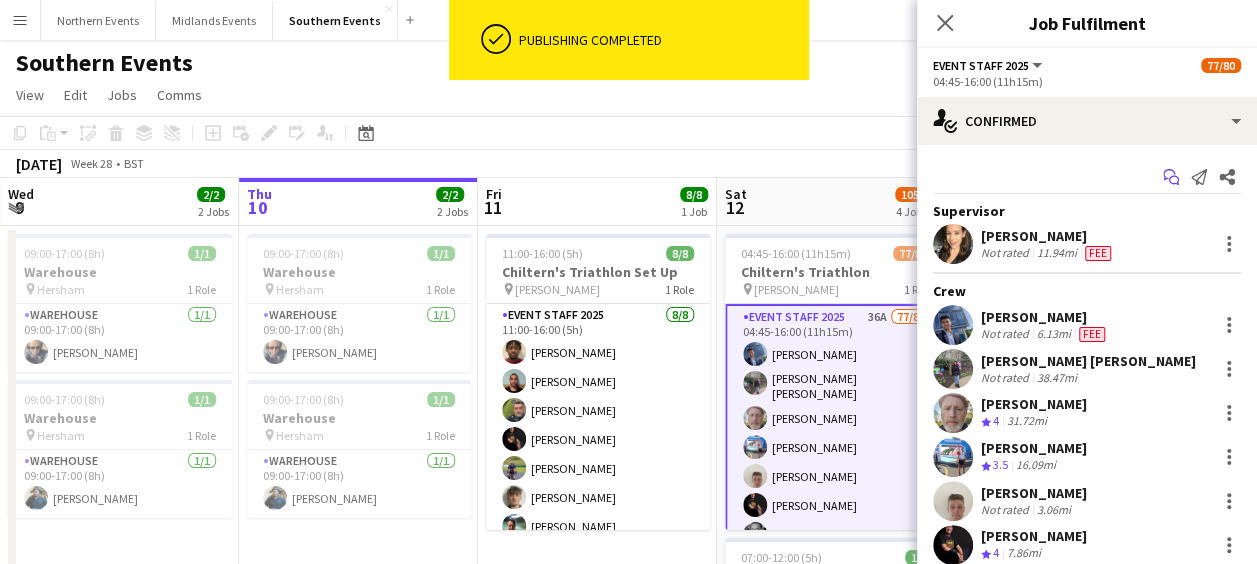 click on "Start chat" 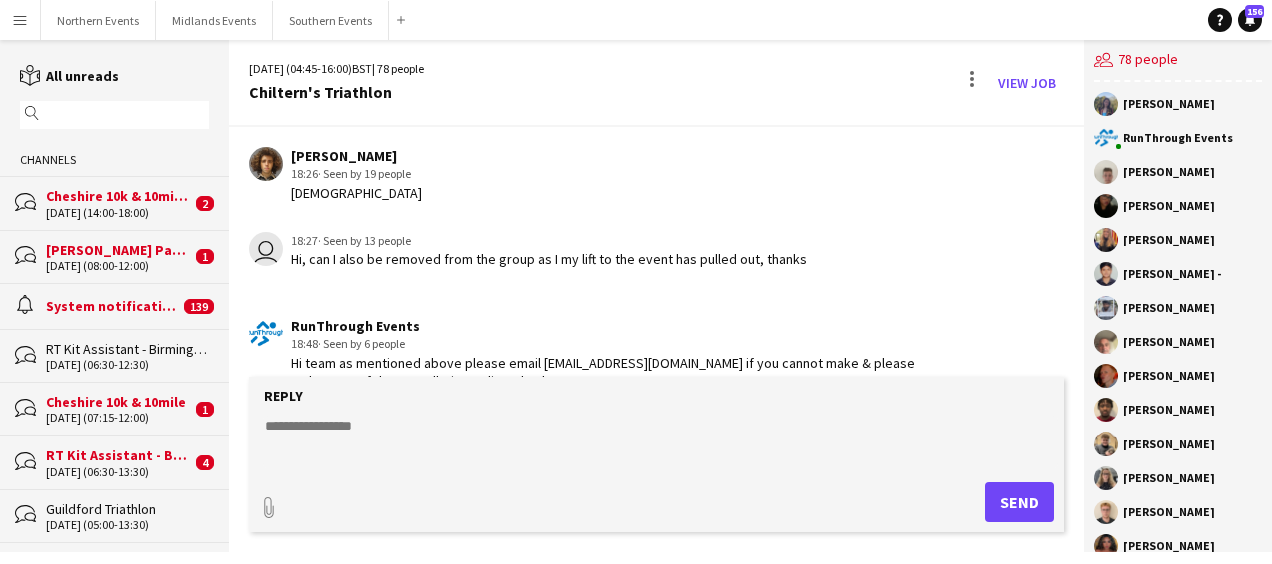 scroll, scrollTop: 2946, scrollLeft: 0, axis: vertical 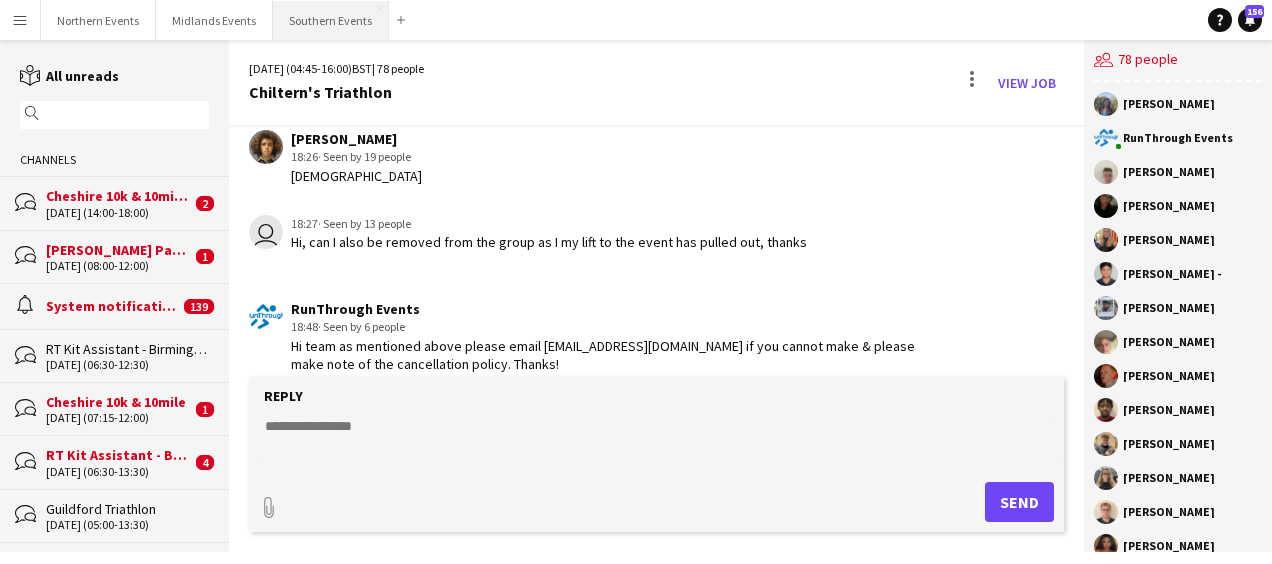 click on "Southern Events
Close" at bounding box center [331, 20] 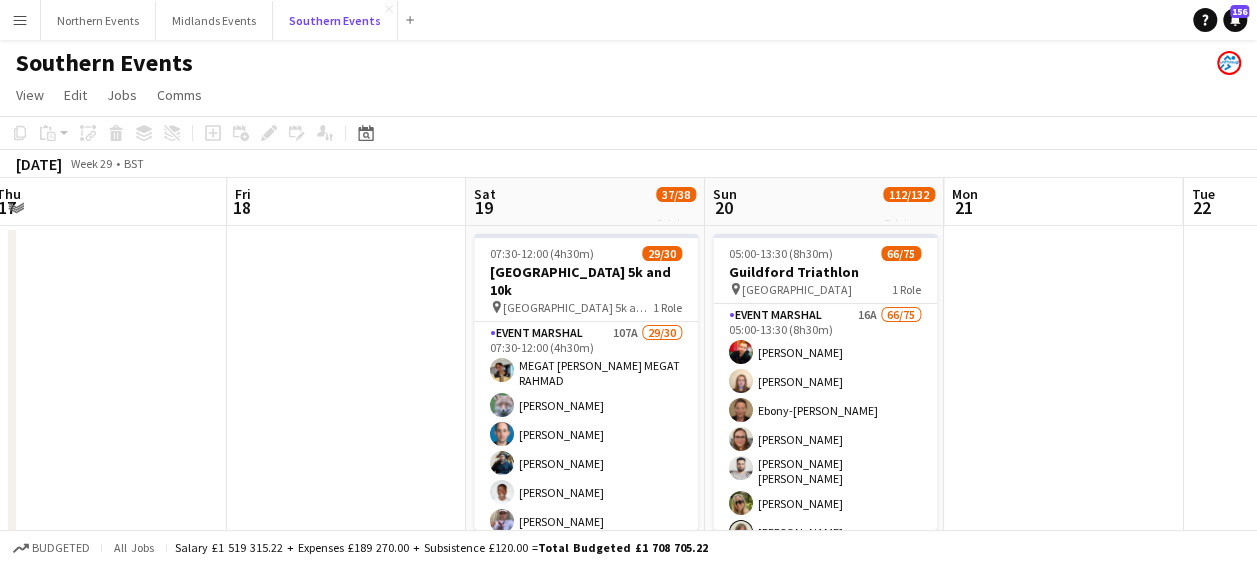 scroll, scrollTop: 0, scrollLeft: 732, axis: horizontal 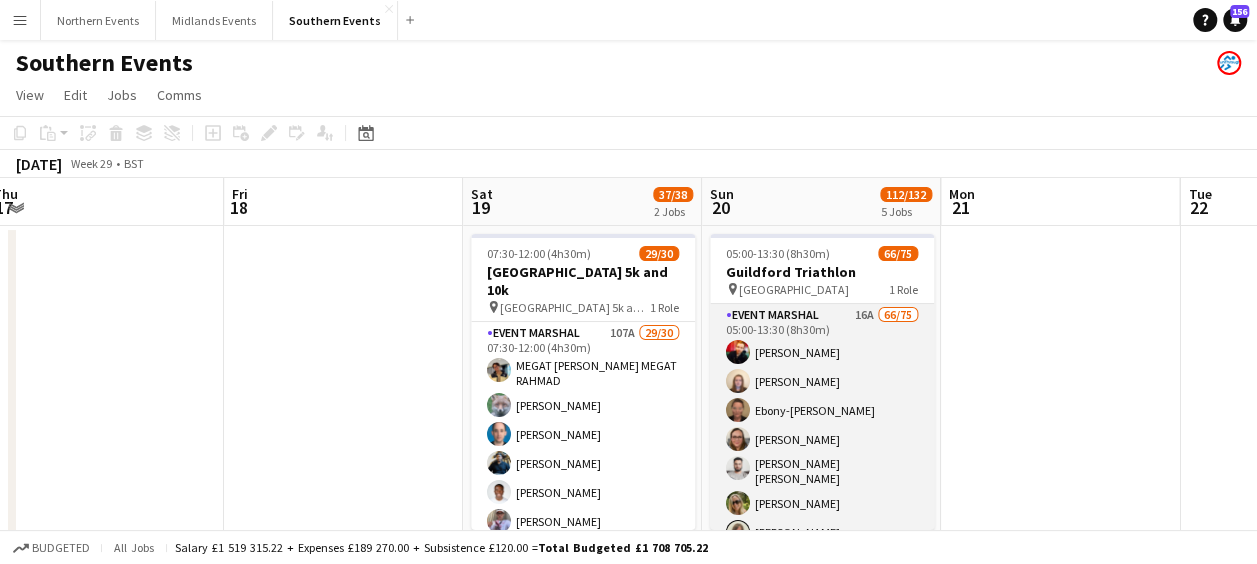 click on "Event Marshal   16A   66/75   05:00-13:30 (8h30m)
[PERSON_NAME] [PERSON_NAME] Ebony-[PERSON_NAME] [PERSON_NAME] [PERSON_NAME] [PERSON_NAME] [PERSON_NAME] [PERSON_NAME] [PERSON_NAME] [PERSON_NAME] [PERSON_NAME] [PERSON_NAME] [PERSON_NAME] [PERSON_NAME] [PERSON_NAME] [PERSON_NAME] [PERSON_NAME] [PERSON_NAME] [PERSON_NAME] [PERSON_NAME] [PERSON_NAME] [PERSON_NAME] [PERSON_NAME] [PERSON_NAME] [PERSON_NAME] [PERSON_NAME] [PERSON_NAME] [PERSON_NAME] [PERSON_NAME] [PERSON_NAME] [PERSON_NAME] [PERSON_NAME] [PERSON_NAME] [PERSON_NAME] [PERSON_NAME] [PERSON_NAME] [PERSON_NAME] [PERSON_NAME] [PERSON_NAME] honor parissis [PERSON_NAME] [PERSON_NAME] [PERSON_NAME] [PERSON_NAME] [PERSON_NAME] [PERSON_NAME] [PERSON_NAME] [PERSON_NAME] [PERSON_NAME] [PERSON_NAME] [PERSON_NAME] [PERSON_NAME] [PERSON_NAME] [PERSON_NAME] [PERSON_NAME] [PERSON_NAME][MEDICAL_DATA] ! [PERSON_NAME] [PERSON_NAME] [PERSON_NAME] [PERSON_NAME] [MEDICAL_DATA][PERSON_NAME] [PERSON_NAME] [PERSON_NAME] [PERSON_NAME]" at bounding box center (822, 1420) 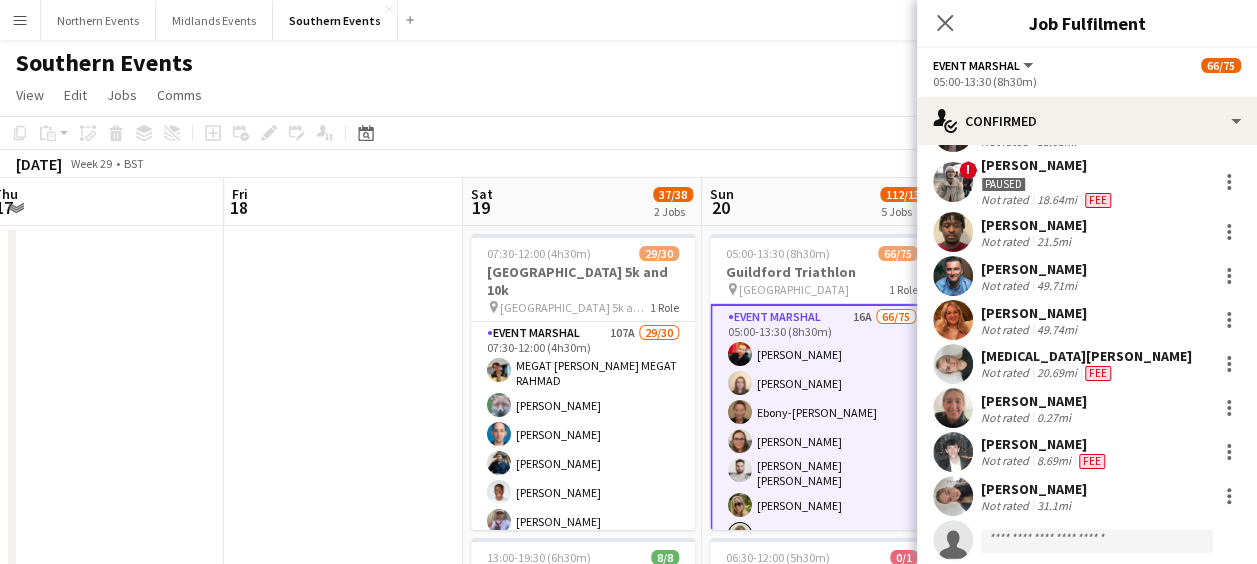 scroll, scrollTop: 2568, scrollLeft: 0, axis: vertical 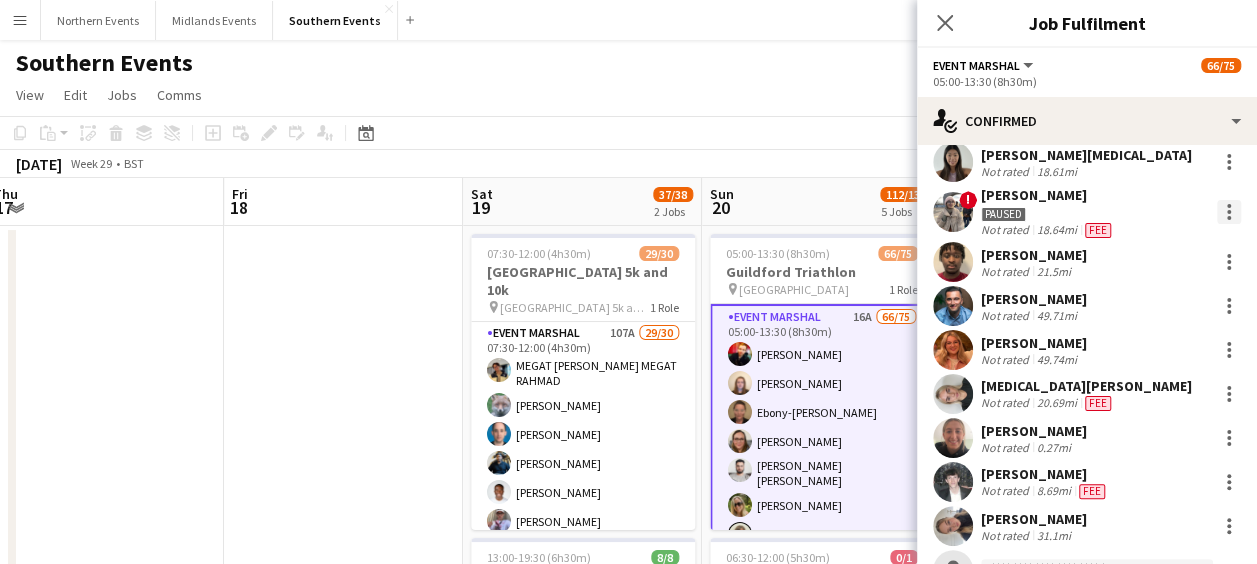 click at bounding box center [1229, 212] 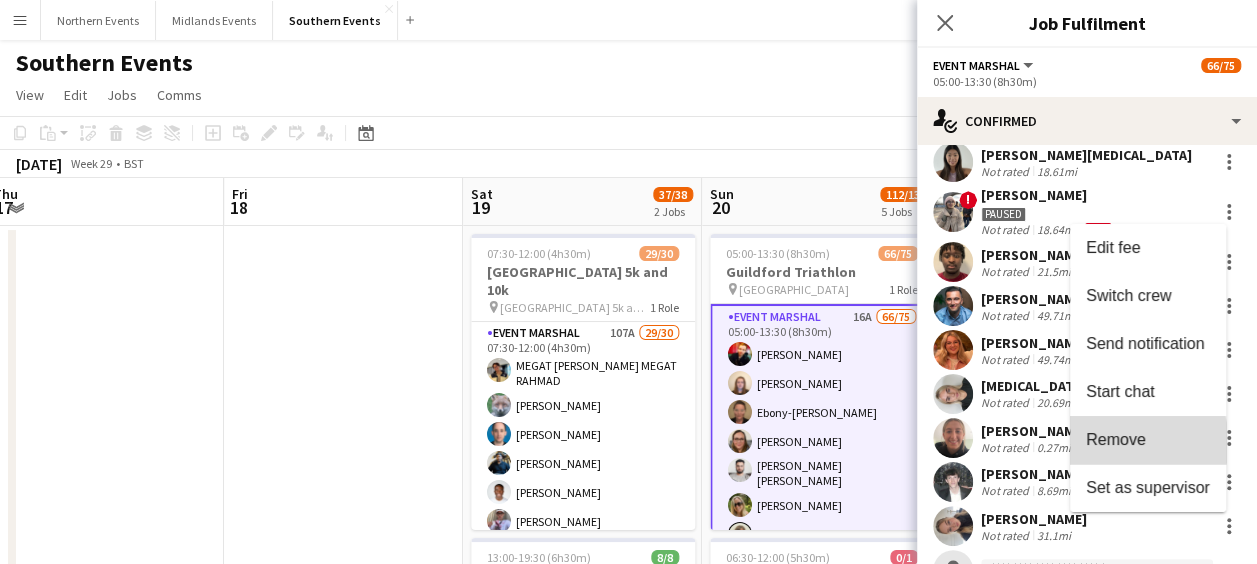 click on "Remove" at bounding box center [1116, 439] 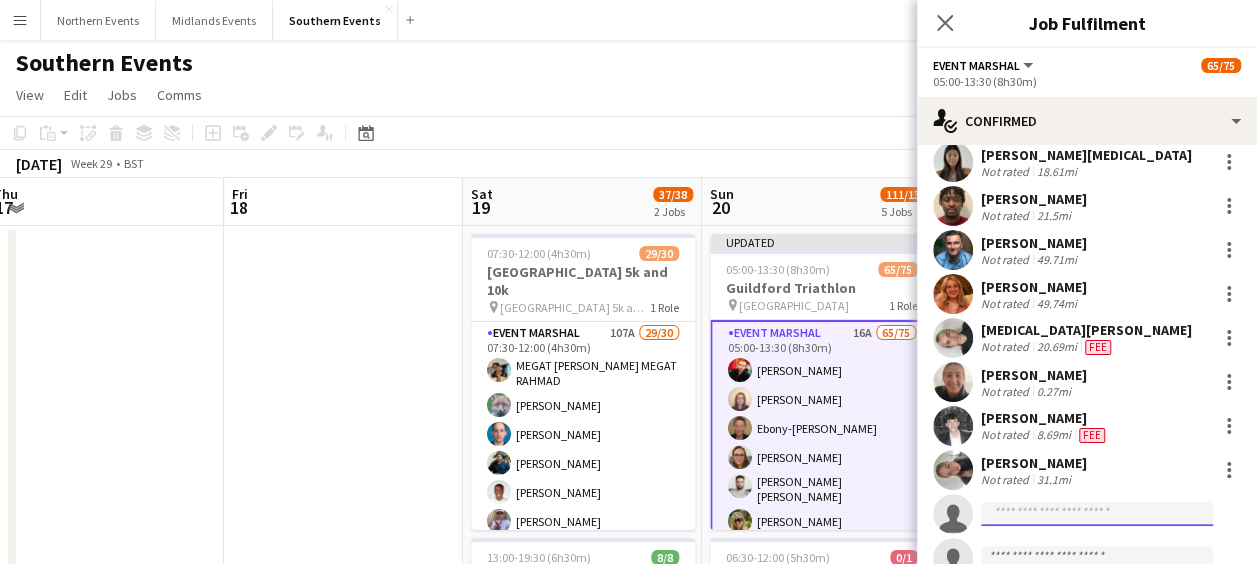 click 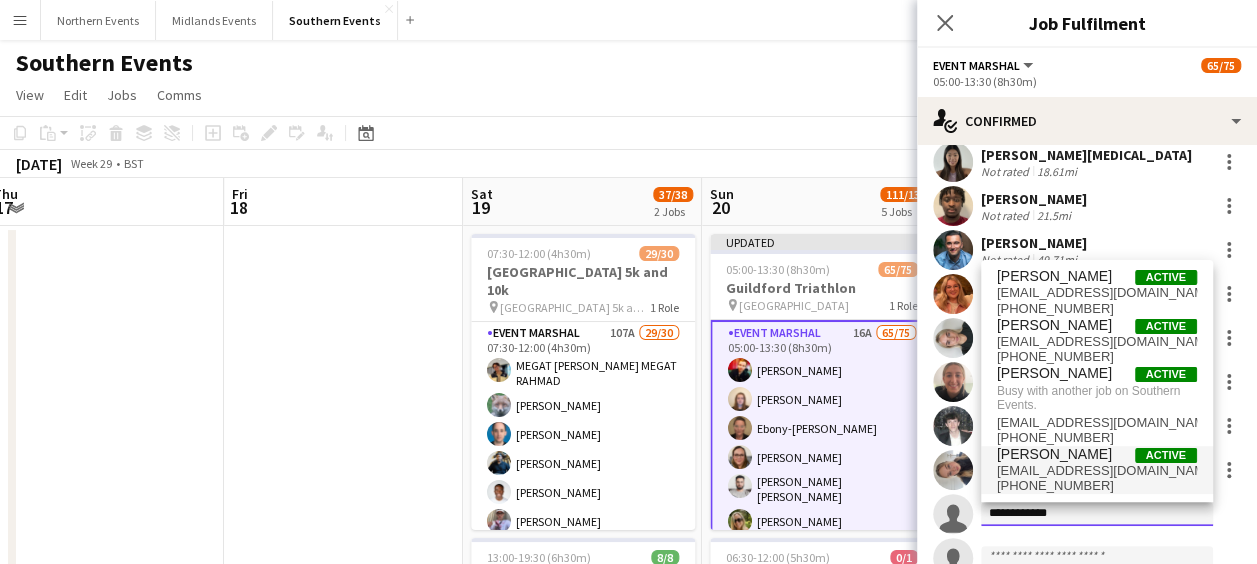 type on "**********" 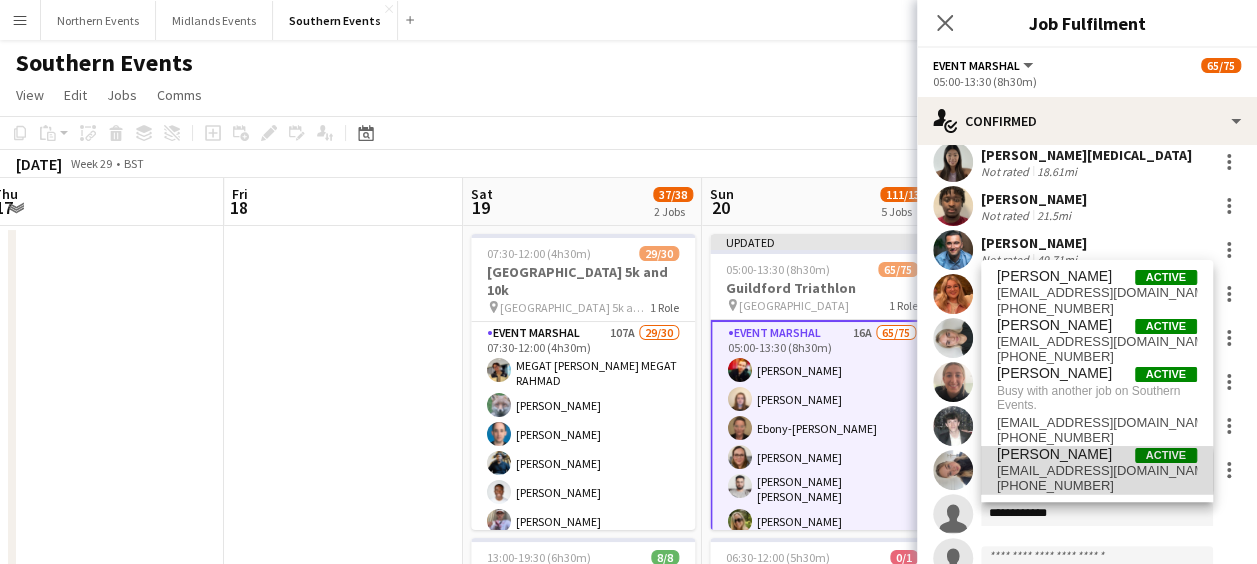 click on "[EMAIL_ADDRESS][DOMAIN_NAME]" at bounding box center [1097, 471] 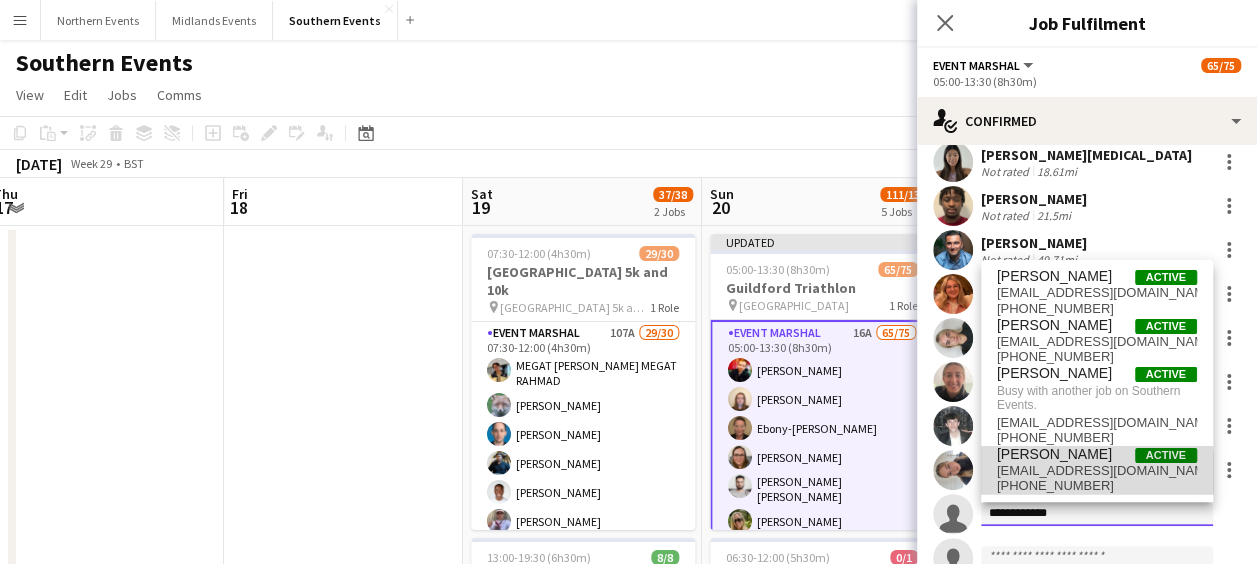 type 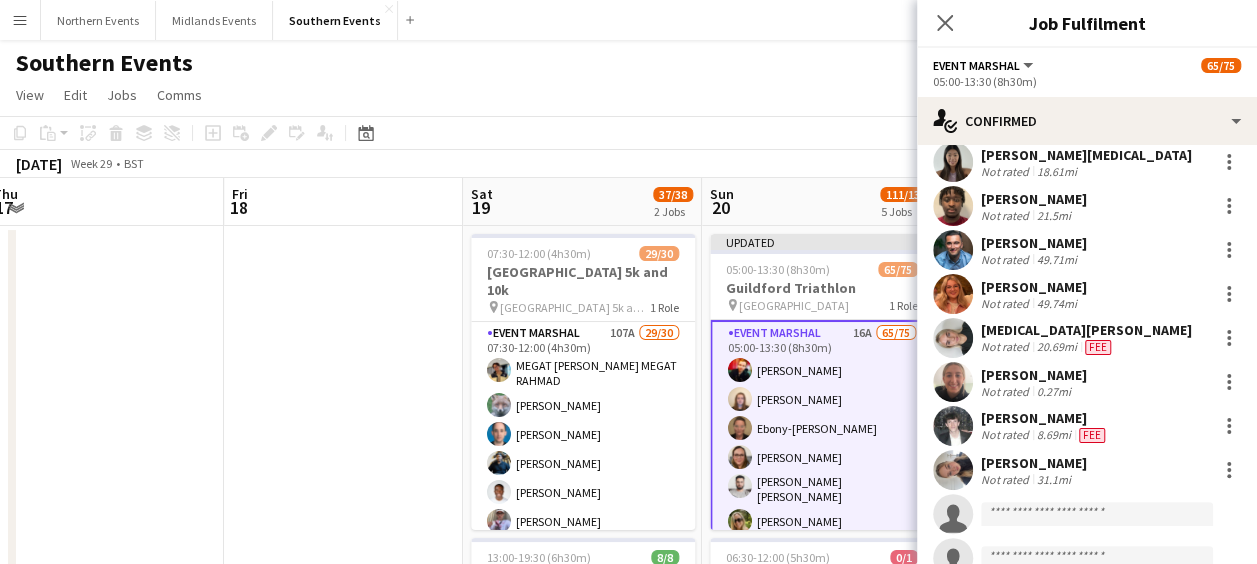 scroll, scrollTop: 2850, scrollLeft: 0, axis: vertical 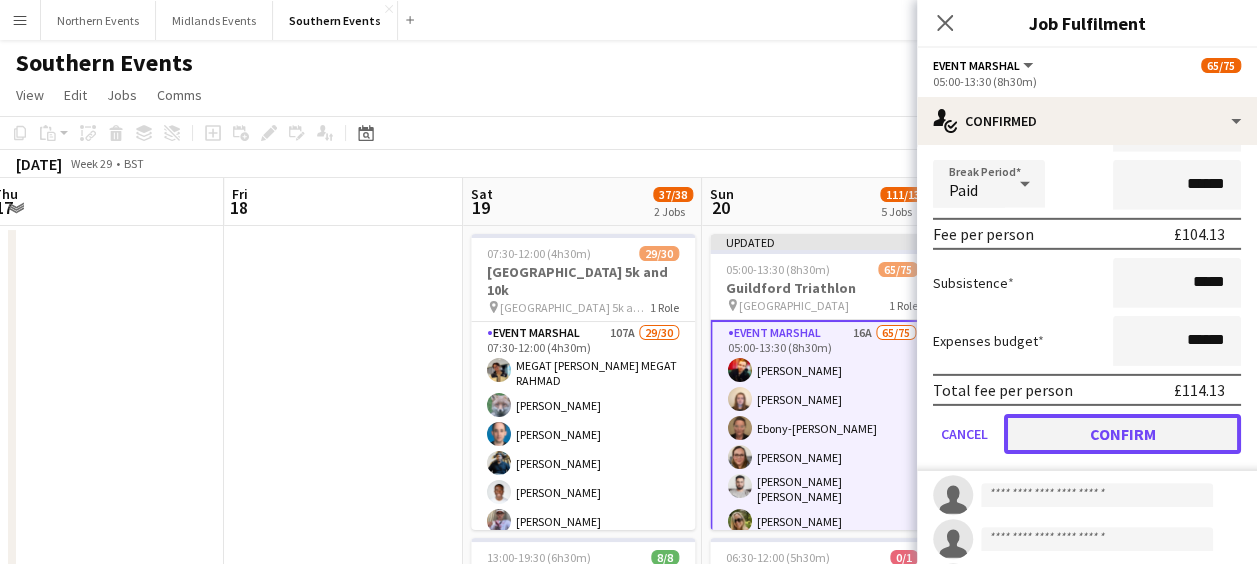 click on "Confirm" at bounding box center (1122, 434) 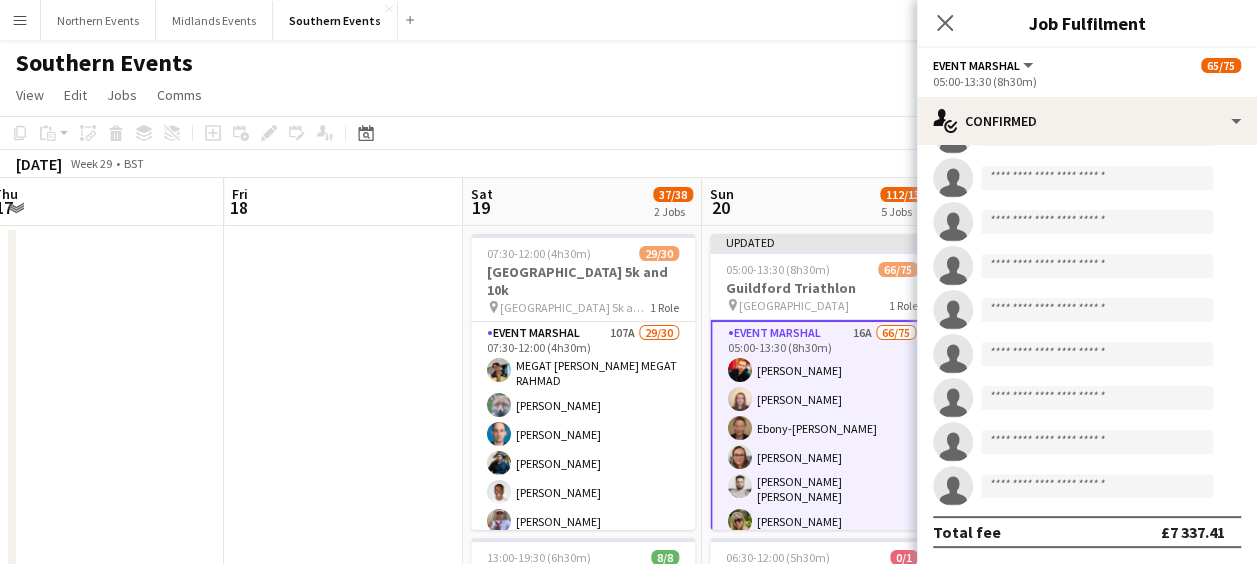 scroll, scrollTop: 2992, scrollLeft: 0, axis: vertical 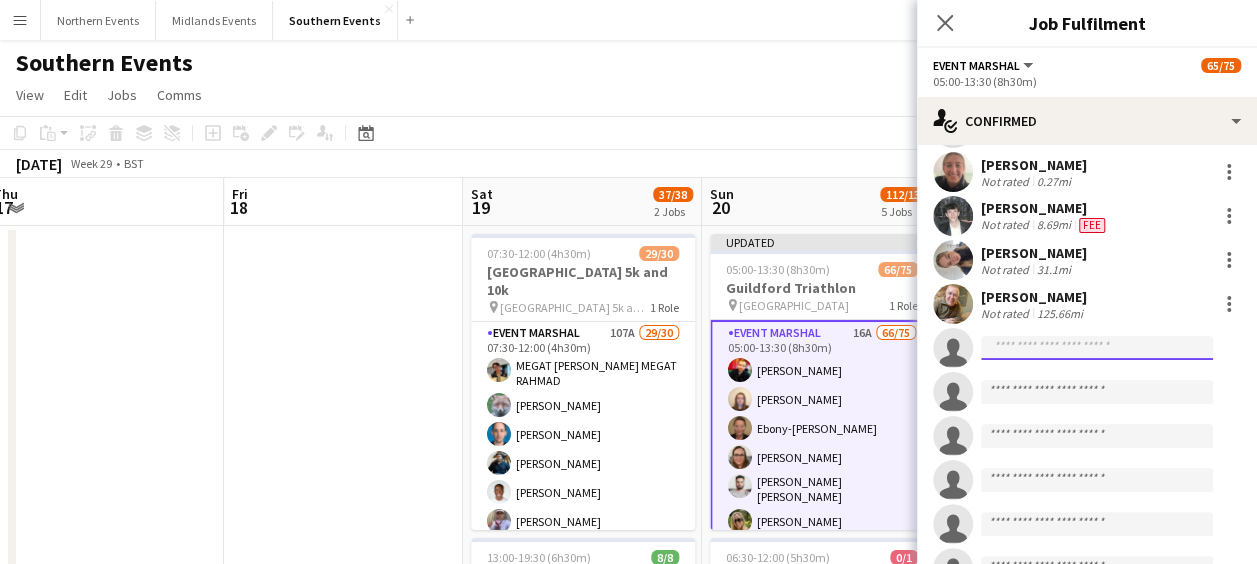 click 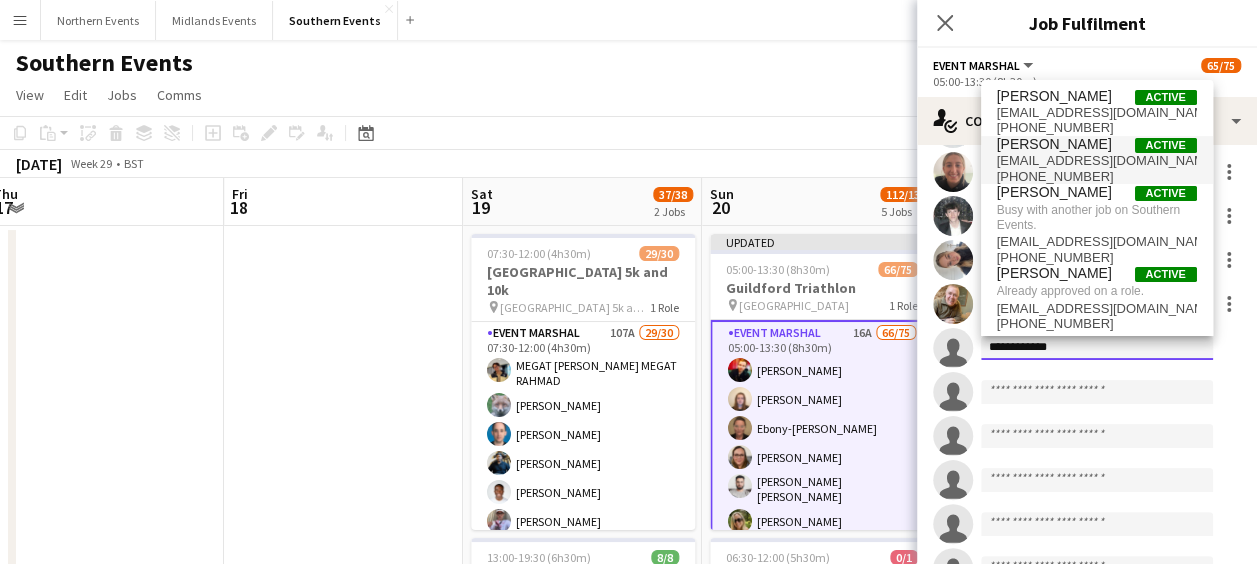type on "**********" 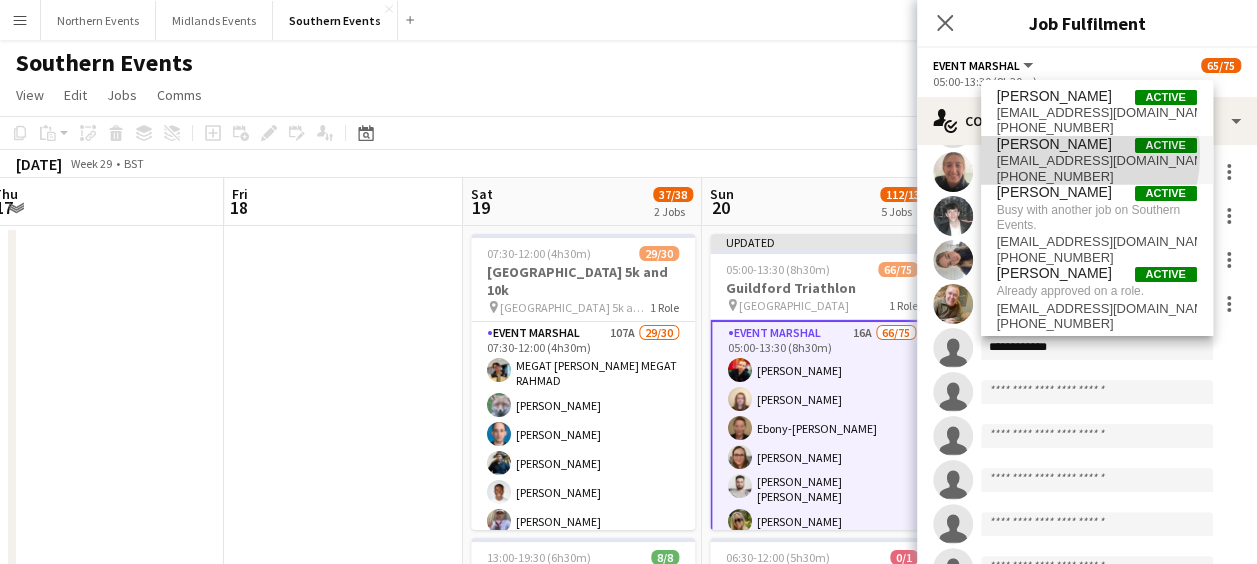 click on "[EMAIL_ADDRESS][DOMAIN_NAME]" at bounding box center [1097, 161] 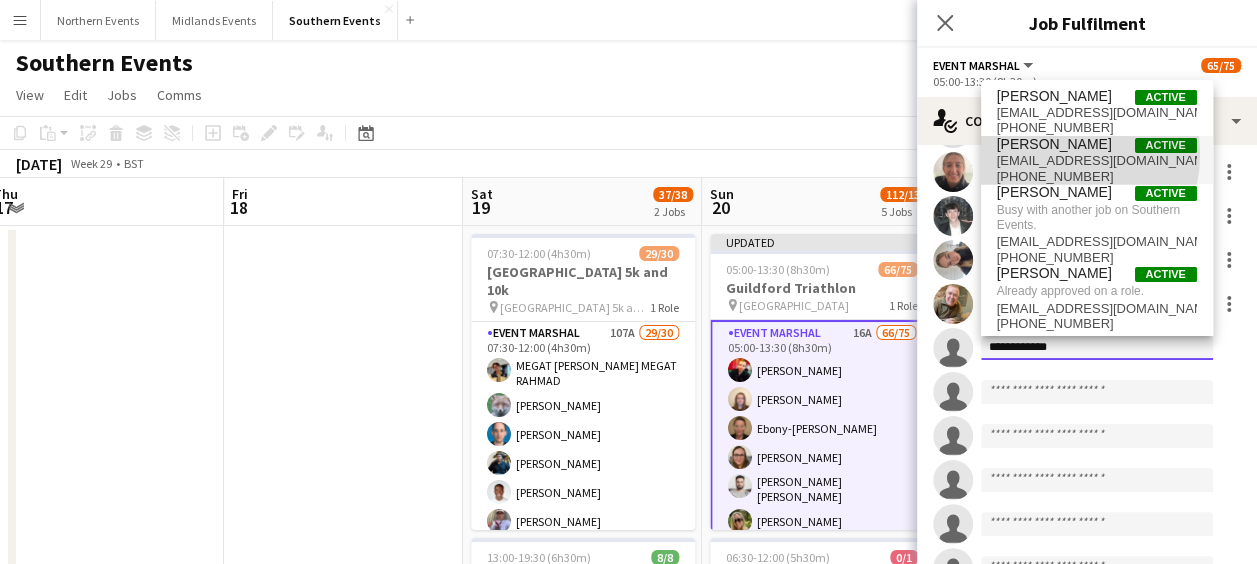 type 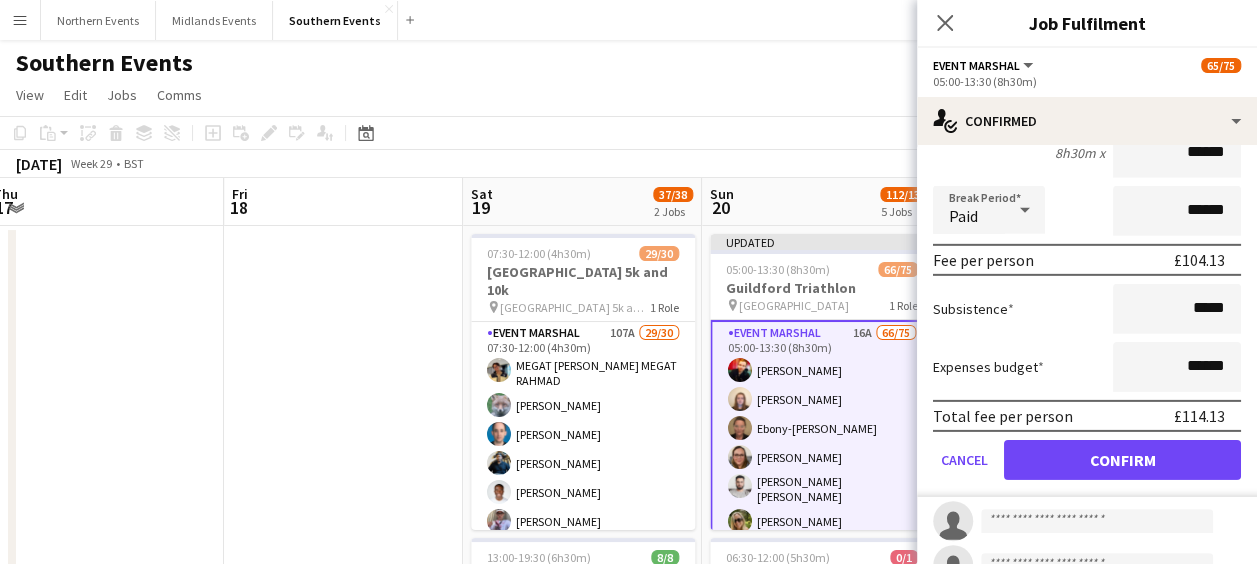 scroll, scrollTop: 3110, scrollLeft: 0, axis: vertical 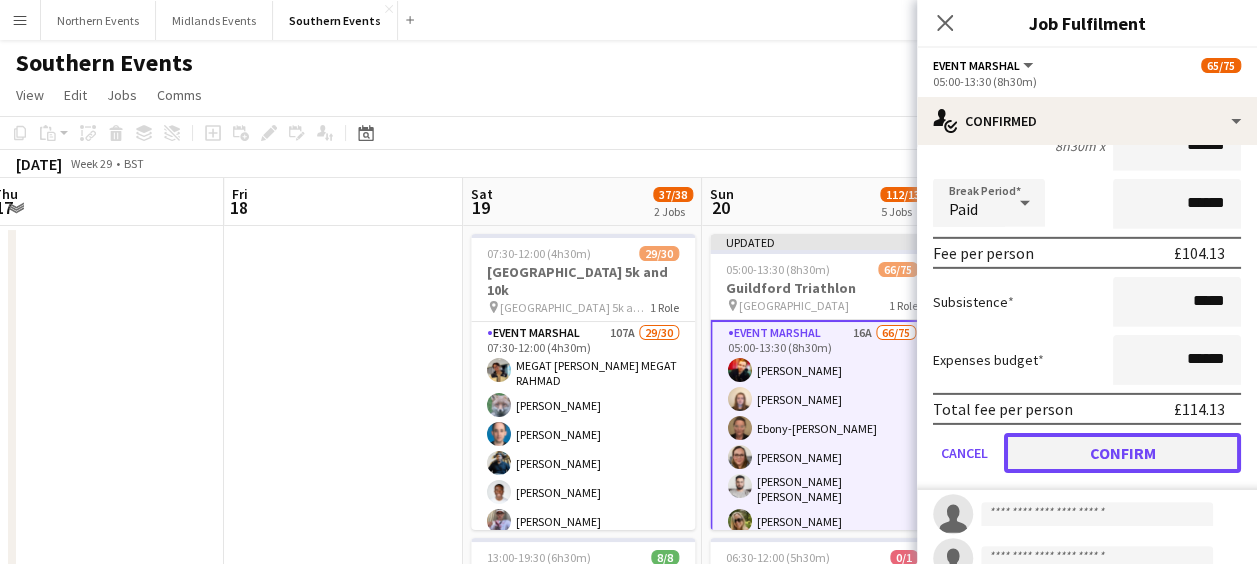 click on "Confirm" at bounding box center [1122, 453] 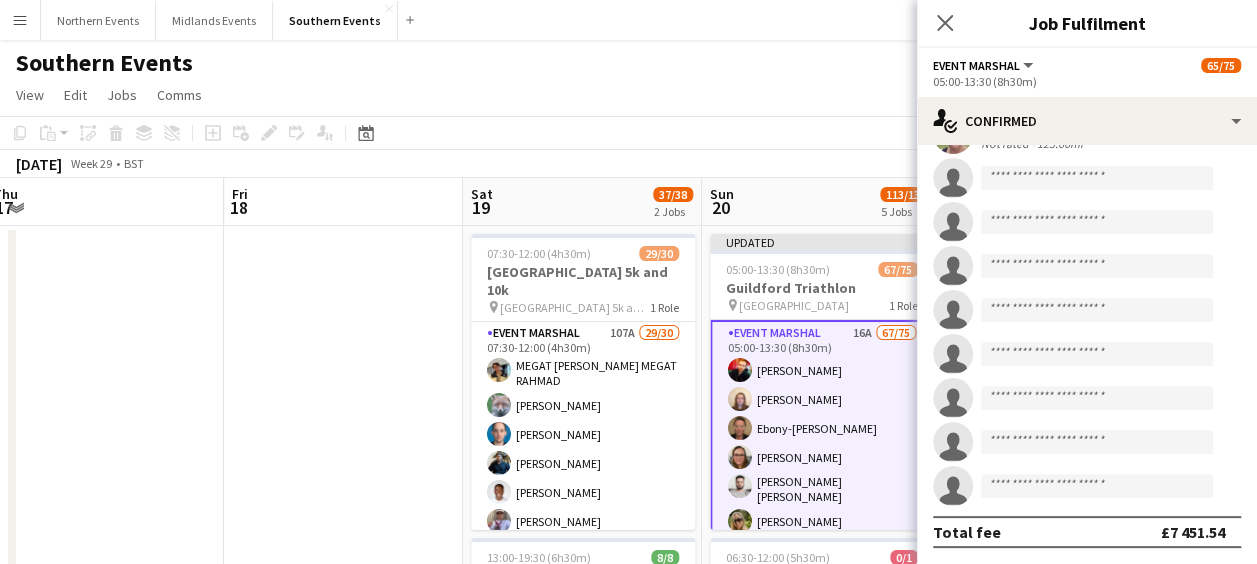 scroll, scrollTop: 2992, scrollLeft: 0, axis: vertical 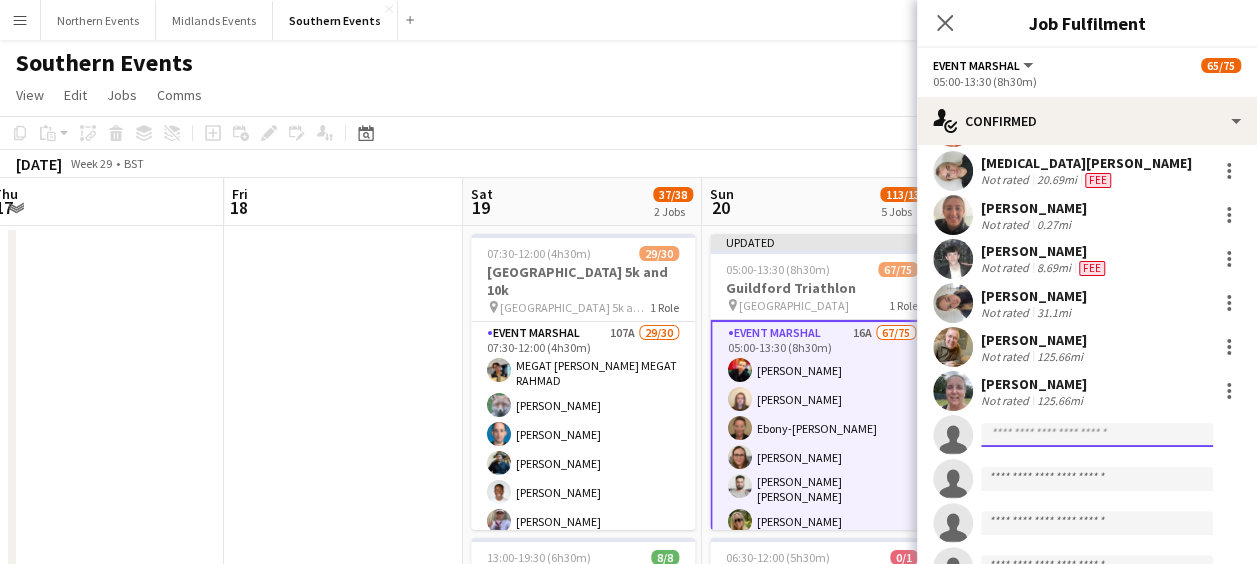 click 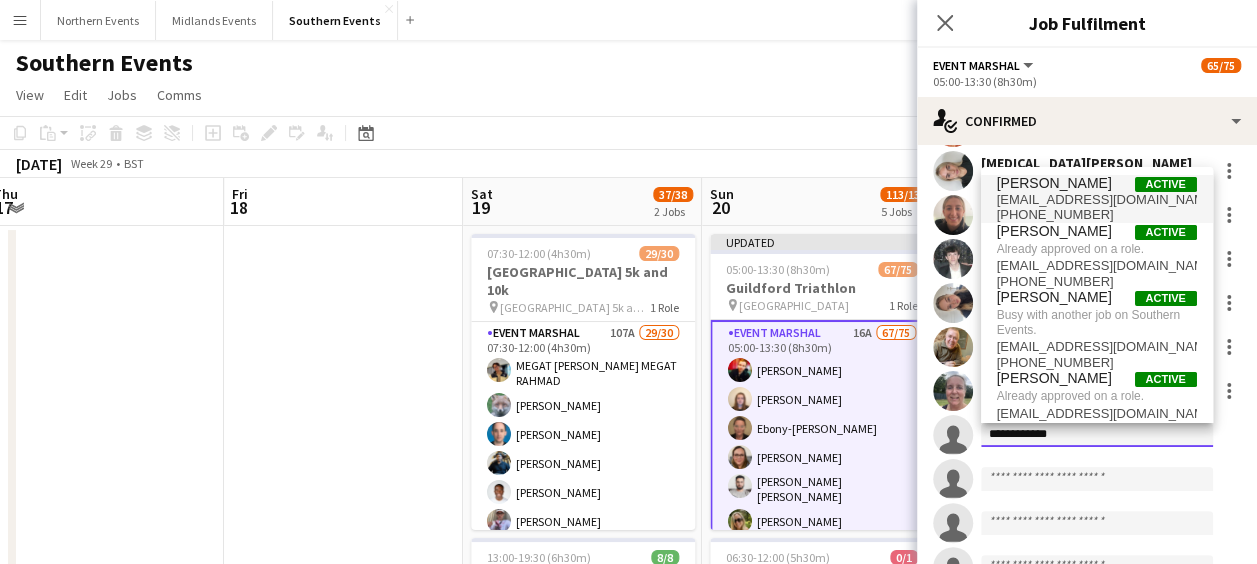 type on "**********" 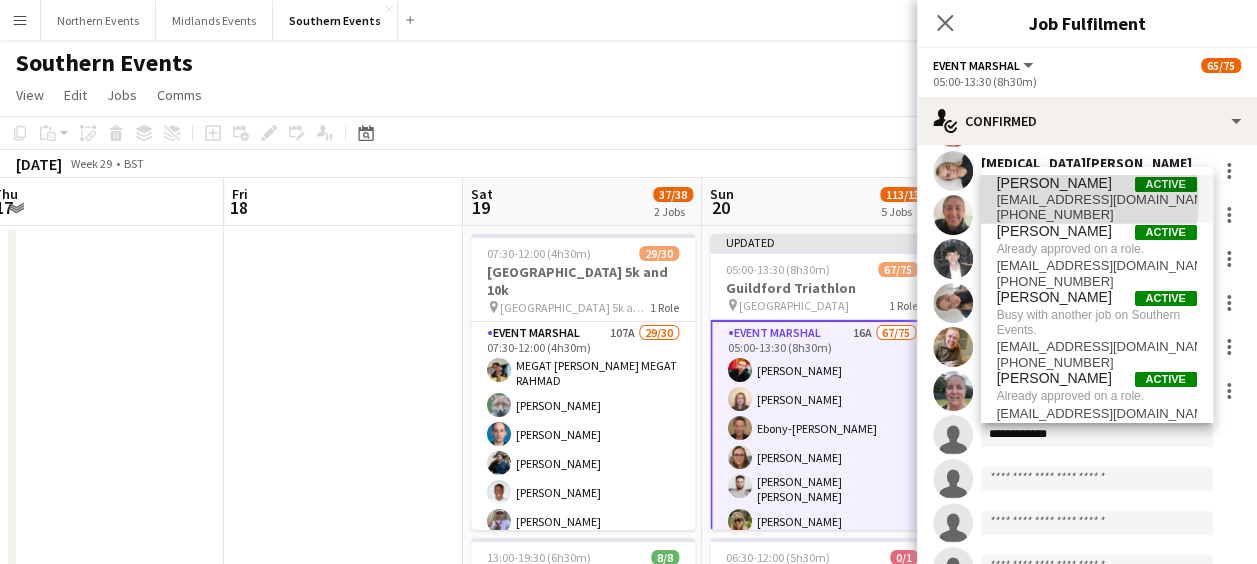 click on "[EMAIL_ADDRESS][DOMAIN_NAME]" at bounding box center [1097, 200] 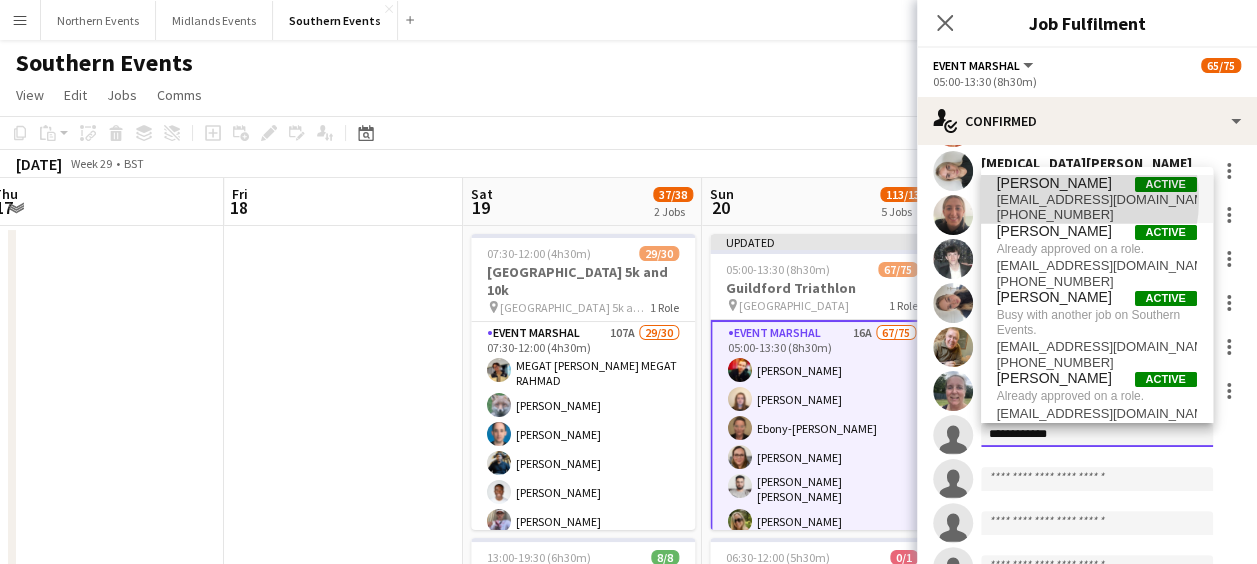 type 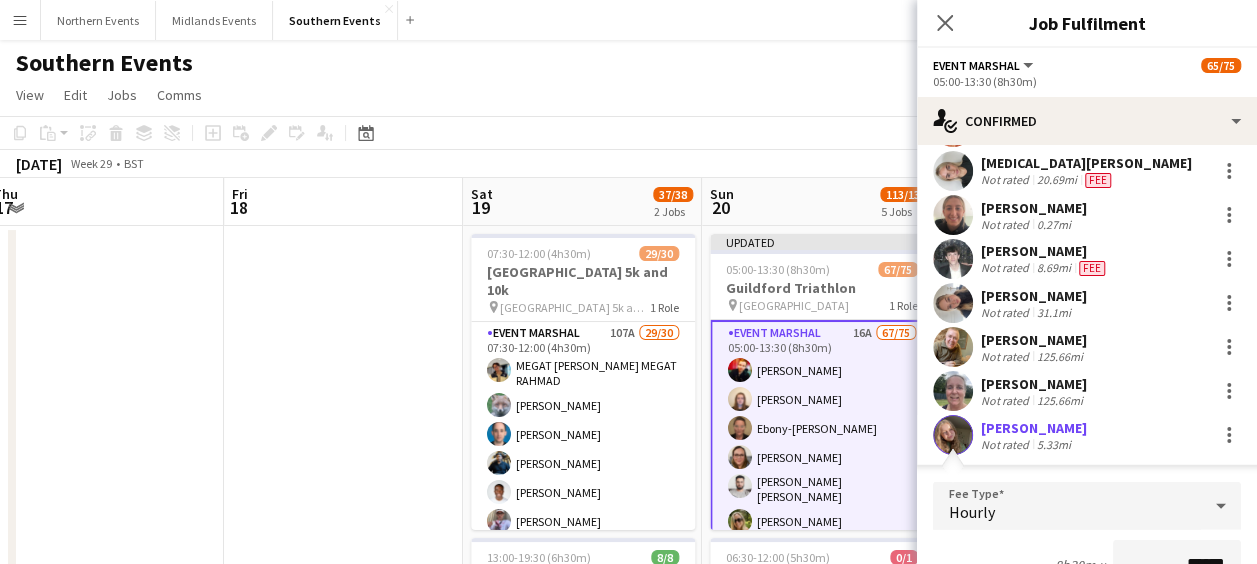 scroll, scrollTop: 2753, scrollLeft: 0, axis: vertical 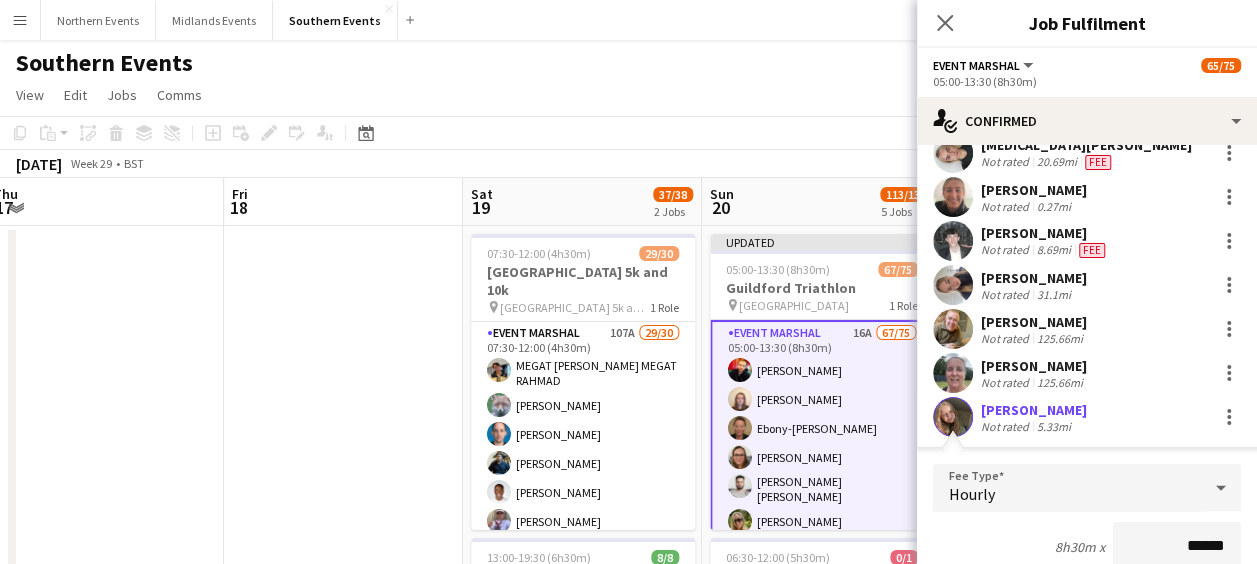 click at bounding box center (953, 417) 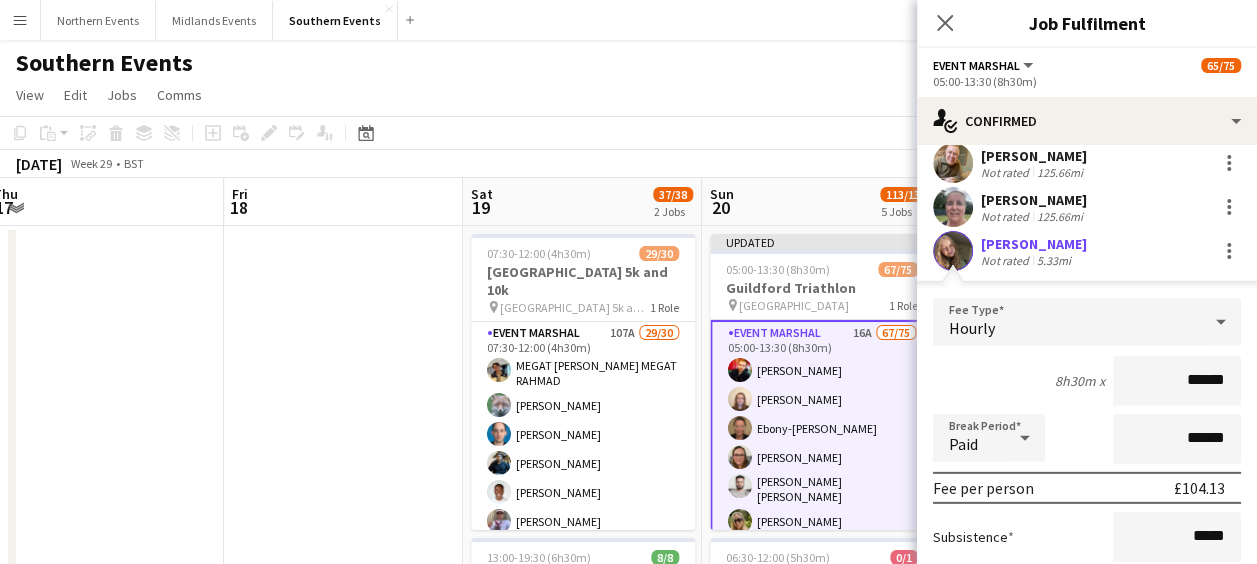 scroll, scrollTop: 2933, scrollLeft: 0, axis: vertical 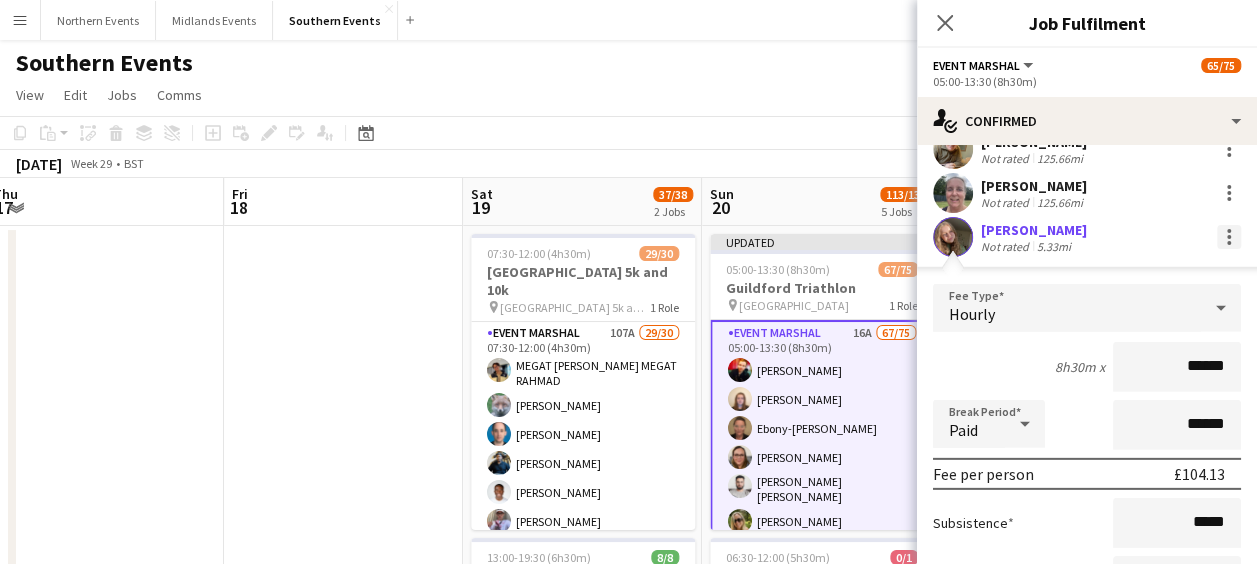 click at bounding box center [1229, 237] 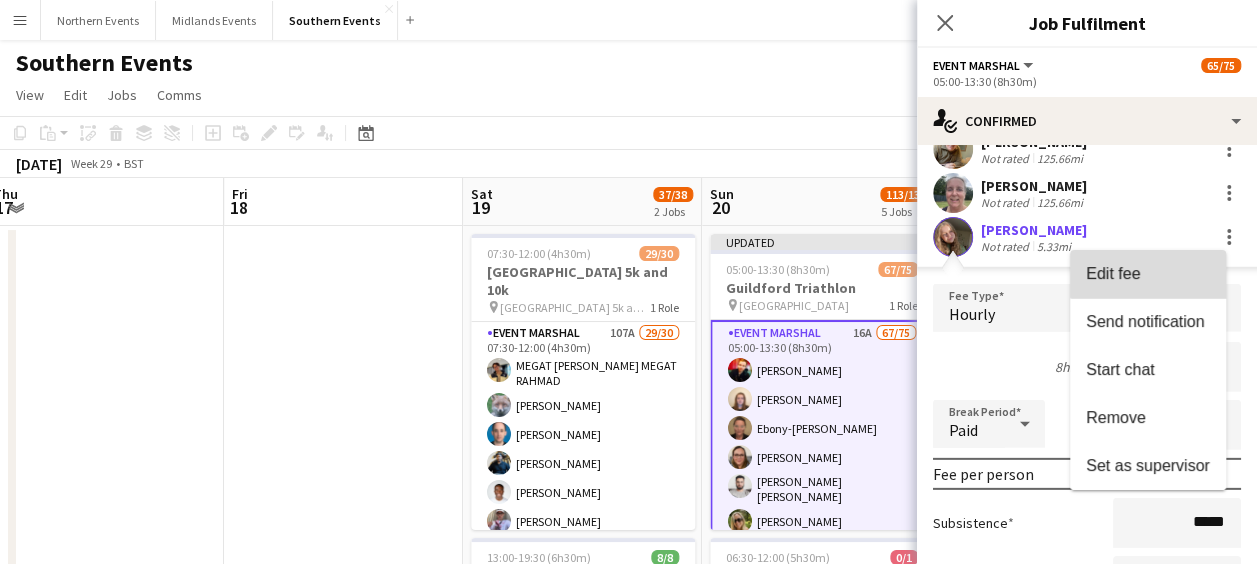 click on "Edit fee" at bounding box center [1148, 273] 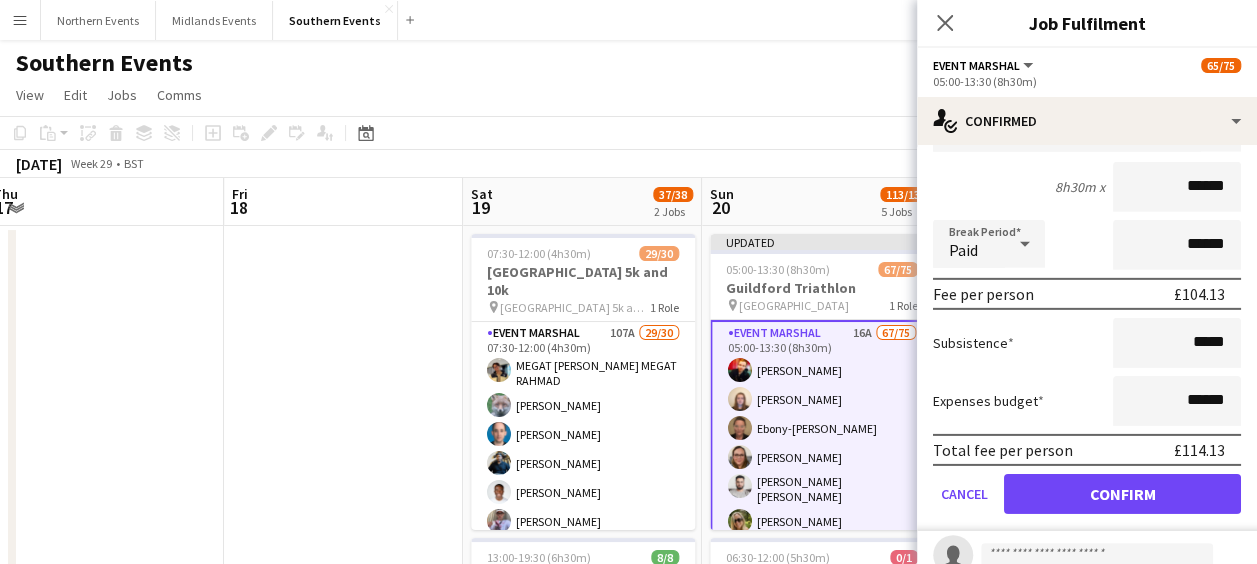 scroll, scrollTop: 3120, scrollLeft: 0, axis: vertical 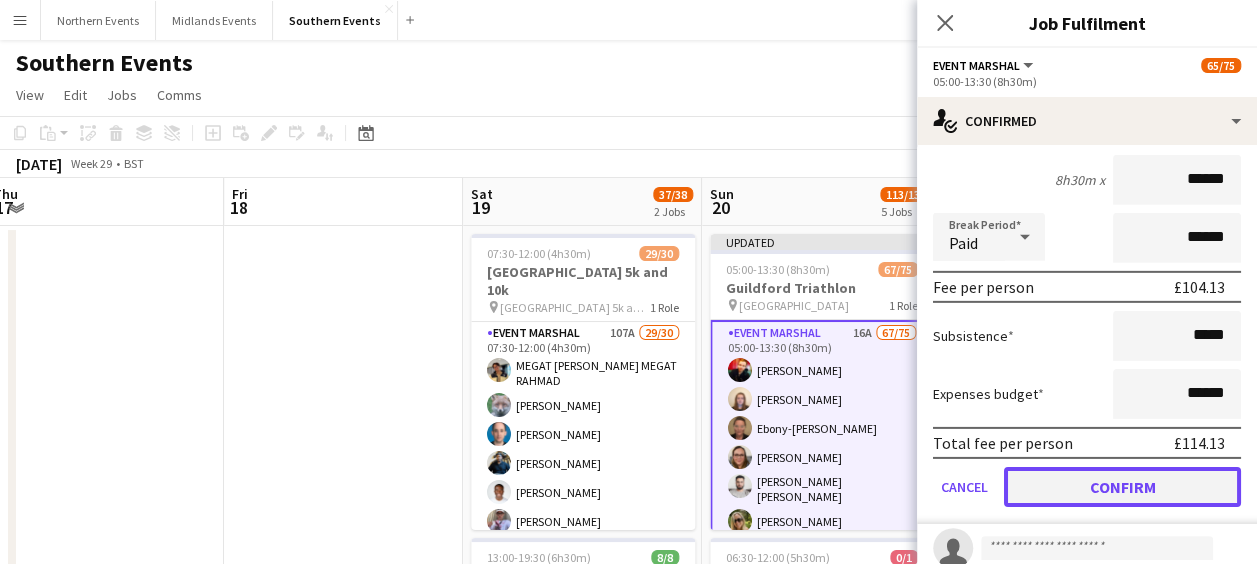 click on "Confirm" at bounding box center [1122, 487] 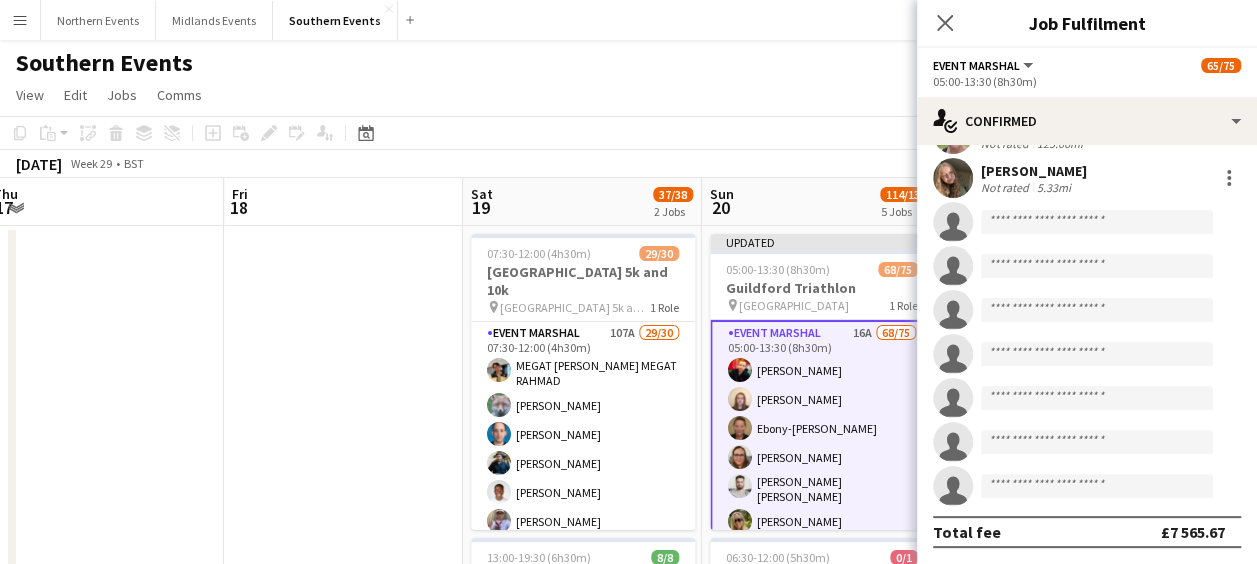 scroll, scrollTop: 2992, scrollLeft: 0, axis: vertical 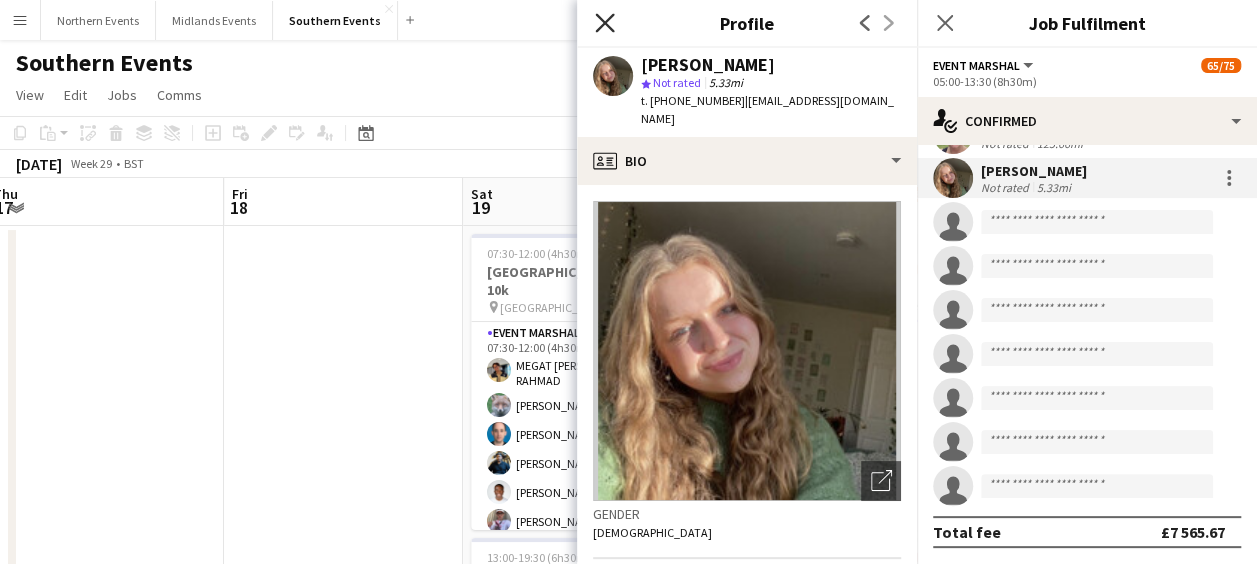 click on "Close pop-in" 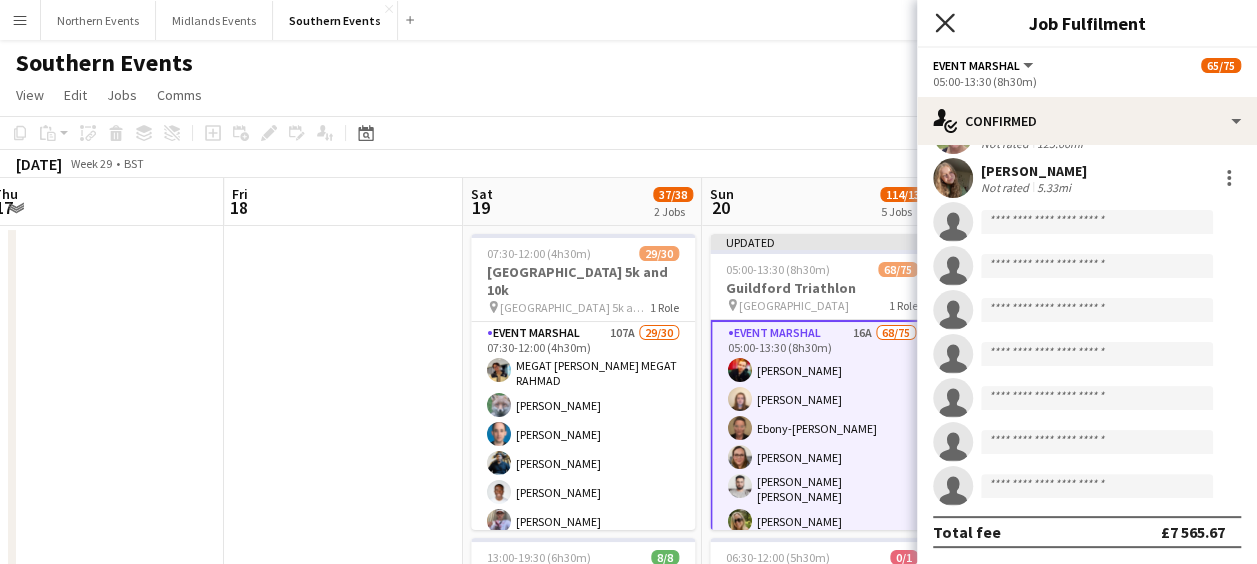 click on "Close pop-in" 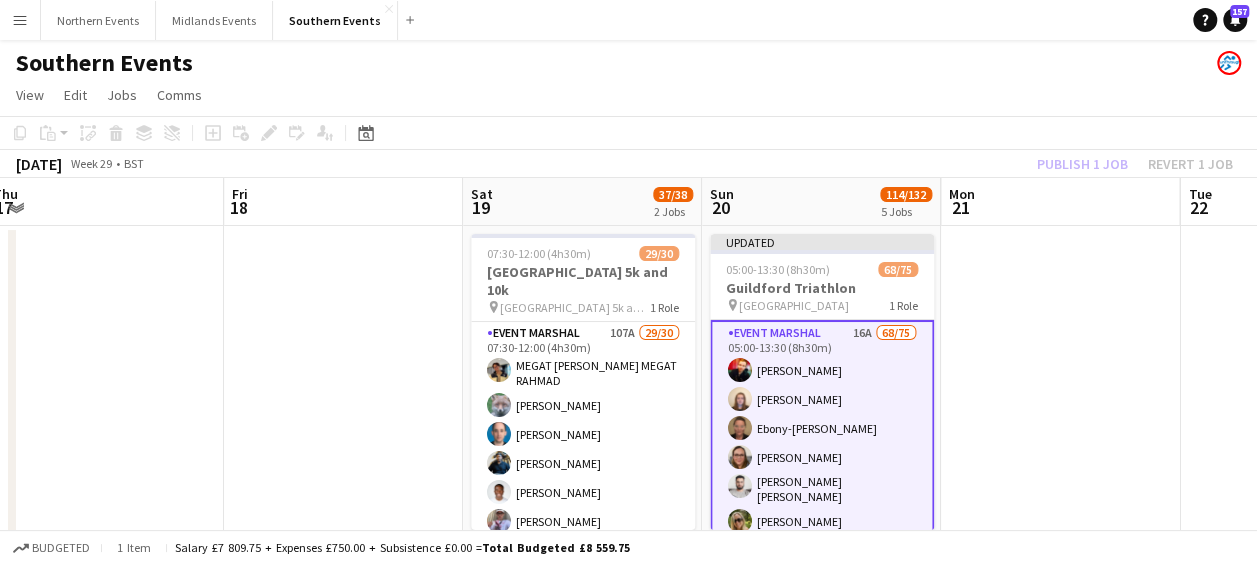 click on "View  Day view expanded Day view collapsed Month view Date picker Jump to [DATE] Expand Linked Jobs Collapse Linked Jobs  Edit  Copy Ctrl+C  Paste  Without Crew Ctrl+V With Crew Ctrl+Shift+V Paste as linked job  Group  Group Ungroup  Jobs  New Job Edit Job Delete Job New Linked Job Edit Linked Jobs Job fulfilment Promote Role Copy Role URL  Comms  Notify confirmed crew Create chat" 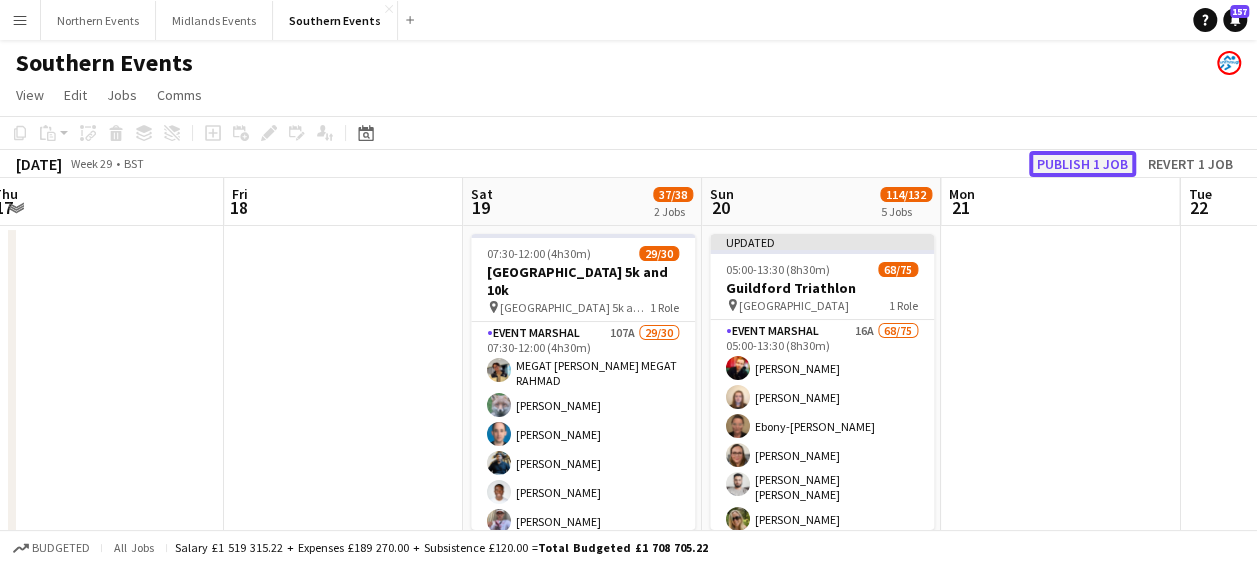 click on "Publish 1 job" 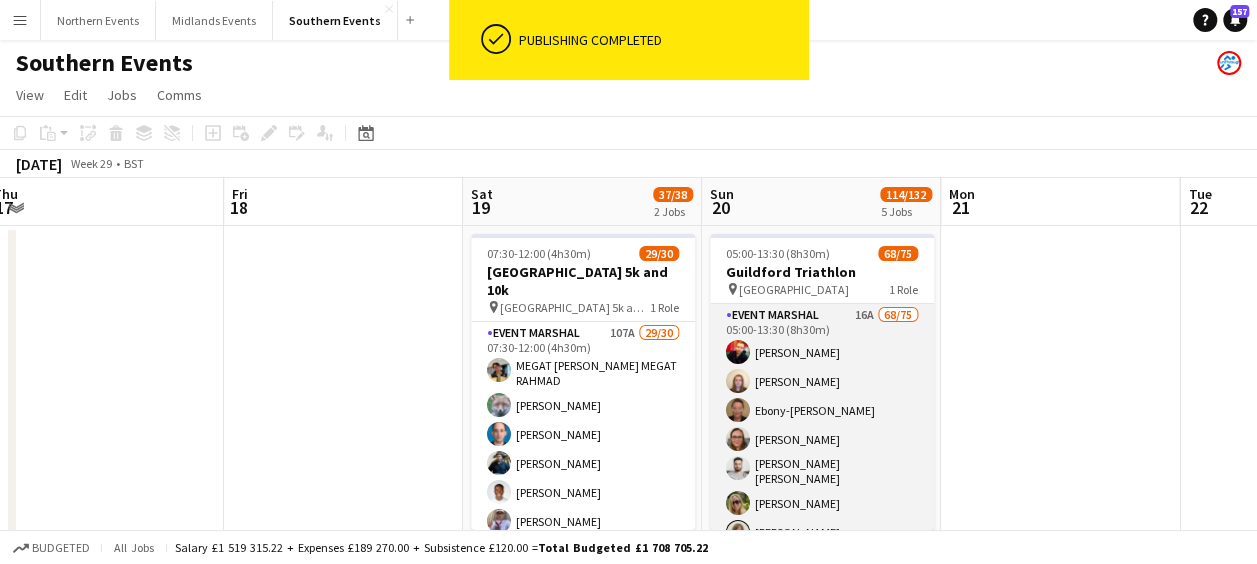 click on "Event Marshal   16A   68/75   05:00-13:30 (8h30m)
[PERSON_NAME] [PERSON_NAME] Ebony-[PERSON_NAME] [PERSON_NAME] [PERSON_NAME] [PERSON_NAME] [PERSON_NAME] [PERSON_NAME] [PERSON_NAME] [PERSON_NAME] [PERSON_NAME] [PERSON_NAME] [PERSON_NAME] [PERSON_NAME] [PERSON_NAME] [PERSON_NAME] [PERSON_NAME] [PERSON_NAME] [PERSON_NAME] [PERSON_NAME] [PERSON_NAME] [PERSON_NAME] [PERSON_NAME] [PERSON_NAME] [PERSON_NAME] [PERSON_NAME] [PERSON_NAME] [PERSON_NAME] [PERSON_NAME] [PERSON_NAME] [PERSON_NAME] [PERSON_NAME] [PERSON_NAME] [PERSON_NAME] [PERSON_NAME] [PERSON_NAME] [PERSON_NAME] [PERSON_NAME] [PERSON_NAME] honor parissis [PERSON_NAME] [PERSON_NAME] [PERSON_NAME] [PERSON_NAME] [PERSON_NAME] [PERSON_NAME] [PERSON_NAME] [PERSON_NAME] [PERSON_NAME] [PERSON_NAME] [PERSON_NAME] [PERSON_NAME] [PERSON_NAME] [PERSON_NAME] [PERSON_NAME] [PERSON_NAME][MEDICAL_DATA] [PERSON_NAME] [PERSON_NAME] [PERSON_NAME] [MEDICAL_DATA][PERSON_NAME] [PERSON_NAME] [PERSON_NAME] [PERSON_NAME] [PERSON_NAME]" at bounding box center [822, 1420] 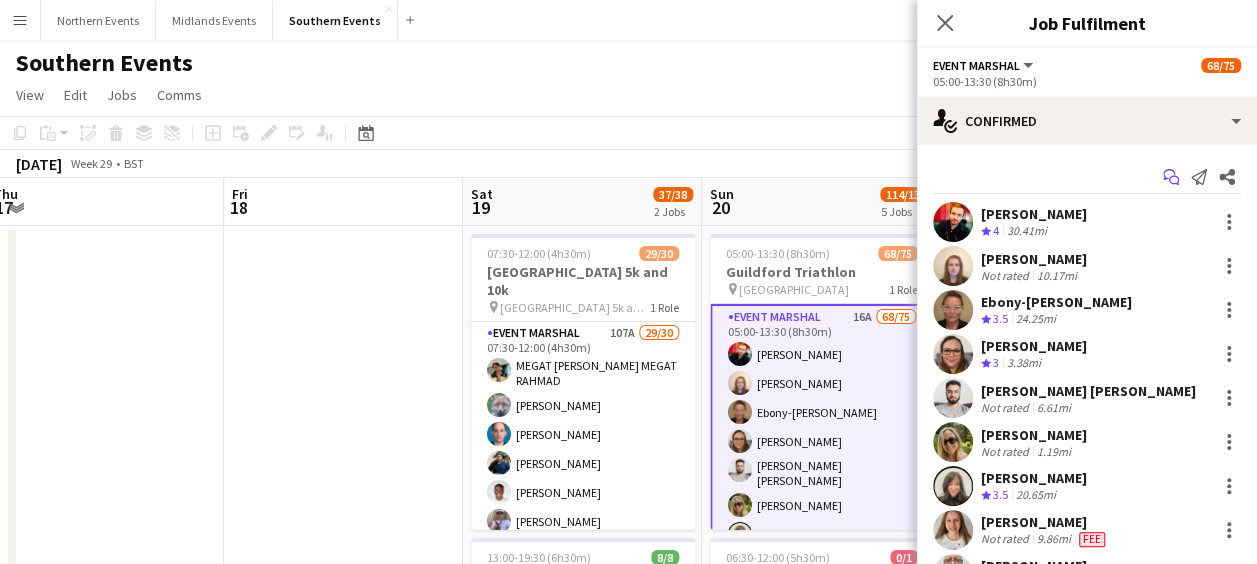 click 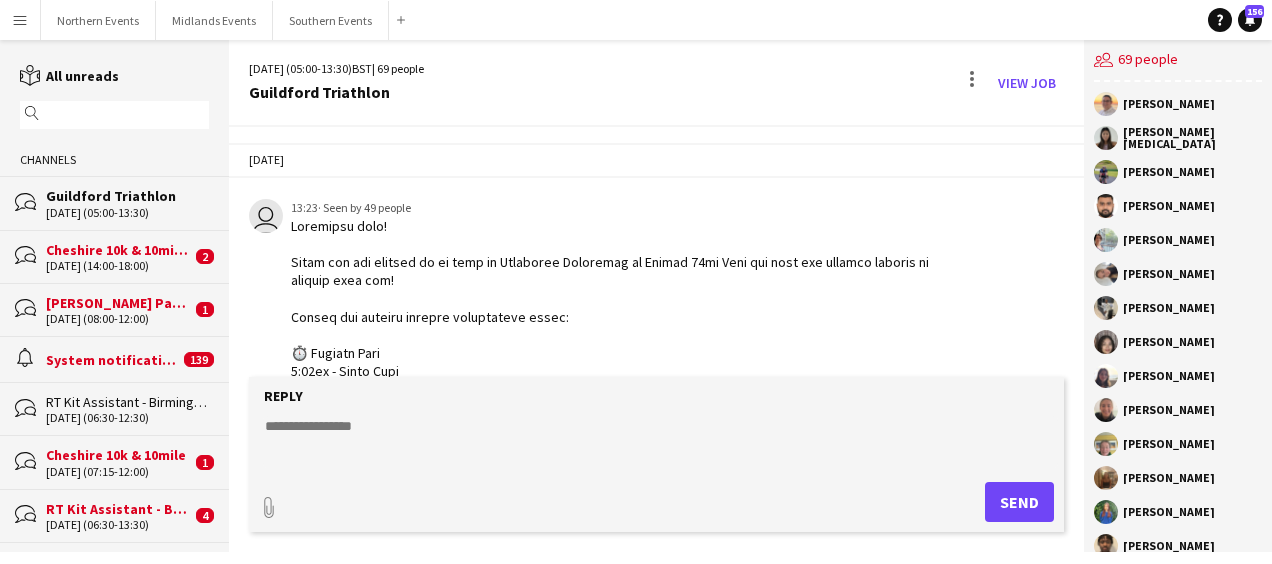 scroll, scrollTop: 2001, scrollLeft: 0, axis: vertical 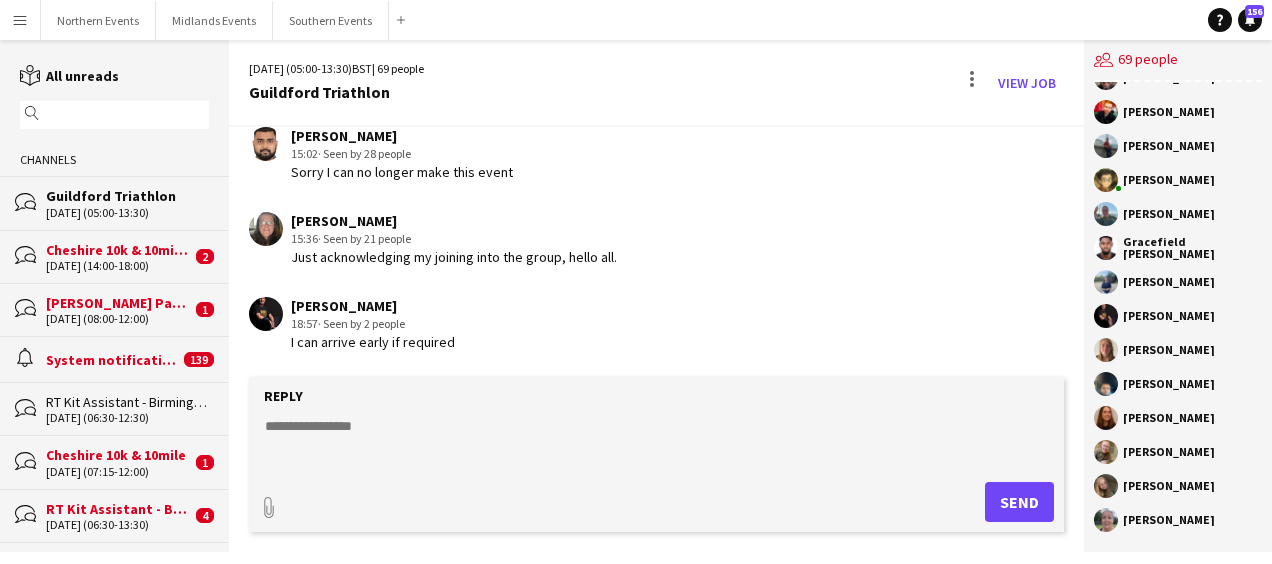 drag, startPoint x: 1126, startPoint y: 450, endPoint x: 1245, endPoint y: 518, distance: 137.05838 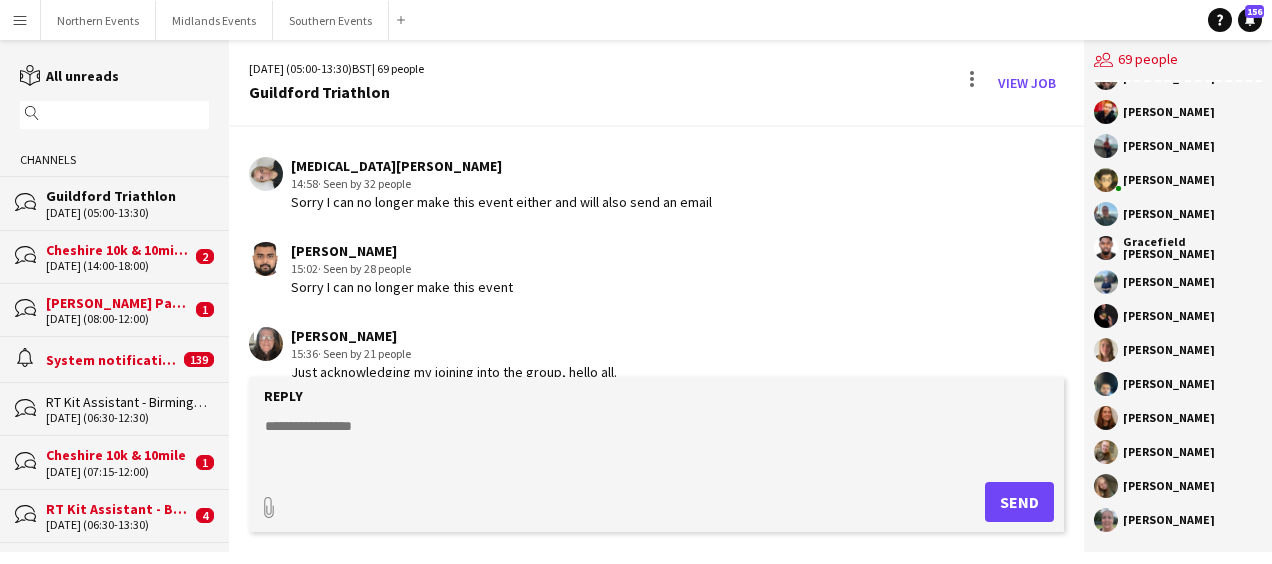 scroll, scrollTop: 1905, scrollLeft: 0, axis: vertical 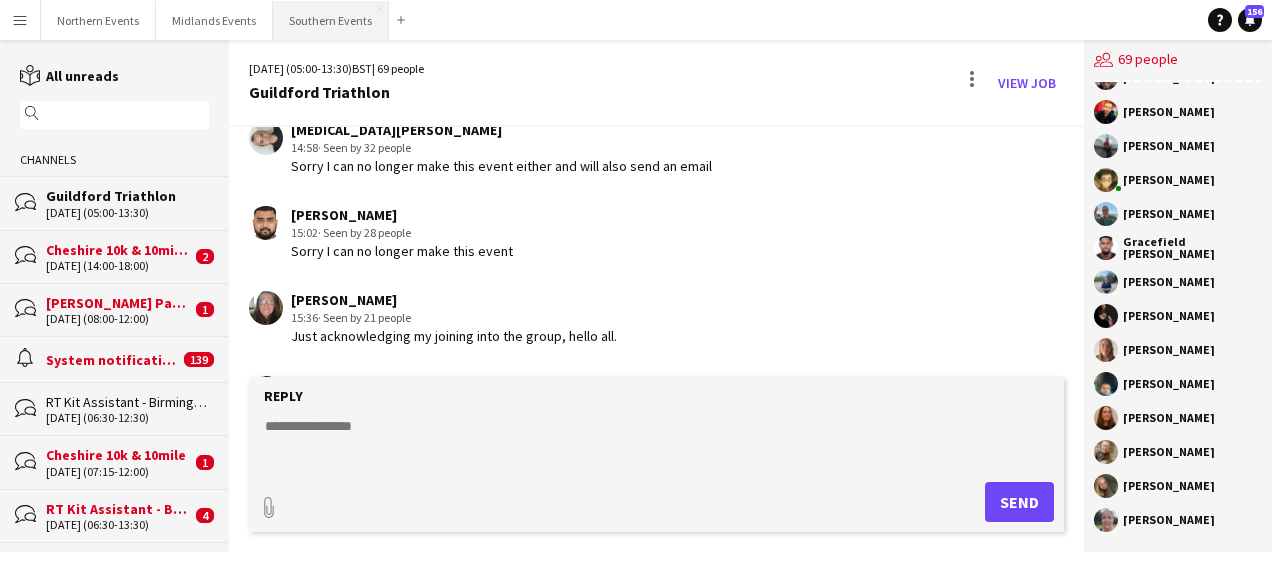 click on "Southern Events
Close" at bounding box center (331, 20) 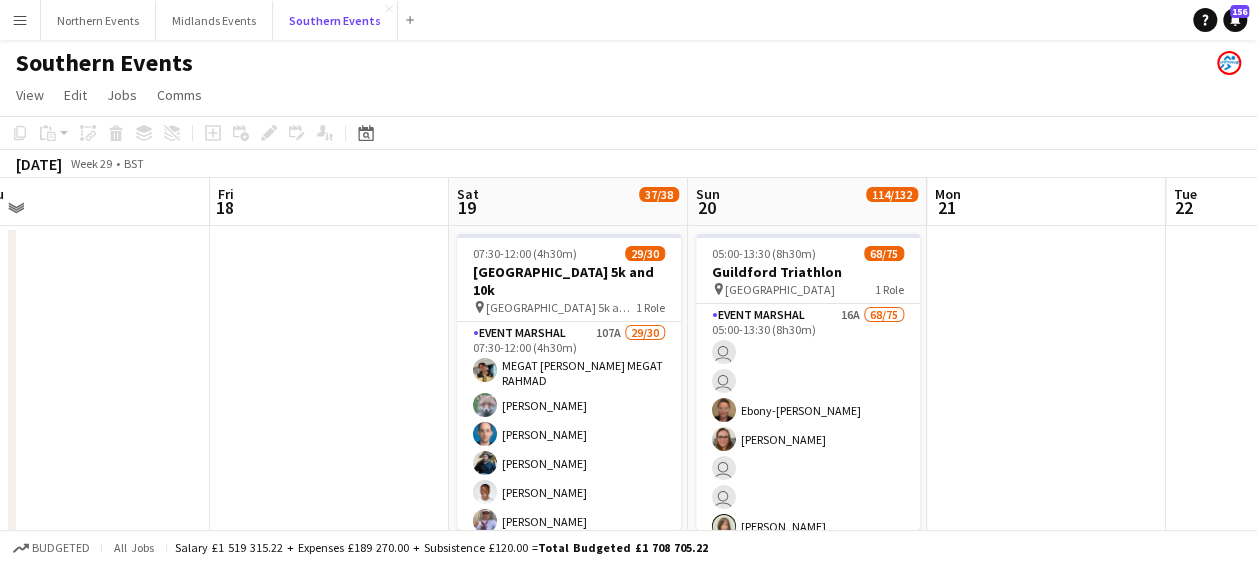 scroll, scrollTop: 0, scrollLeft: 567, axis: horizontal 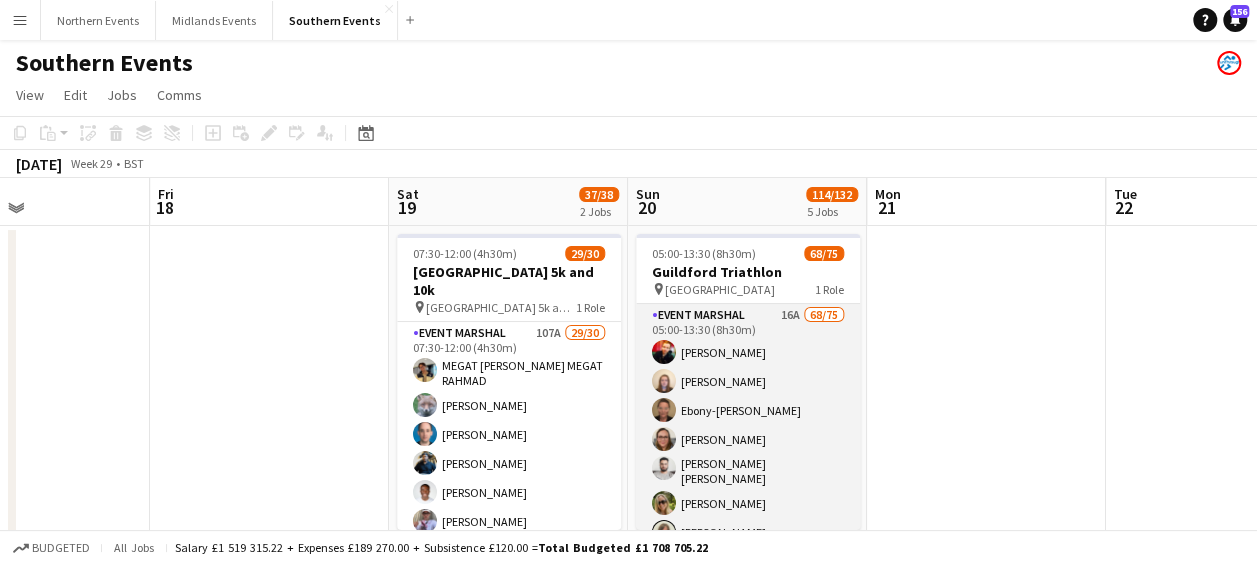 click on "Event Marshal   16A   68/75   05:00-13:30 (8h30m)
[PERSON_NAME] [PERSON_NAME] Ebony-[PERSON_NAME] [PERSON_NAME] [PERSON_NAME] [PERSON_NAME] [PERSON_NAME] [PERSON_NAME] [PERSON_NAME] [PERSON_NAME] [PERSON_NAME] [PERSON_NAME] [PERSON_NAME] [PERSON_NAME] [PERSON_NAME] [PERSON_NAME] [PERSON_NAME] [PERSON_NAME] [PERSON_NAME] [PERSON_NAME] [PERSON_NAME] [PERSON_NAME] [PERSON_NAME] [PERSON_NAME] [PERSON_NAME] [PERSON_NAME] [PERSON_NAME] [PERSON_NAME] [PERSON_NAME] [PERSON_NAME] [PERSON_NAME] [PERSON_NAME] [PERSON_NAME] [PERSON_NAME] [PERSON_NAME] [PERSON_NAME] [PERSON_NAME] [PERSON_NAME] [PERSON_NAME] honor parissis [PERSON_NAME] [PERSON_NAME] [PERSON_NAME] [PERSON_NAME] [PERSON_NAME] [PERSON_NAME] [PERSON_NAME] [PERSON_NAME] [PERSON_NAME] [PERSON_NAME] [PERSON_NAME] [PERSON_NAME] [PERSON_NAME] [PERSON_NAME] [PERSON_NAME] [PERSON_NAME][MEDICAL_DATA] [PERSON_NAME] [PERSON_NAME] [PERSON_NAME] [MEDICAL_DATA][PERSON_NAME] [PERSON_NAME] [PERSON_NAME] [PERSON_NAME] [PERSON_NAME]" at bounding box center [748, 1420] 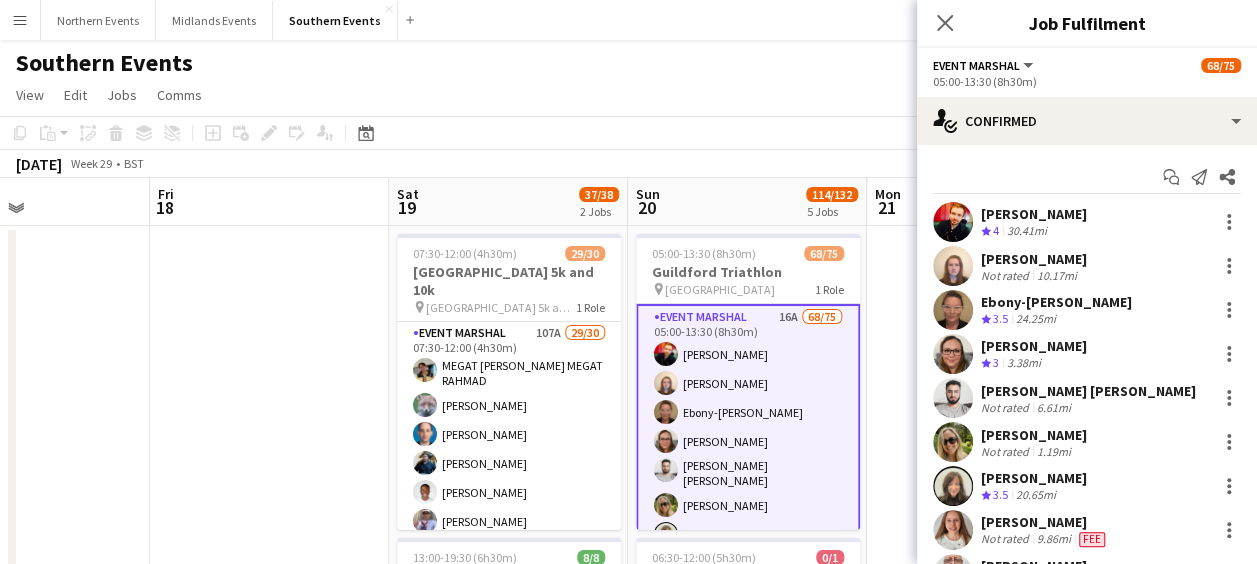 click at bounding box center [953, 222] 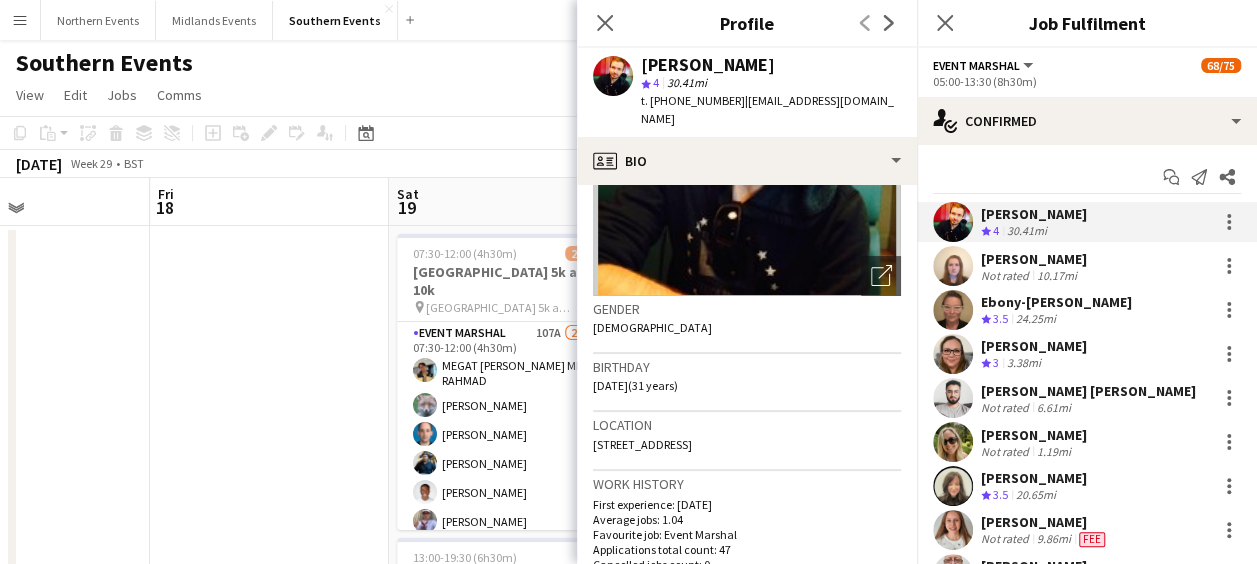 scroll, scrollTop: 0, scrollLeft: 0, axis: both 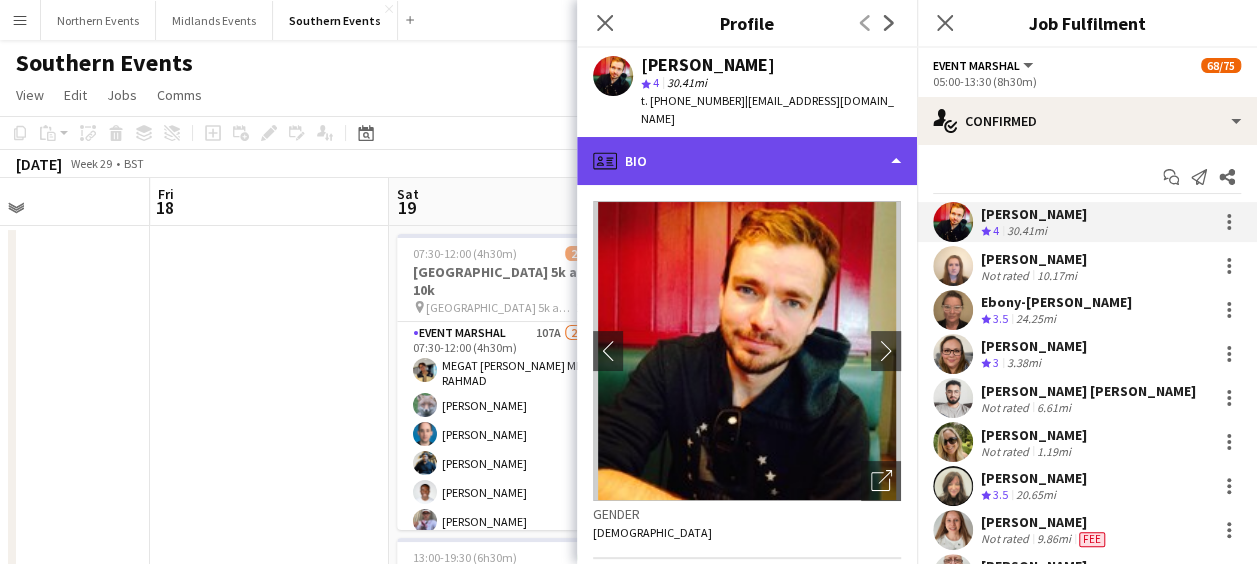 click on "profile
Bio" 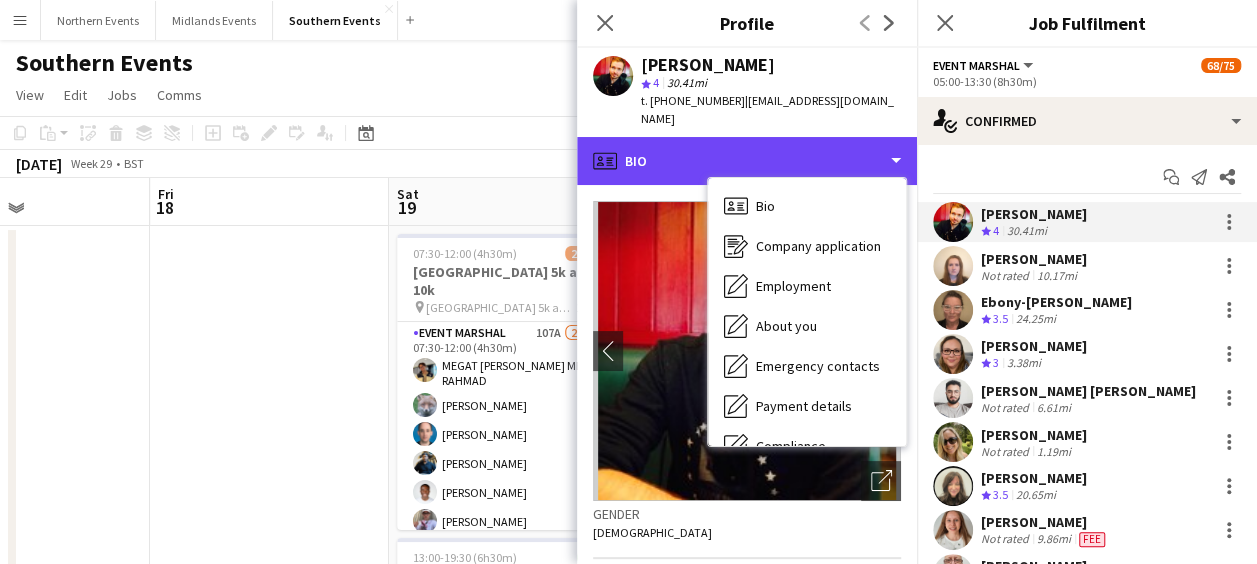 scroll, scrollTop: 188, scrollLeft: 0, axis: vertical 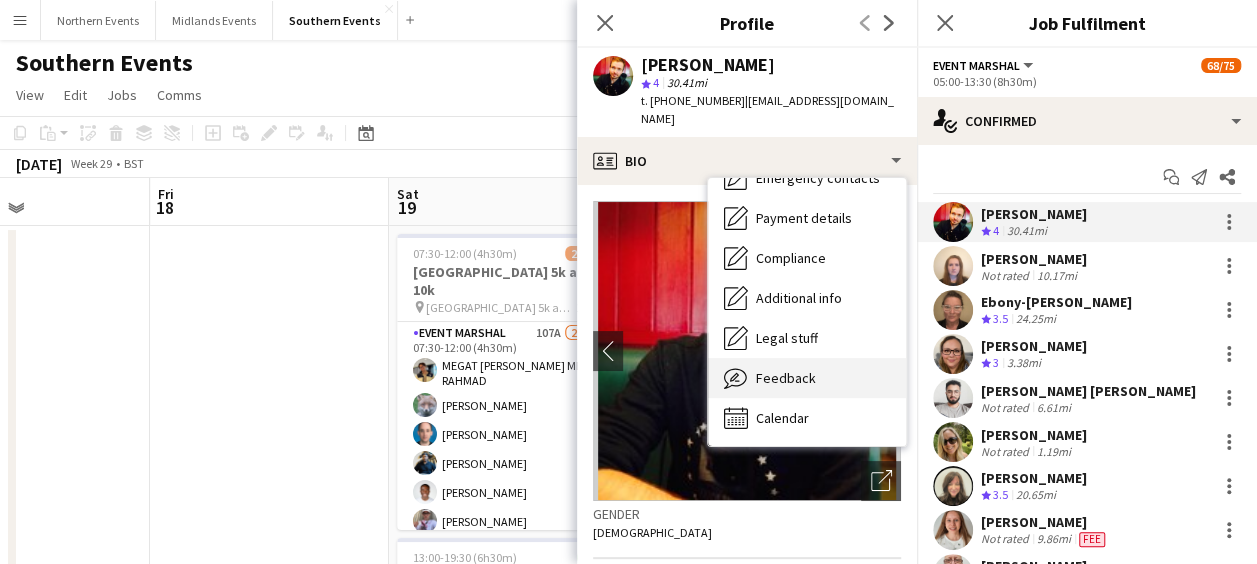 click on "Feedback" at bounding box center [786, 378] 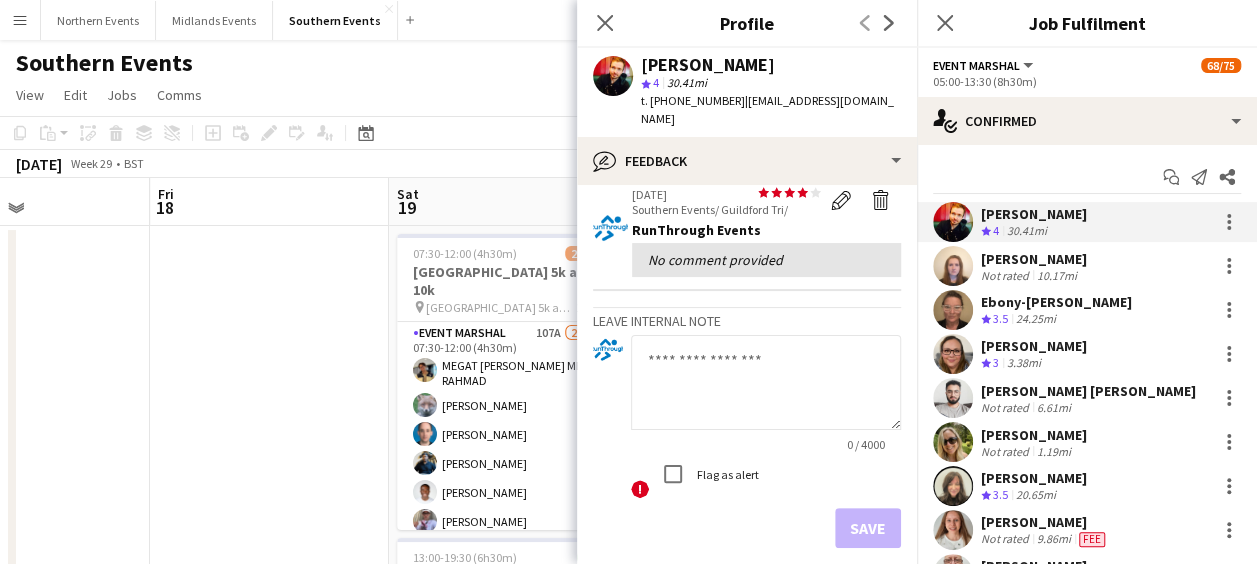 scroll, scrollTop: 207, scrollLeft: 0, axis: vertical 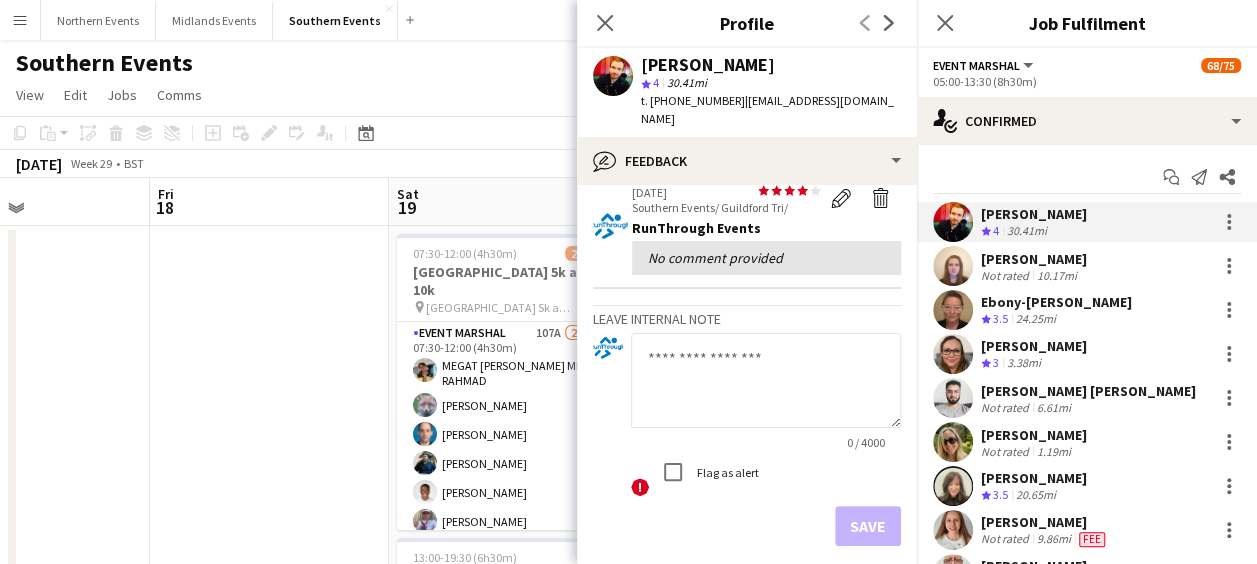 click 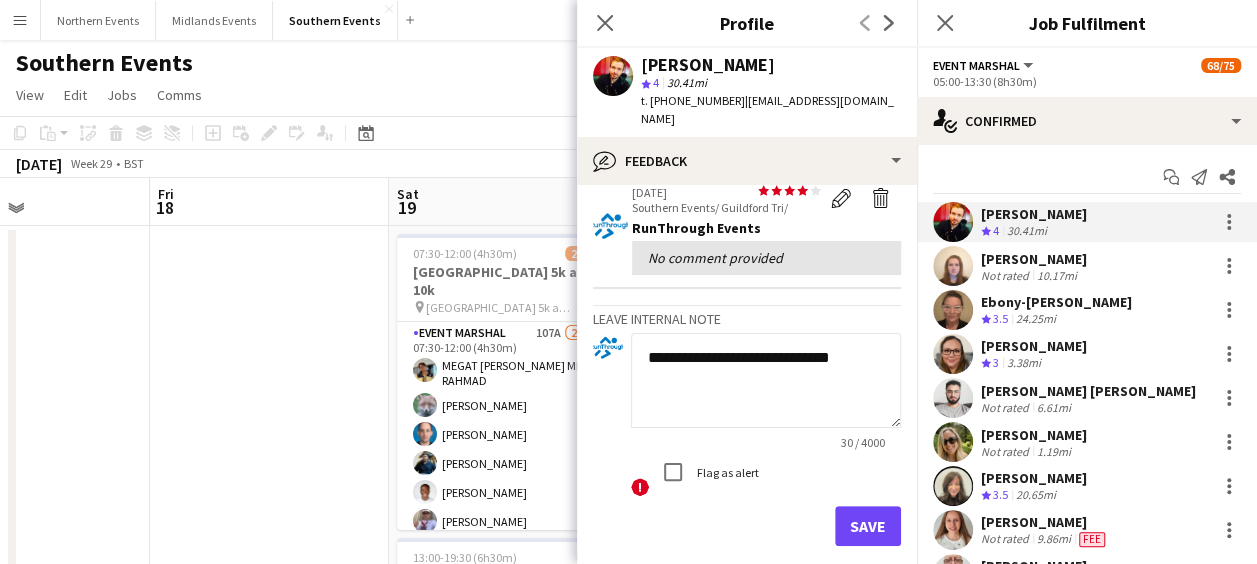 type on "**********" 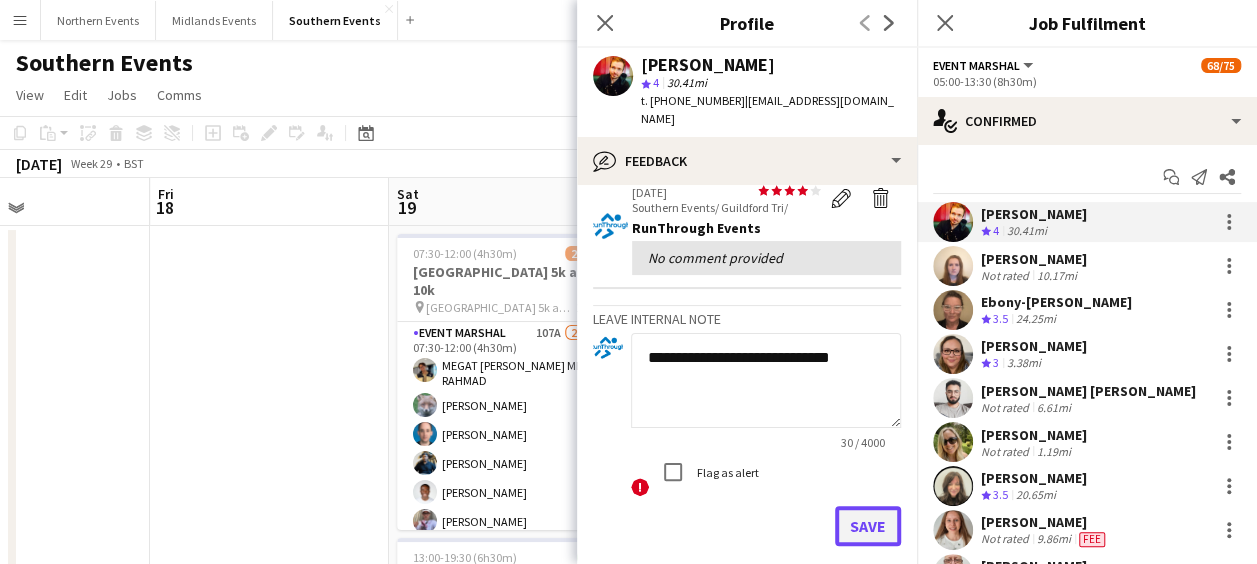 click on "Save" 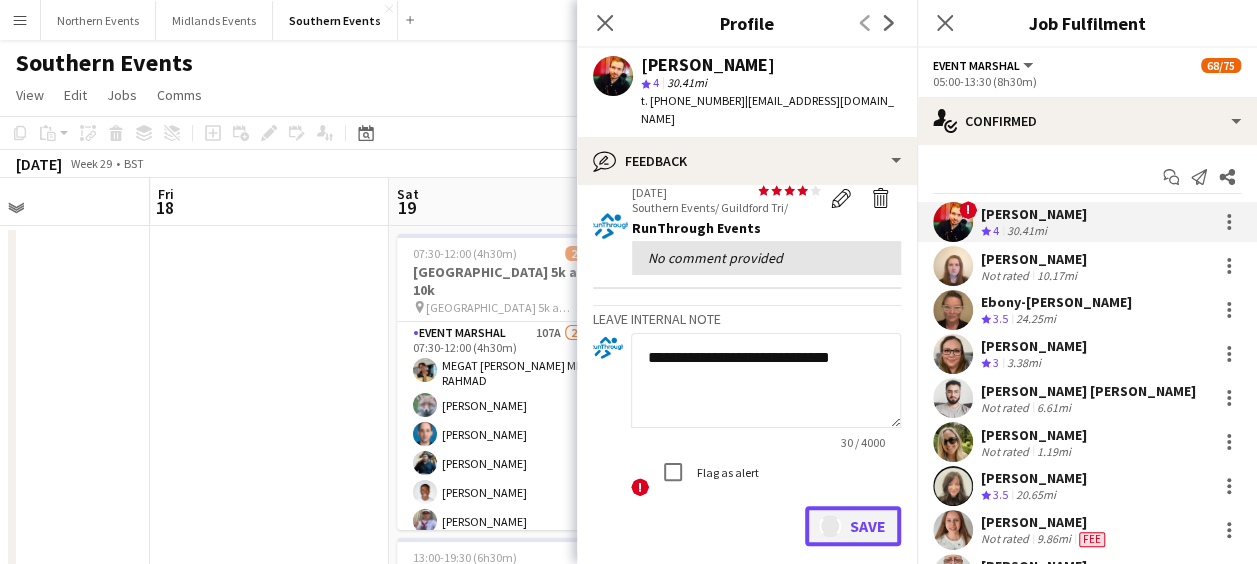 type 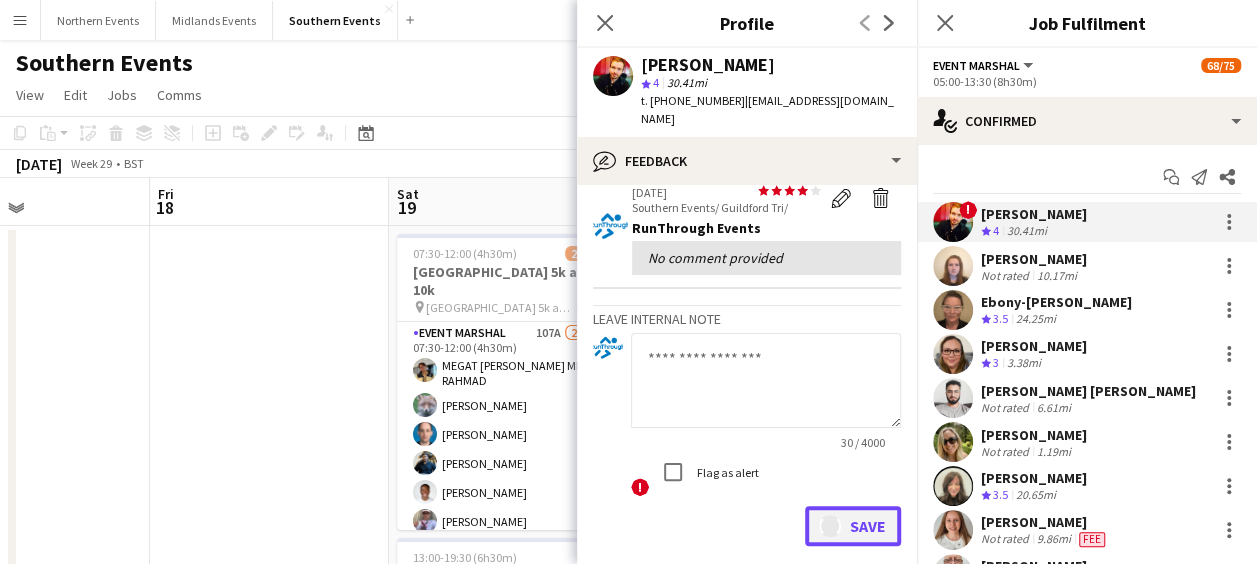 scroll, scrollTop: 360, scrollLeft: 0, axis: vertical 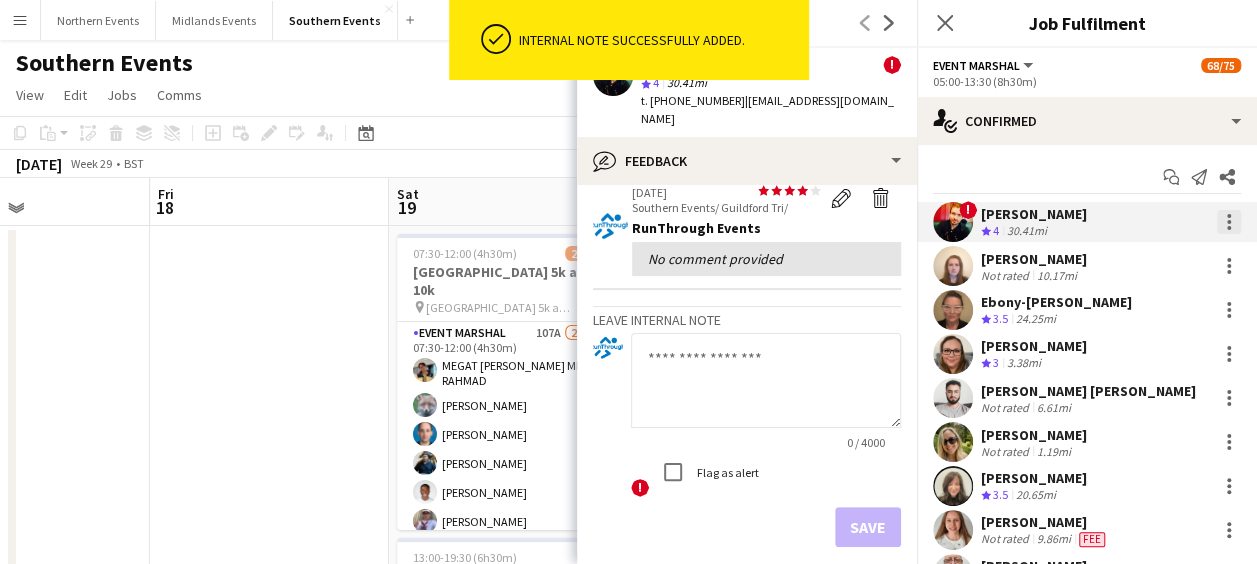click at bounding box center (1229, 222) 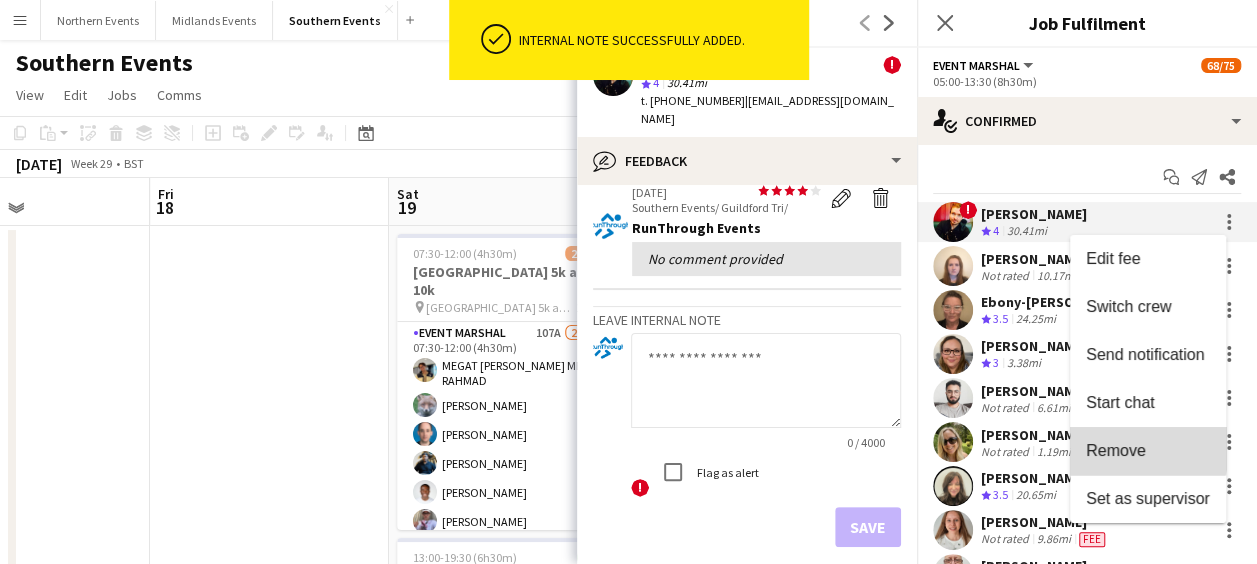 click on "Remove" at bounding box center (1116, 450) 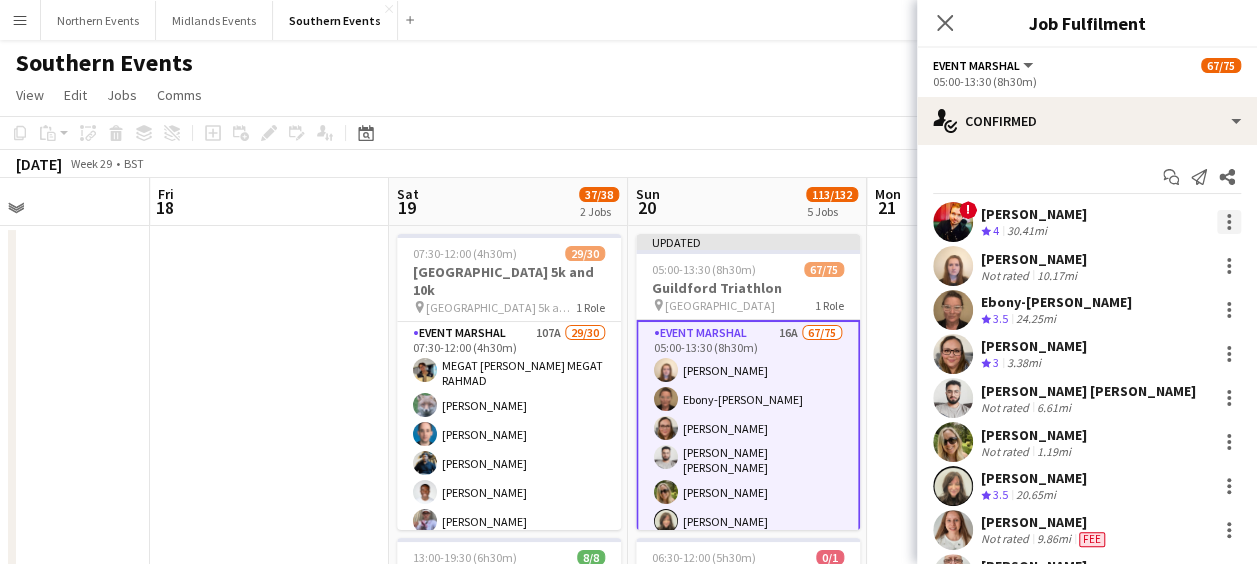 click at bounding box center (1229, 222) 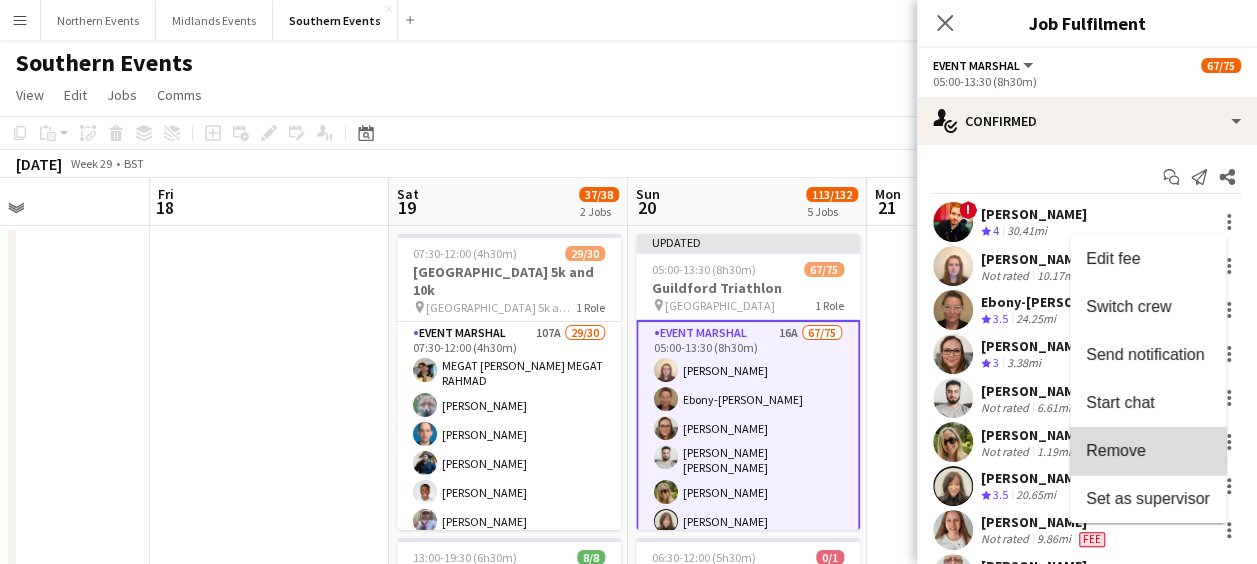 click on "Remove" at bounding box center (1116, 450) 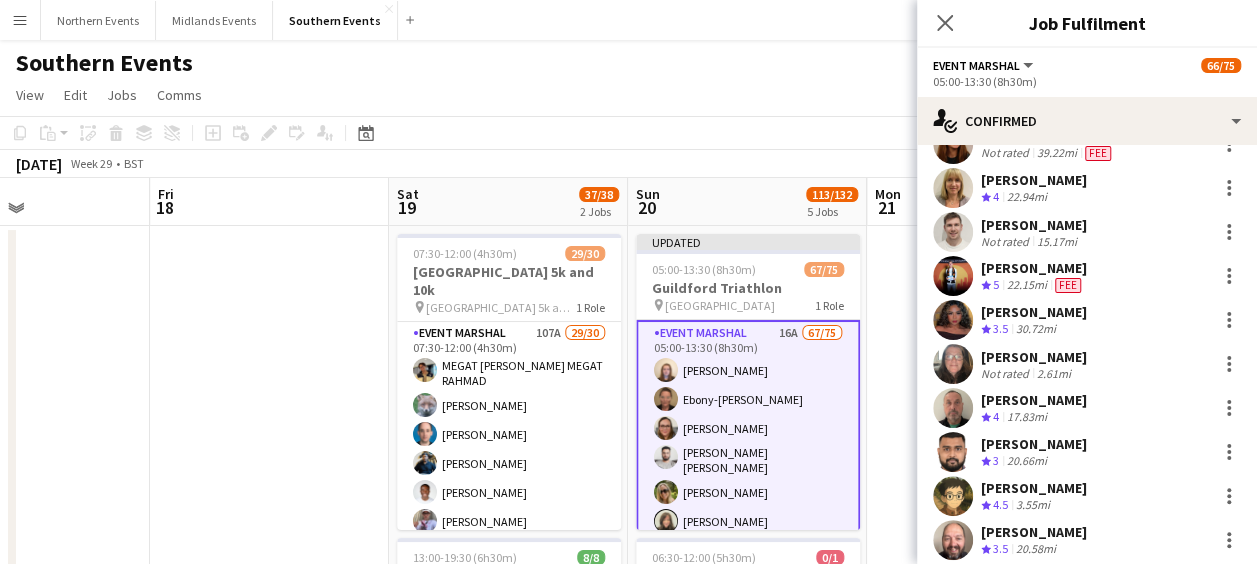 scroll, scrollTop: 800, scrollLeft: 0, axis: vertical 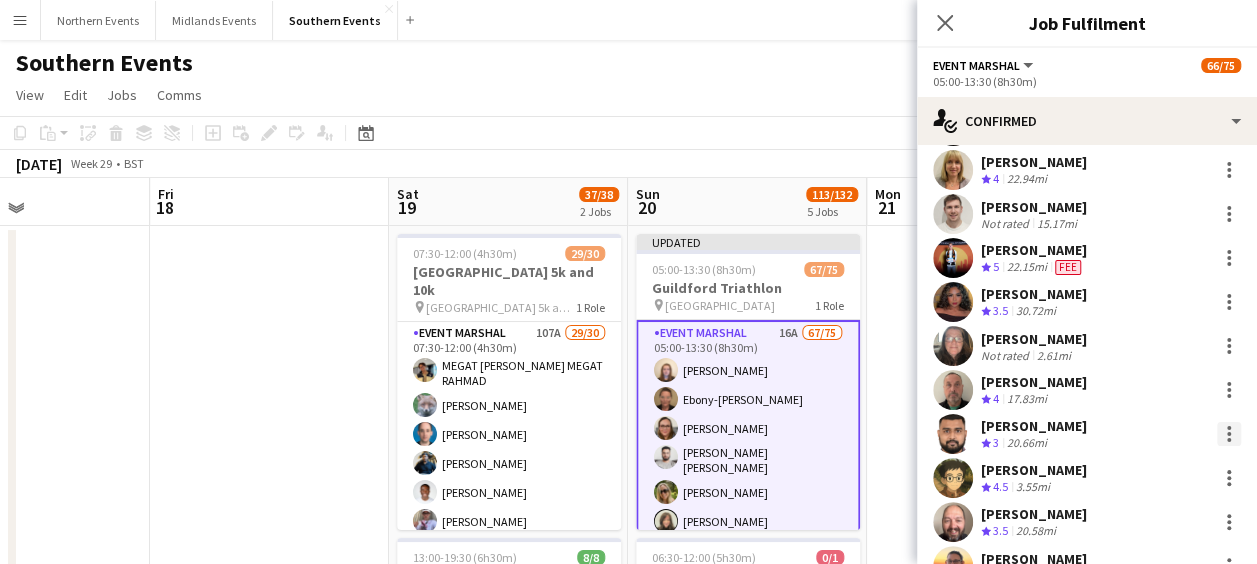 click at bounding box center [1229, 434] 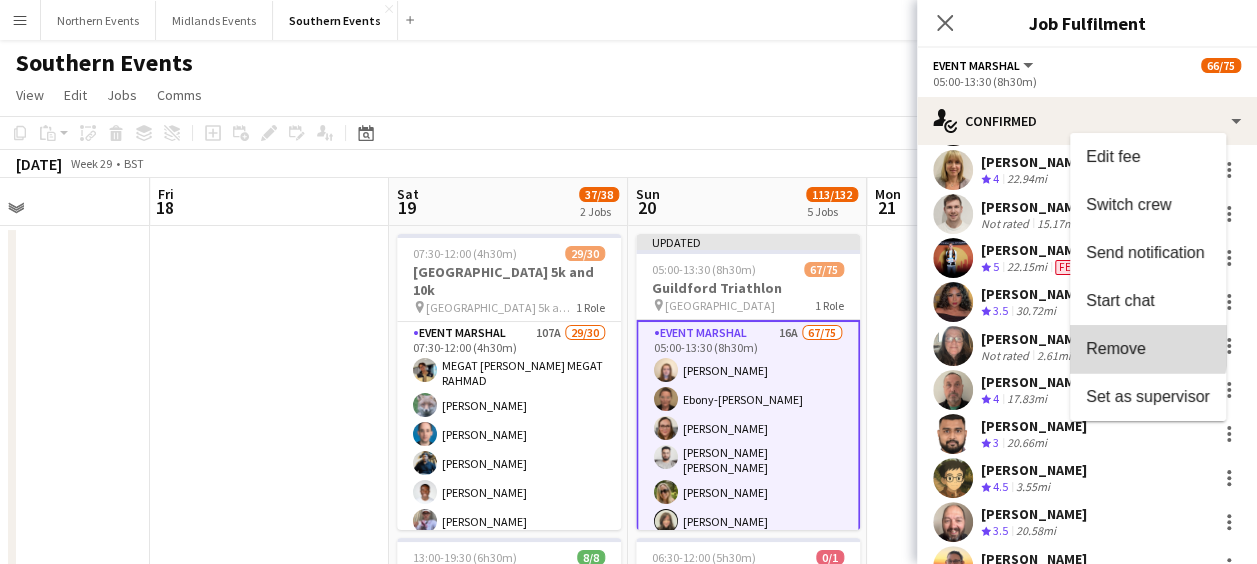 click on "Remove" at bounding box center (1116, 348) 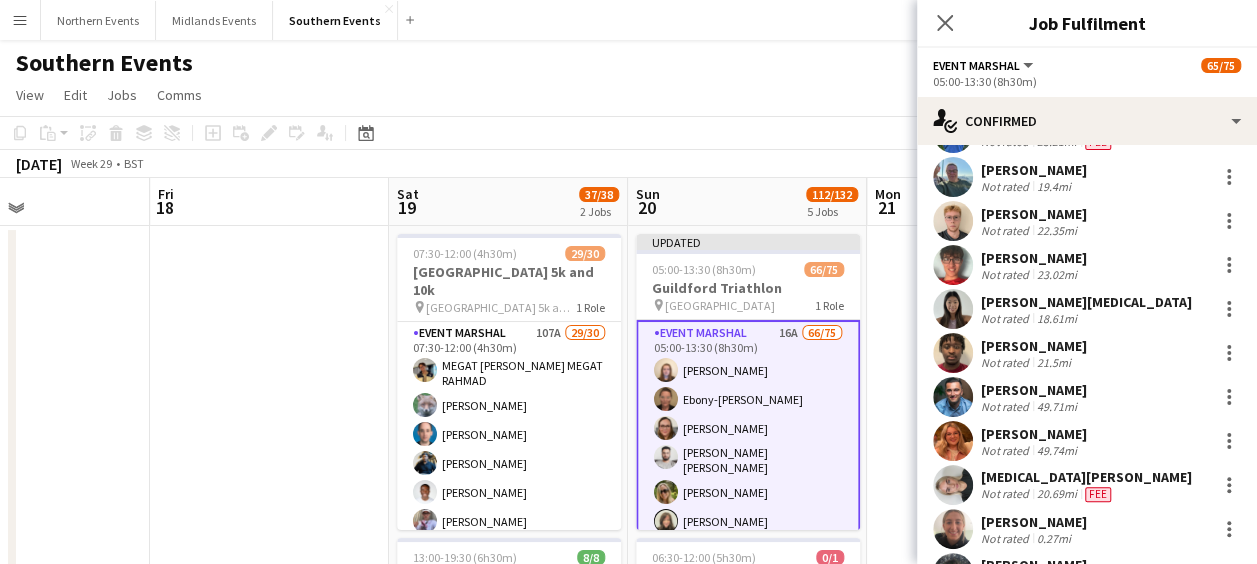 scroll, scrollTop: 2346, scrollLeft: 0, axis: vertical 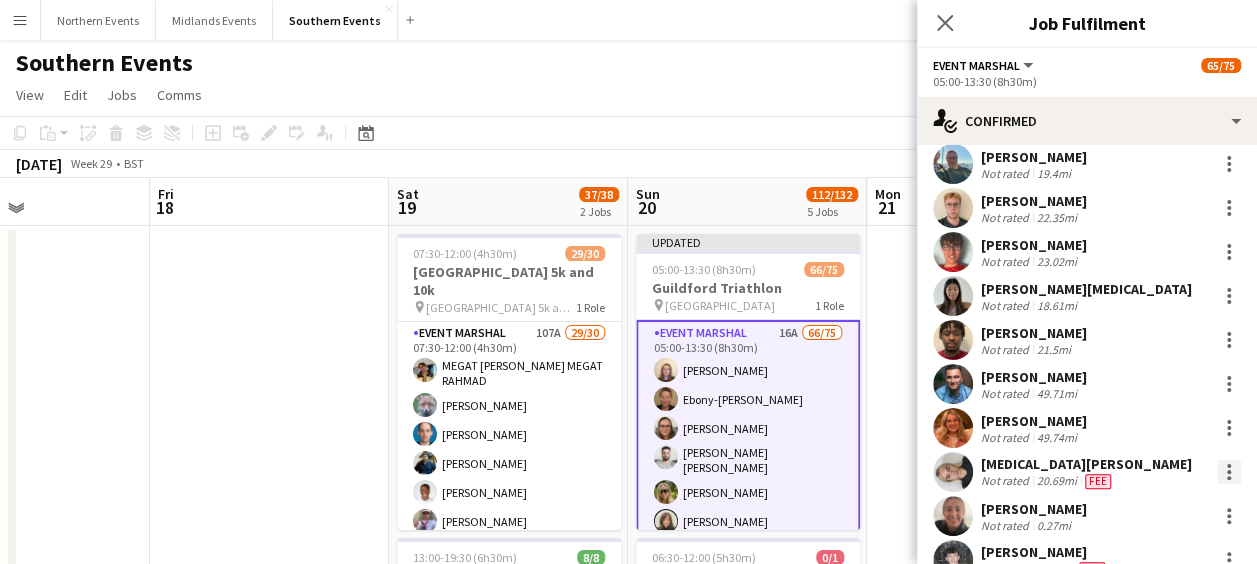 click at bounding box center [1229, 466] 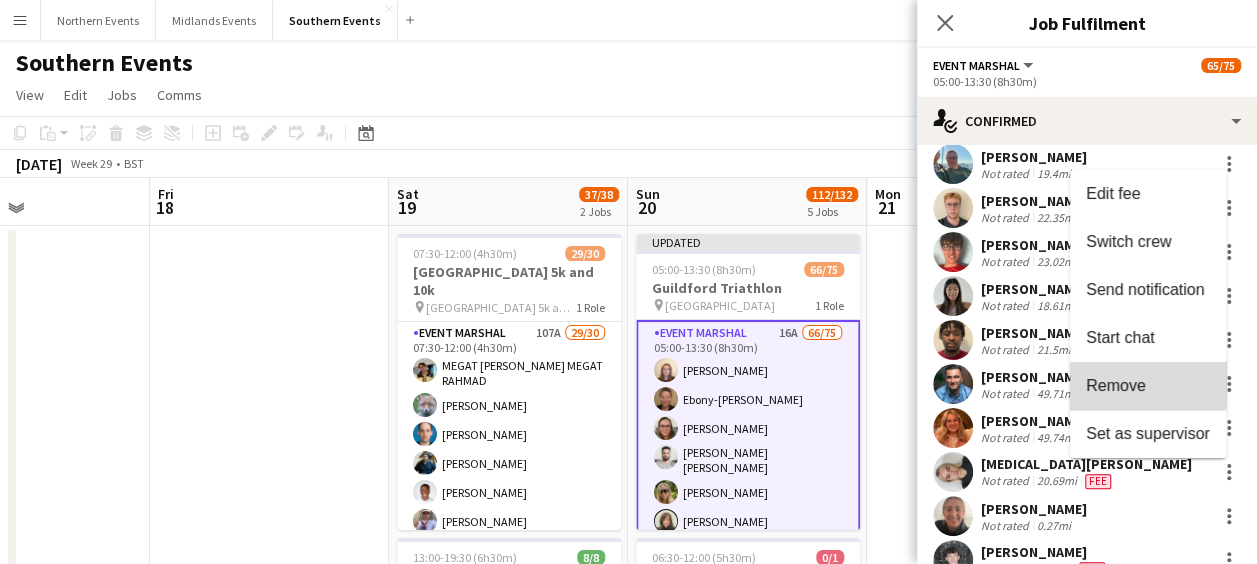 click on "Remove" at bounding box center [1116, 385] 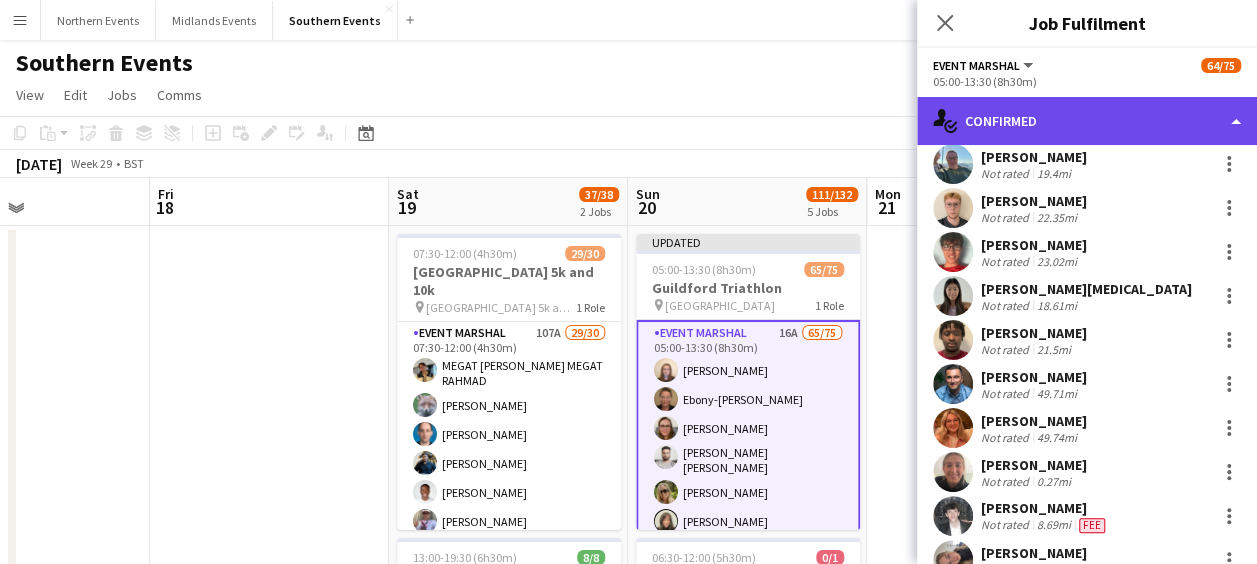 click on "single-neutral-actions-check-2
Confirmed" 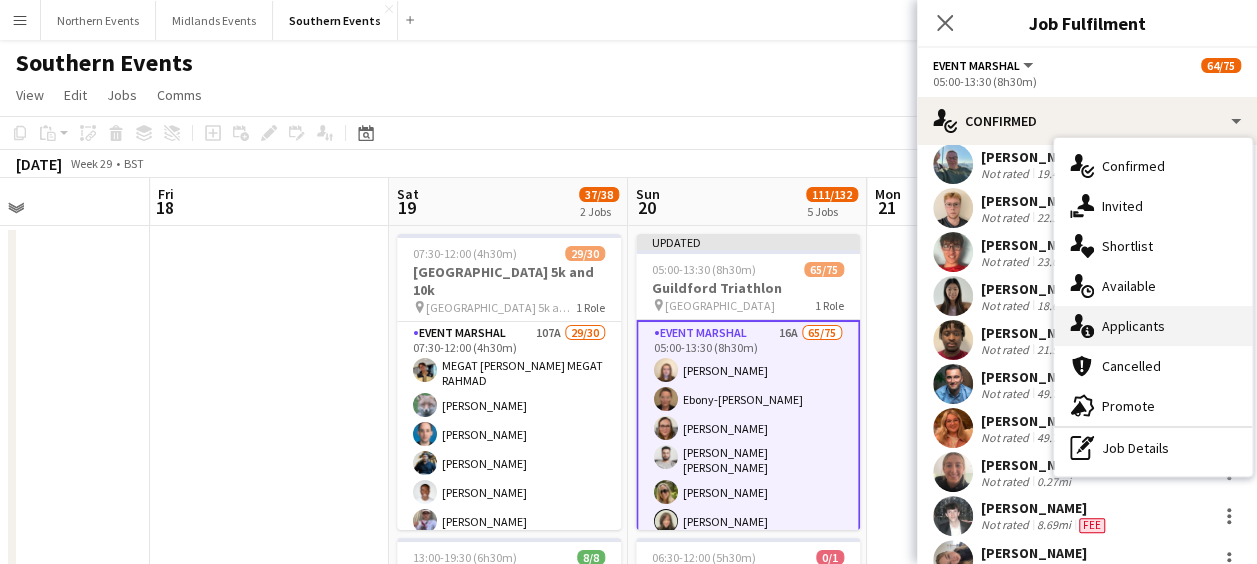 click on "single-neutral-actions-information
Applicants" at bounding box center [1153, 326] 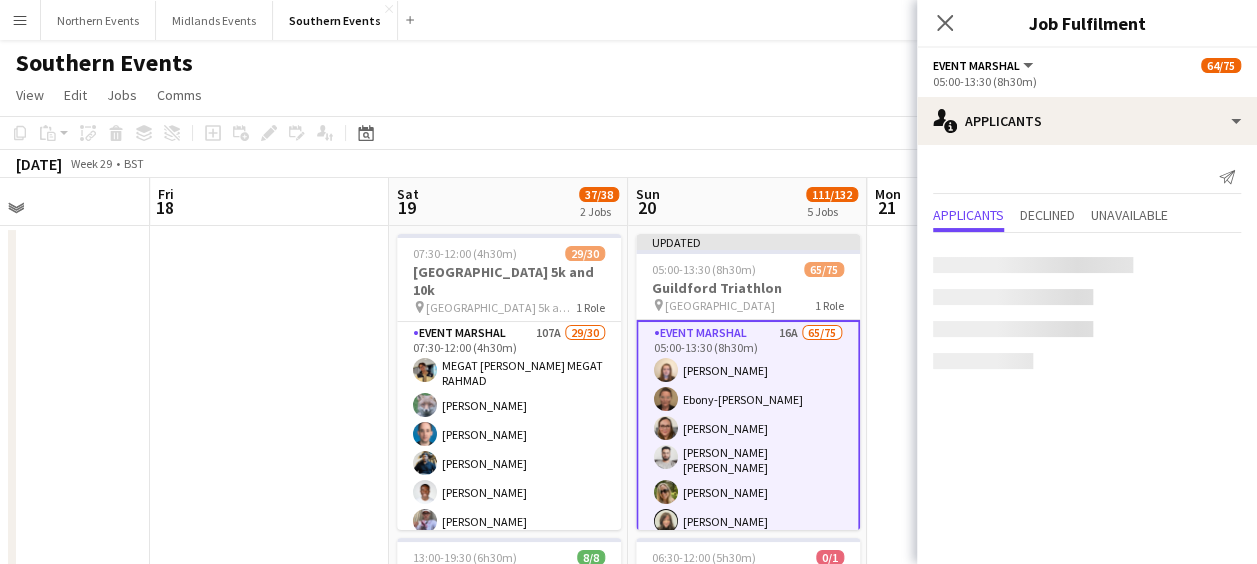 scroll, scrollTop: 0, scrollLeft: 0, axis: both 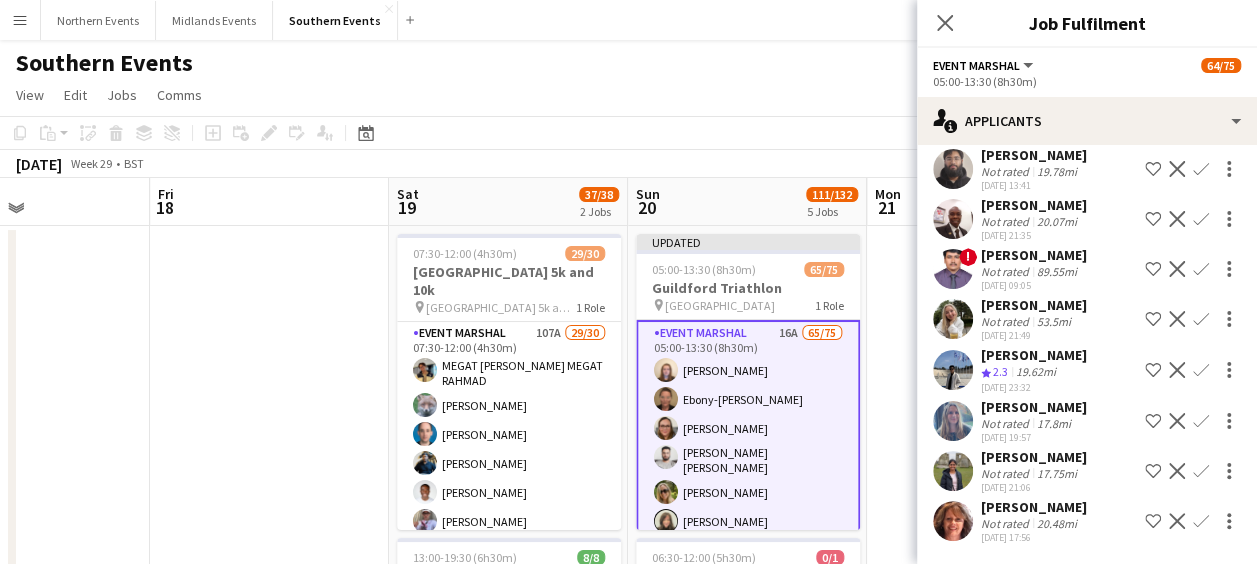 click on "Confirm" at bounding box center [1201, 471] 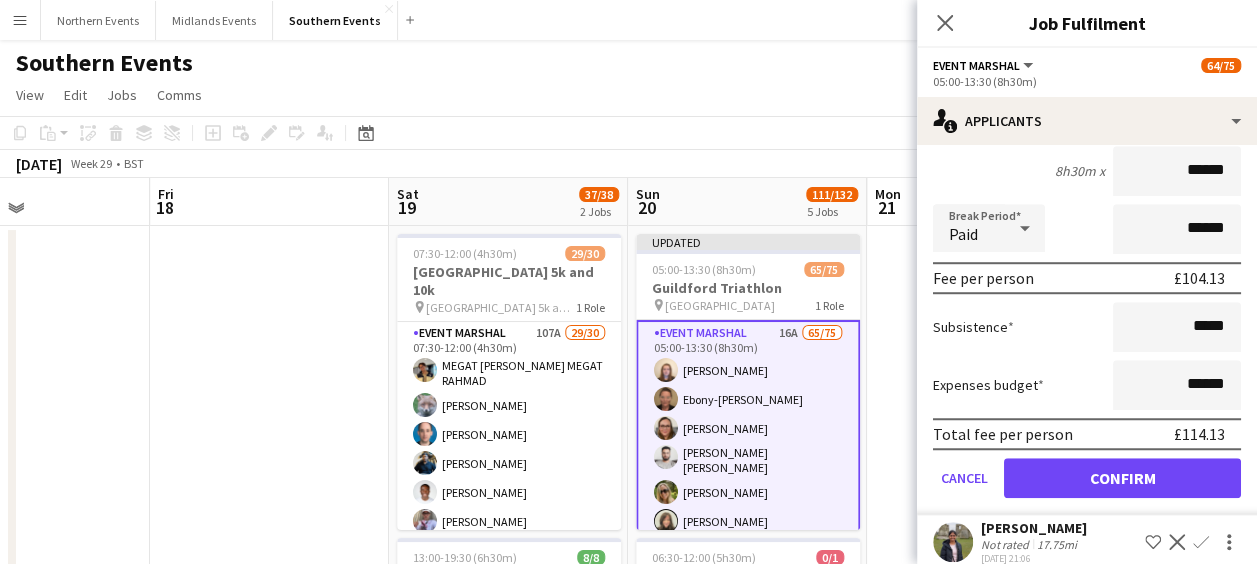 scroll, scrollTop: 716, scrollLeft: 0, axis: vertical 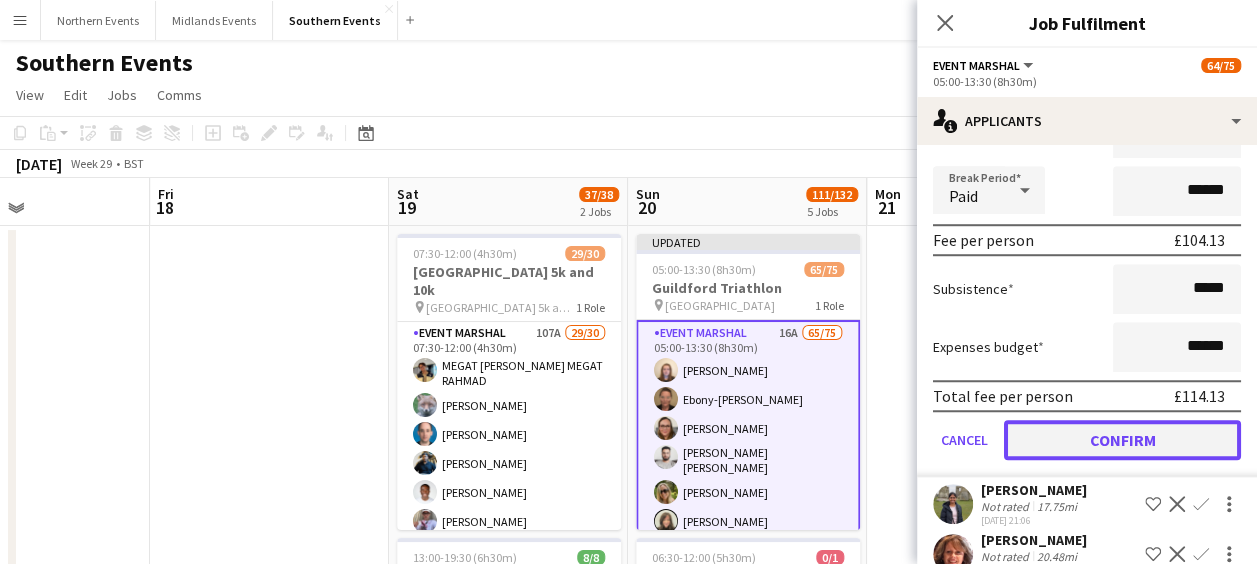 click on "Confirm" 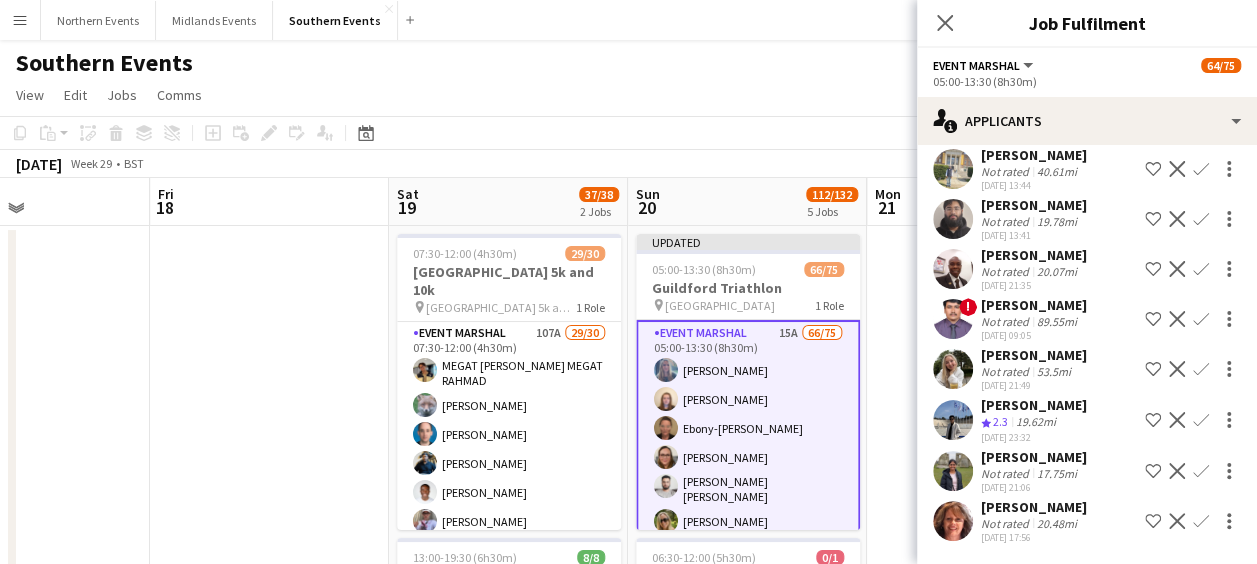 scroll, scrollTop: 212, scrollLeft: 0, axis: vertical 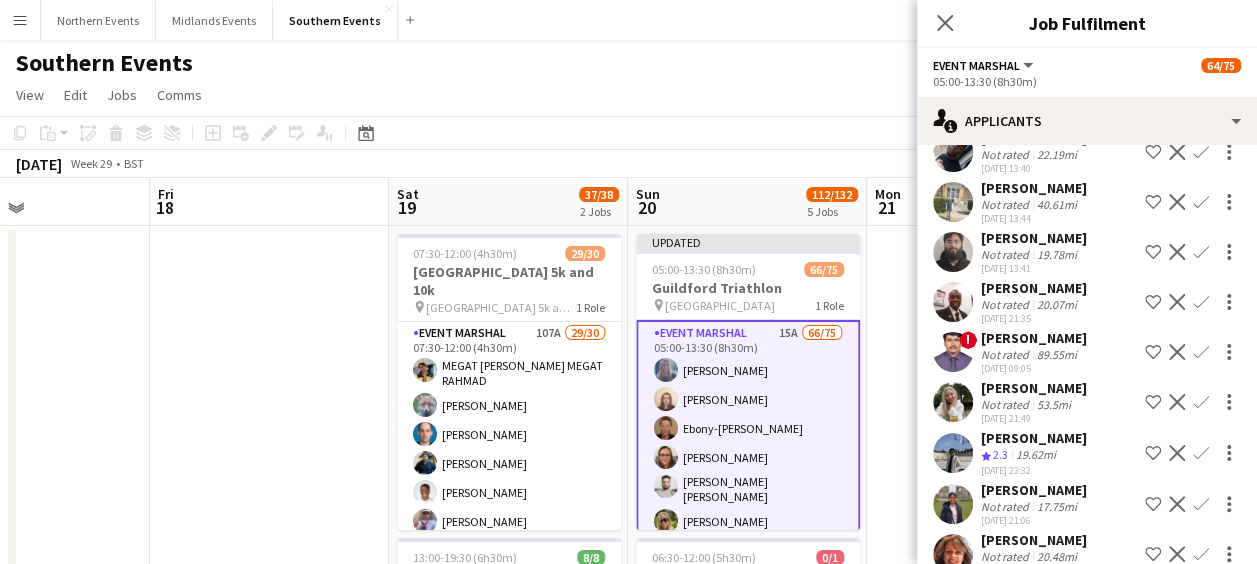 click on "Confirm" at bounding box center [1201, 554] 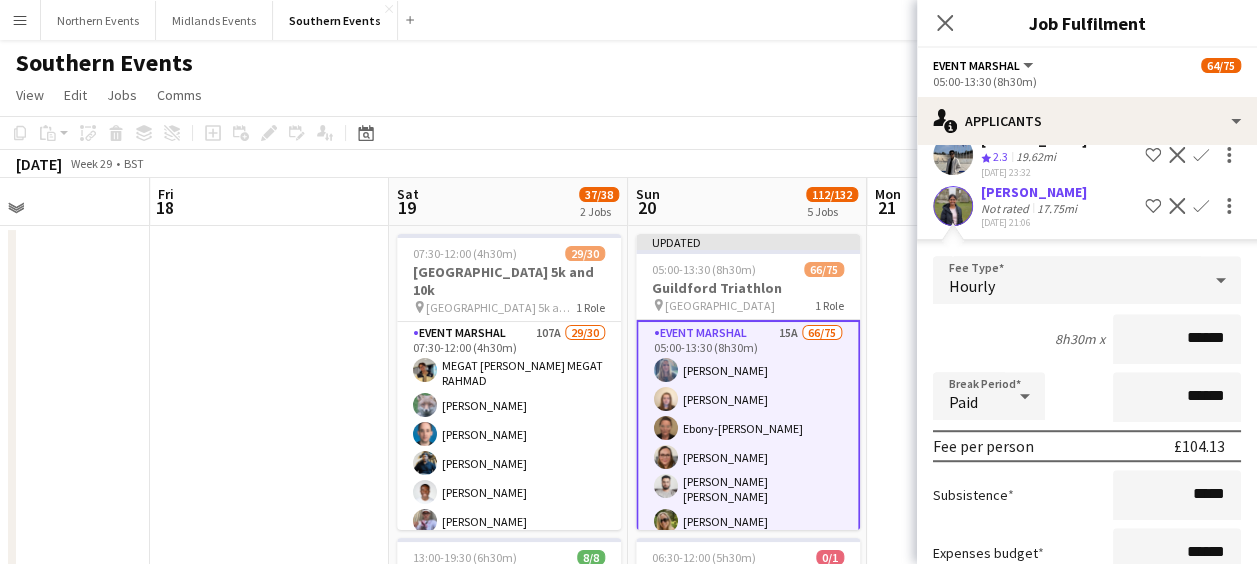 scroll, scrollTop: 714, scrollLeft: 0, axis: vertical 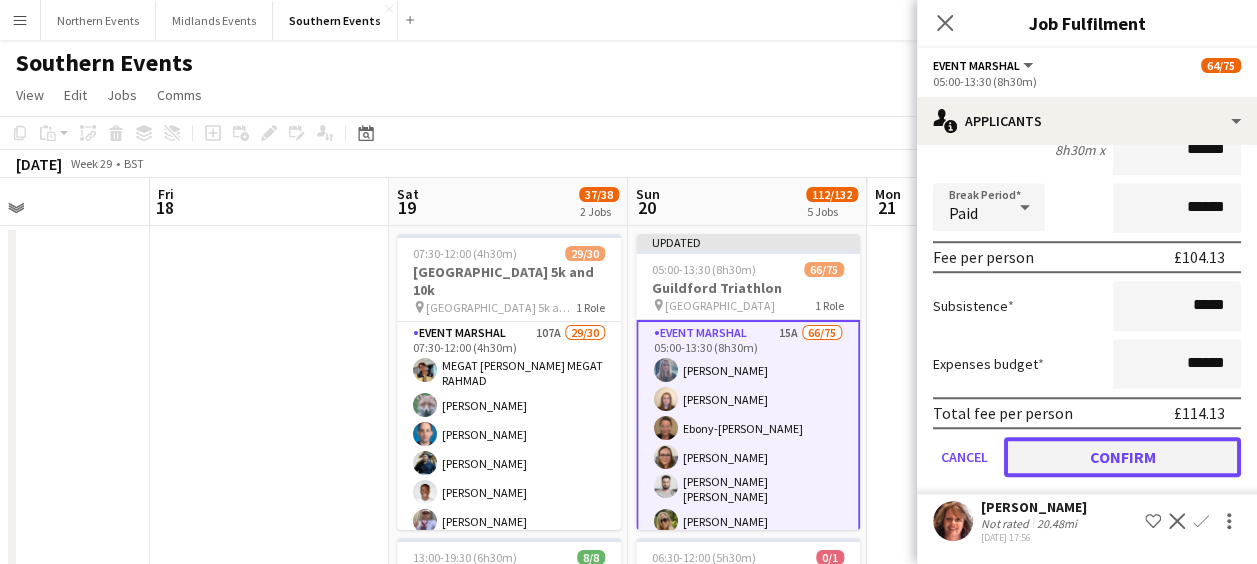 click on "Confirm" 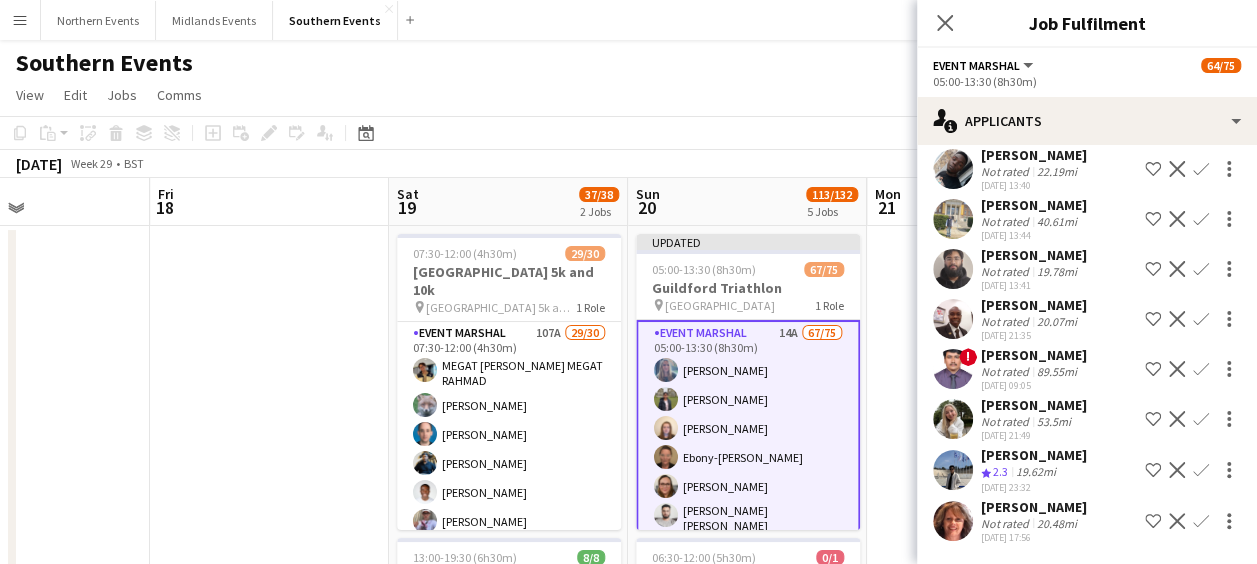 scroll, scrollTop: 193, scrollLeft: 0, axis: vertical 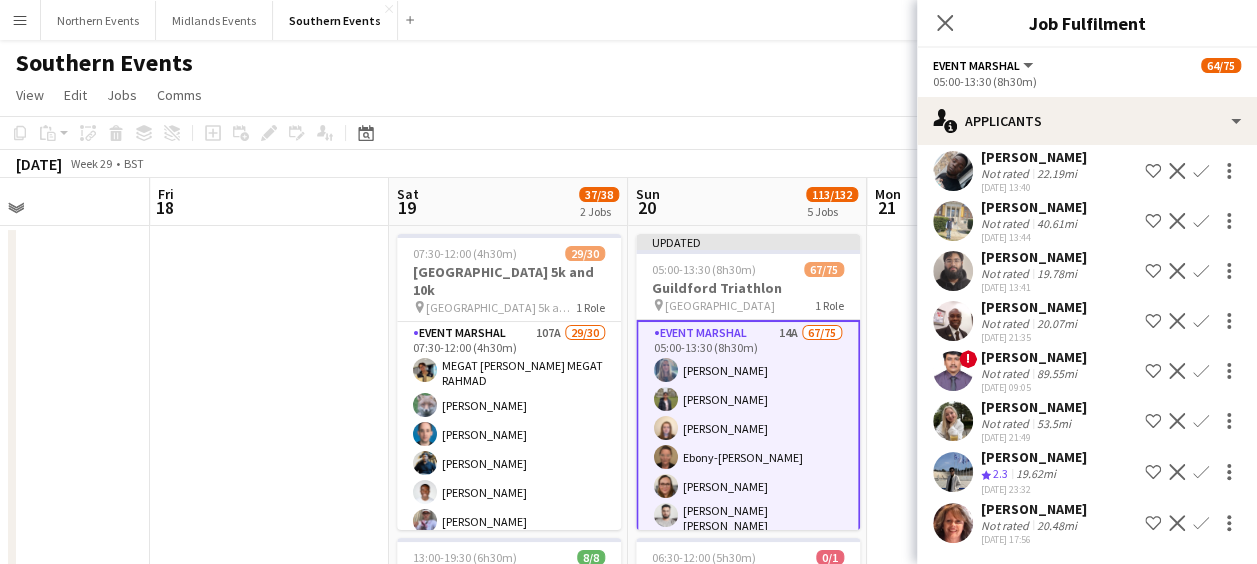 click on "Confirm" 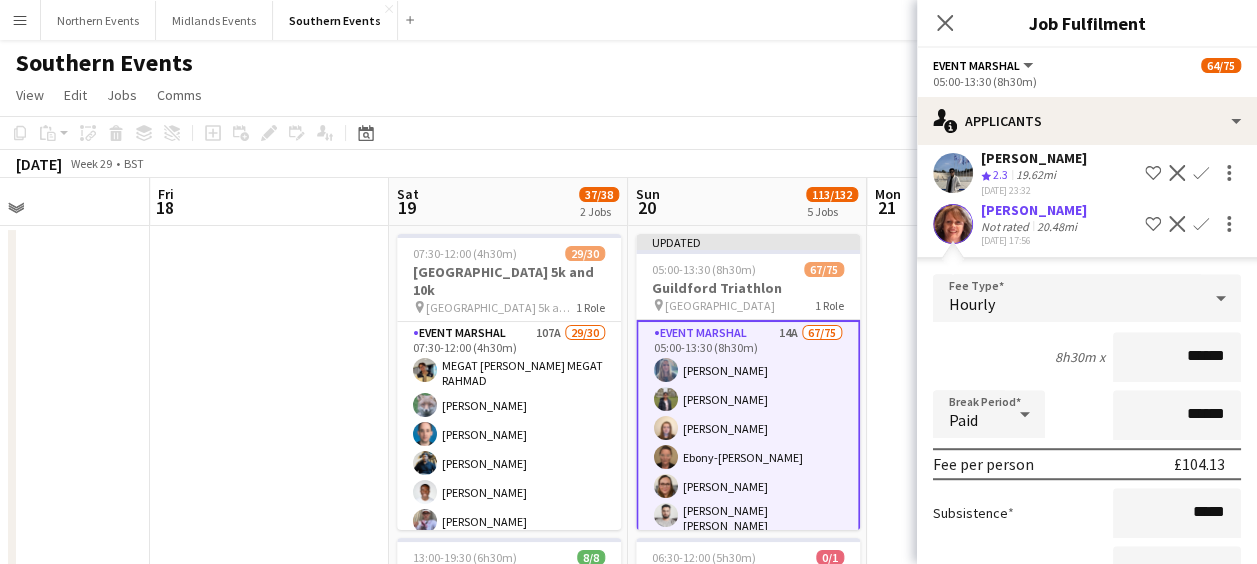 scroll, scrollTop: 646, scrollLeft: 0, axis: vertical 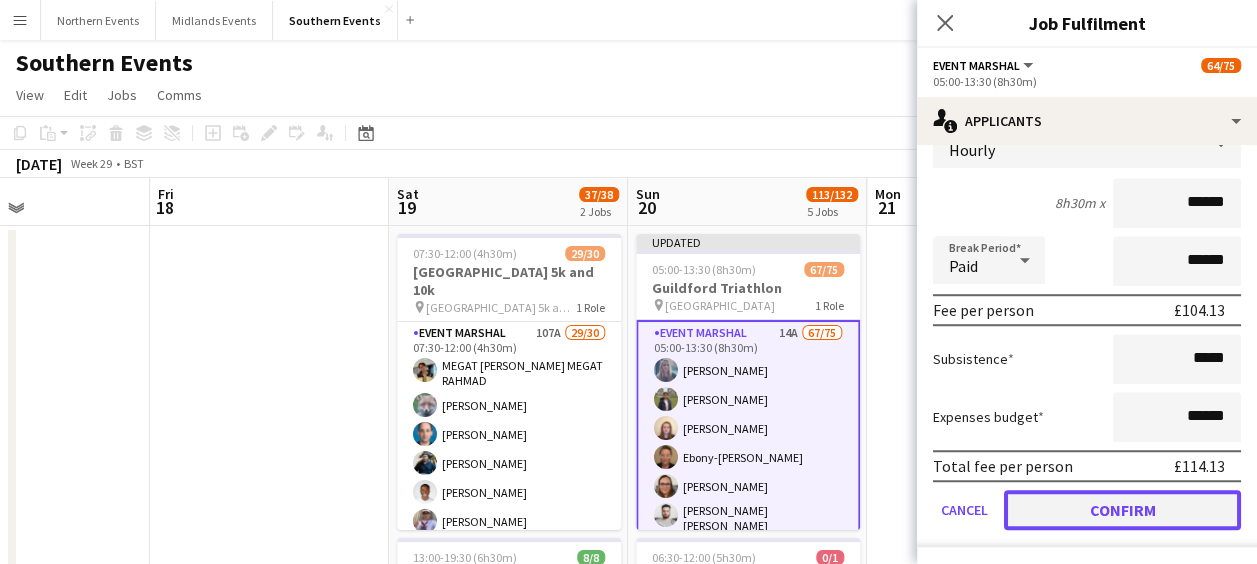 click on "Confirm" 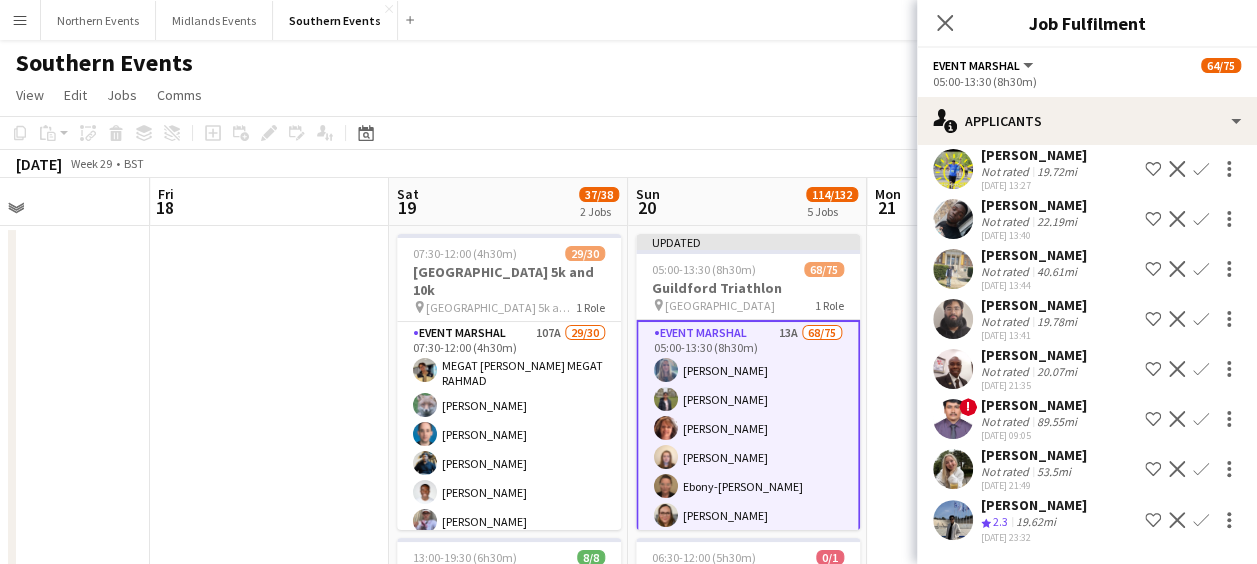 scroll, scrollTop: 143, scrollLeft: 0, axis: vertical 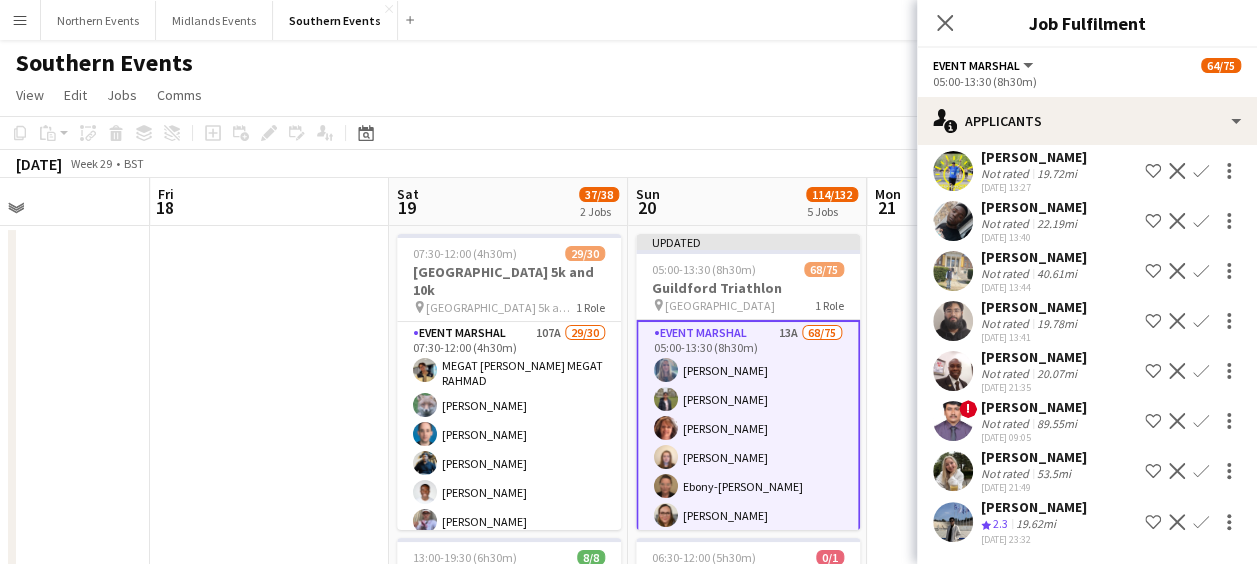 click at bounding box center [953, 522] 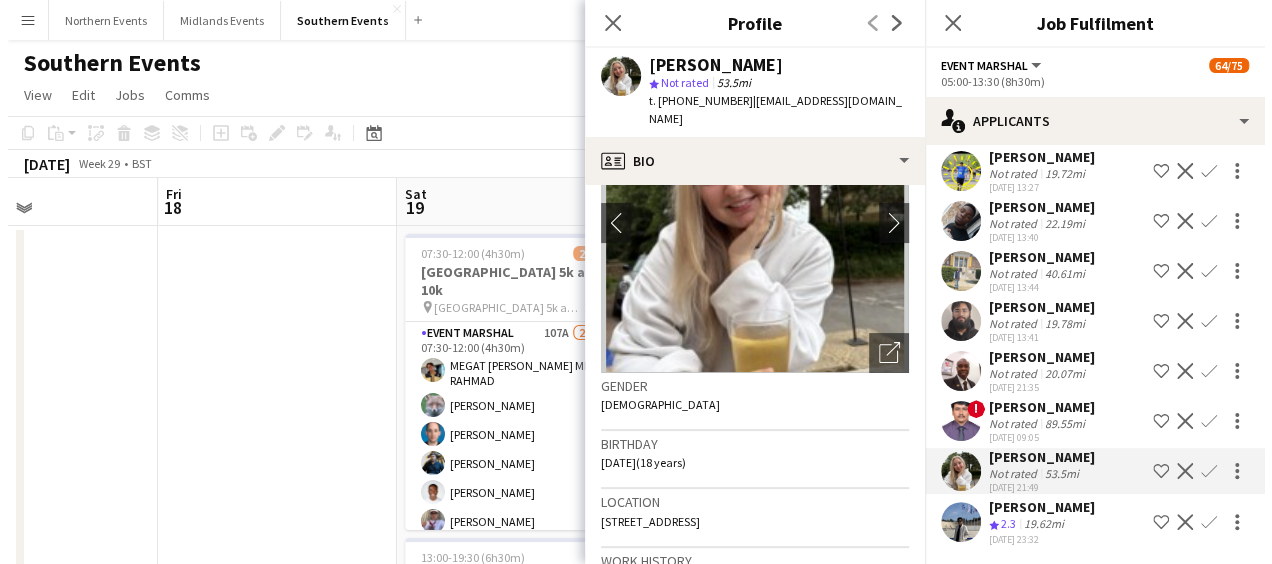 scroll, scrollTop: 0, scrollLeft: 0, axis: both 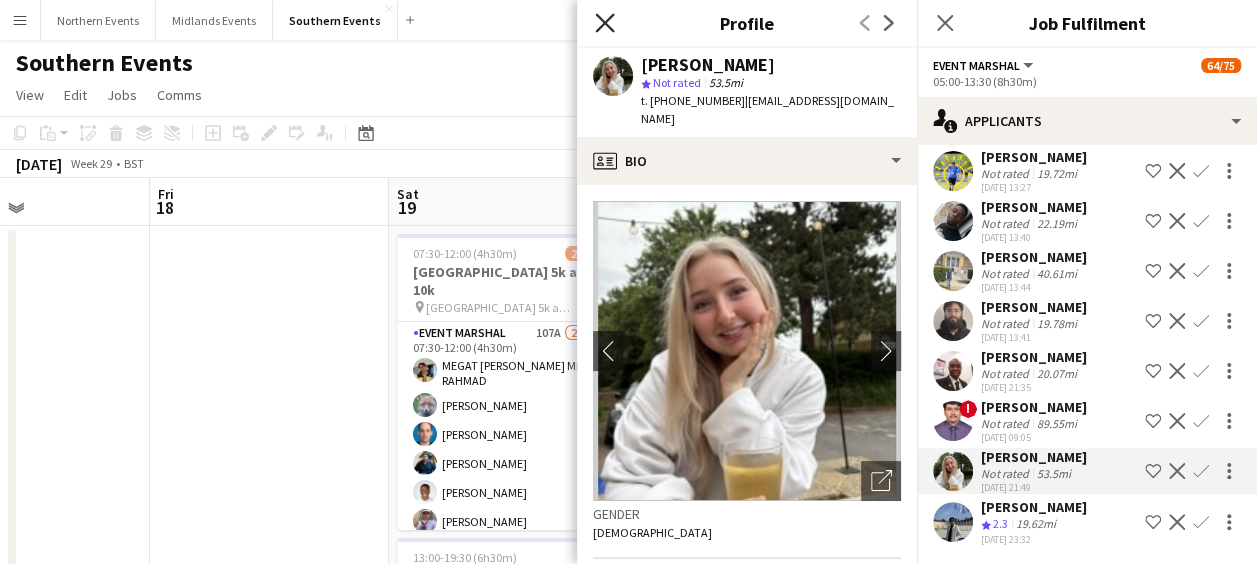 click on "Close pop-in" 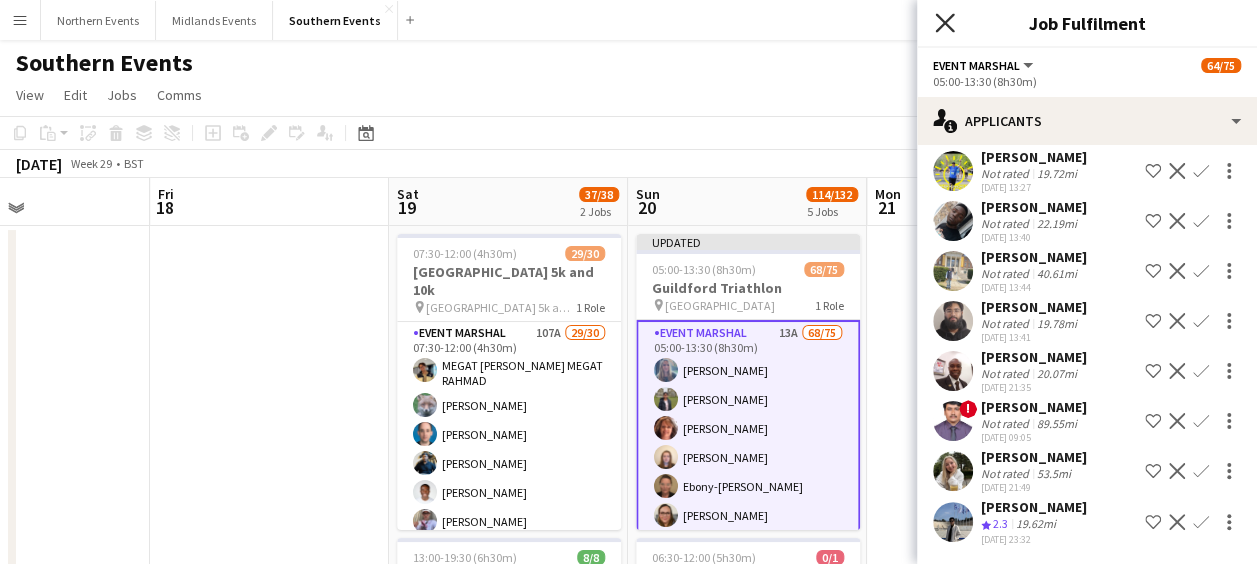 click on "Close pop-in" 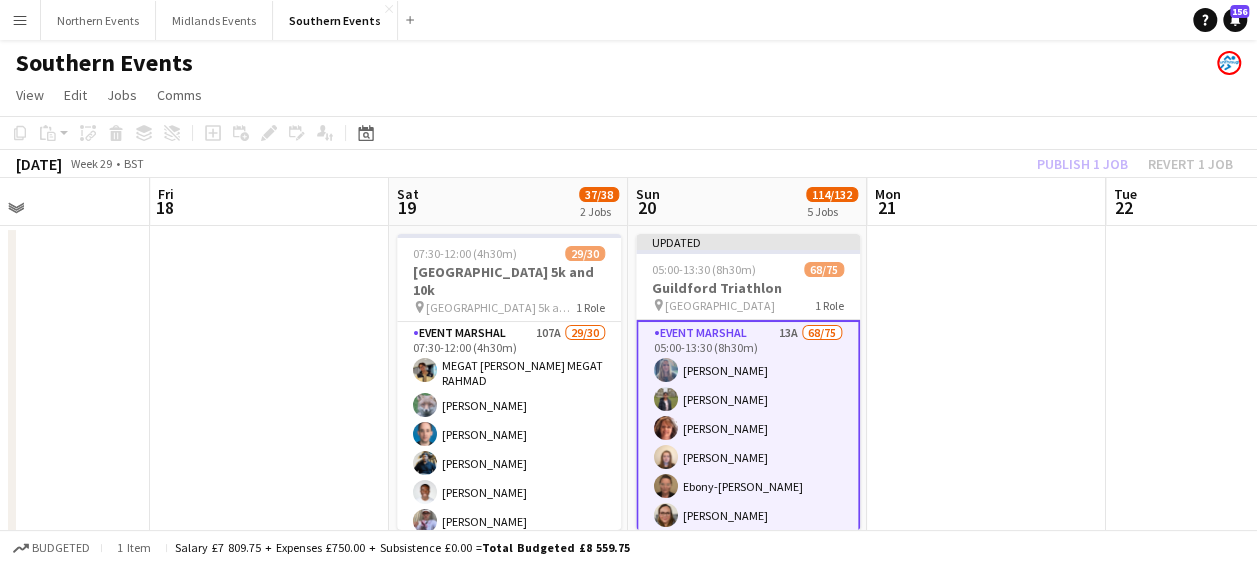 click on "View  Day view expanded Day view collapsed Month view Date picker Jump to [DATE] Expand Linked Jobs Collapse Linked Jobs  Edit  Copy Ctrl+C  Paste  Without Crew Ctrl+V With Crew Ctrl+Shift+V Paste as linked job  Group  Group Ungroup  Jobs  New Job Edit Job Delete Job New Linked Job Edit Linked Jobs Job fulfilment Promote Role Copy Role URL  Comms  Notify confirmed crew Create chat" 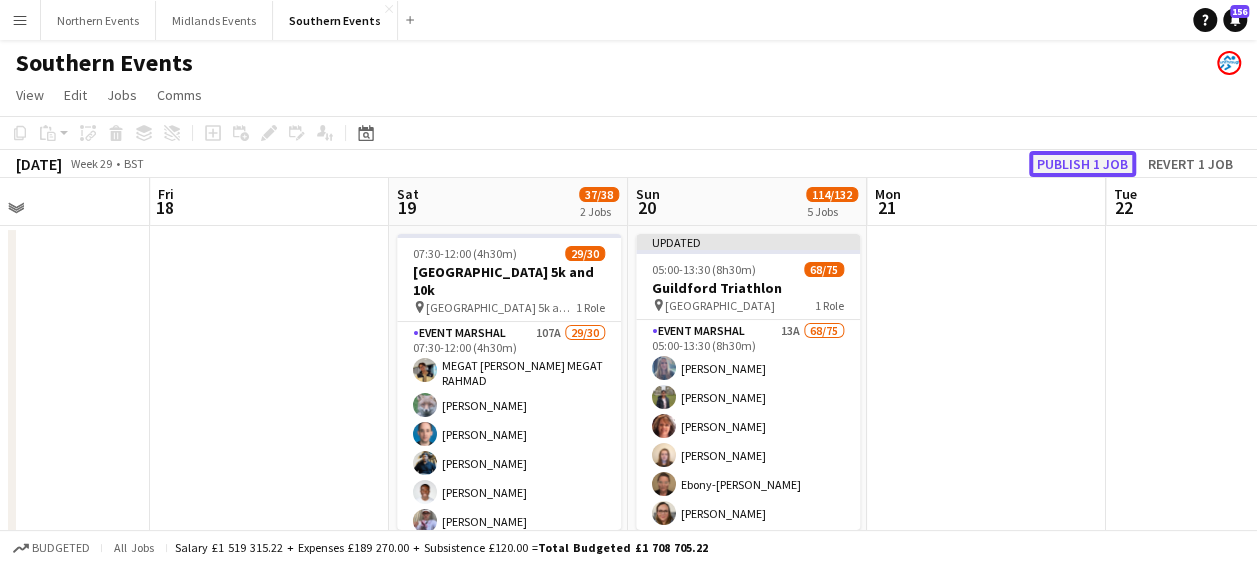 click on "Publish 1 job" 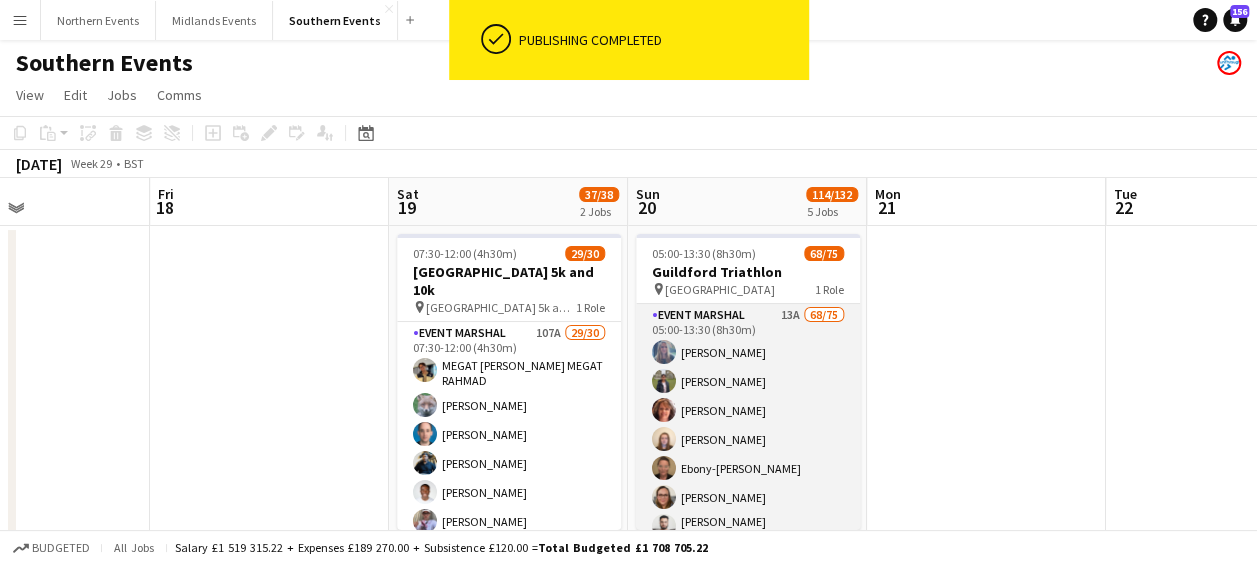 click on "Event Marshal   13A   68/75   05:00-13:30 (8h30m)
[PERSON_NAME] Dhanuvarsha [PERSON_NAME] [PERSON_NAME] [PERSON_NAME] Ebony-[PERSON_NAME] [PERSON_NAME] [PERSON_NAME] [PERSON_NAME] [PERSON_NAME] [PERSON_NAME] [PERSON_NAME] [PERSON_NAME] [PERSON_NAME] [PERSON_NAME] [PERSON_NAME] [PERSON_NAME] [PERSON_NAME] [PERSON_NAME] [PERSON_NAME] [PERSON_NAME] [PERSON_NAME] [PERSON_NAME] [PERSON_NAME] [PERSON_NAME] [PERSON_NAME] [PERSON_NAME] [PERSON_NAME] [PERSON_NAME] [PERSON_NAME] [PERSON_NAME] [PERSON_NAME] [PERSON_NAME] [PERSON_NAME] [PERSON_NAME] [PERSON_NAME] [PERSON_NAME] [PERSON_NAME] [PERSON_NAME] [PERSON_NAME] [PERSON_NAME] honor parissis [PERSON_NAME] [PERSON_NAME] [PERSON_NAME] [PERSON_NAME] [PERSON_NAME] [PERSON_NAME] [PERSON_NAME] [PERSON_NAME] [PERSON_NAME] [PERSON_NAME] [PERSON_NAME] [PERSON_NAME] [PERSON_NAME] [PERSON_NAME] [PERSON_NAME] [PERSON_NAME][MEDICAL_DATA] [PERSON_NAME] [PERSON_NAME] [PERSON_NAME] [PERSON_NAME] [PERSON_NAME] [PERSON_NAME] [PERSON_NAME]" at bounding box center [748, 1417] 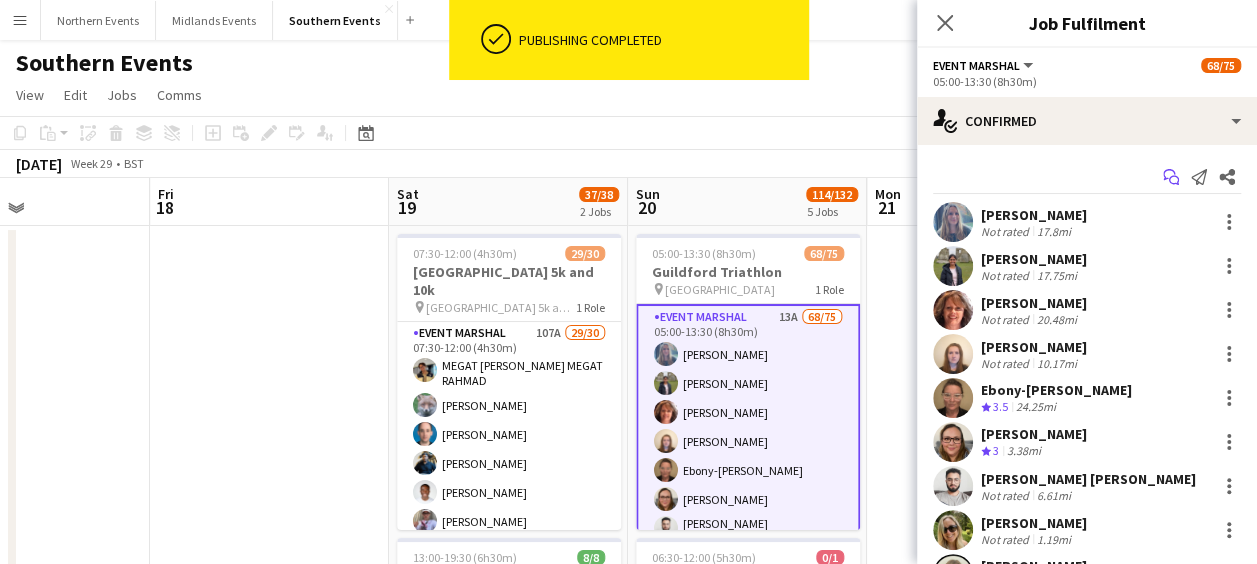 click 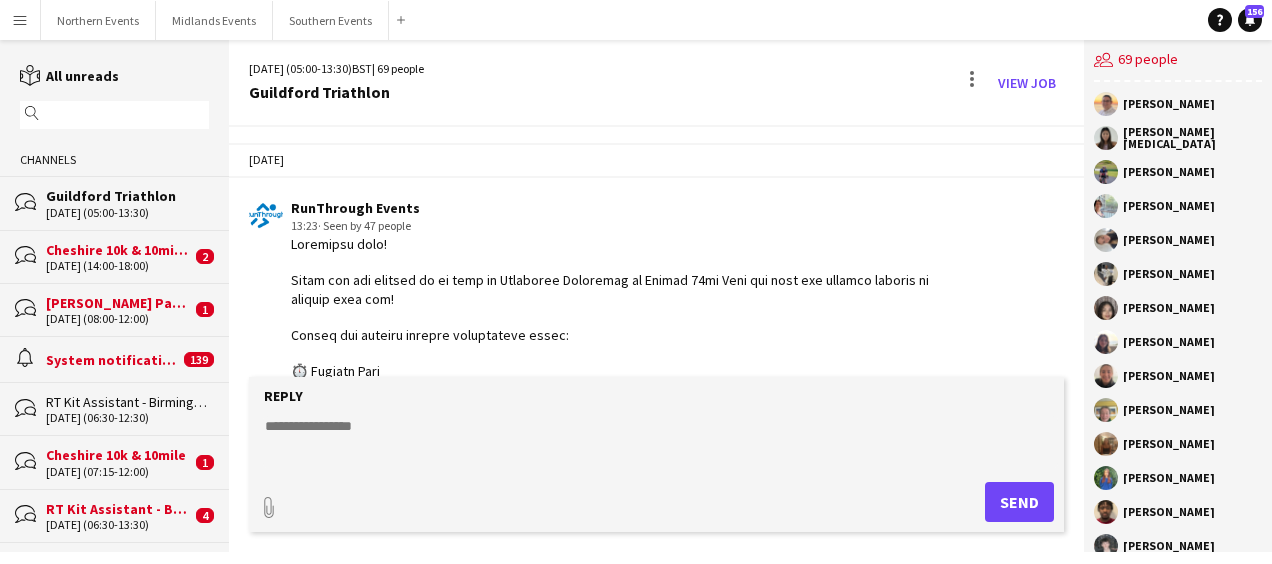 scroll, scrollTop: 1983, scrollLeft: 0, axis: vertical 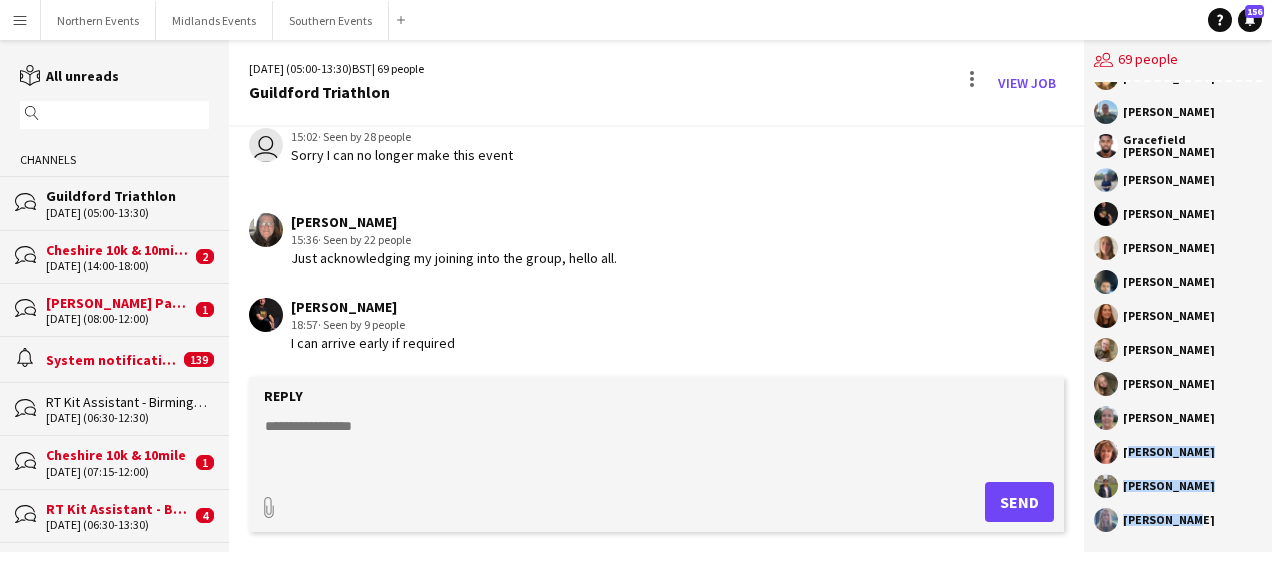 drag, startPoint x: 1126, startPoint y: 451, endPoint x: 1184, endPoint y: 525, distance: 94.02127 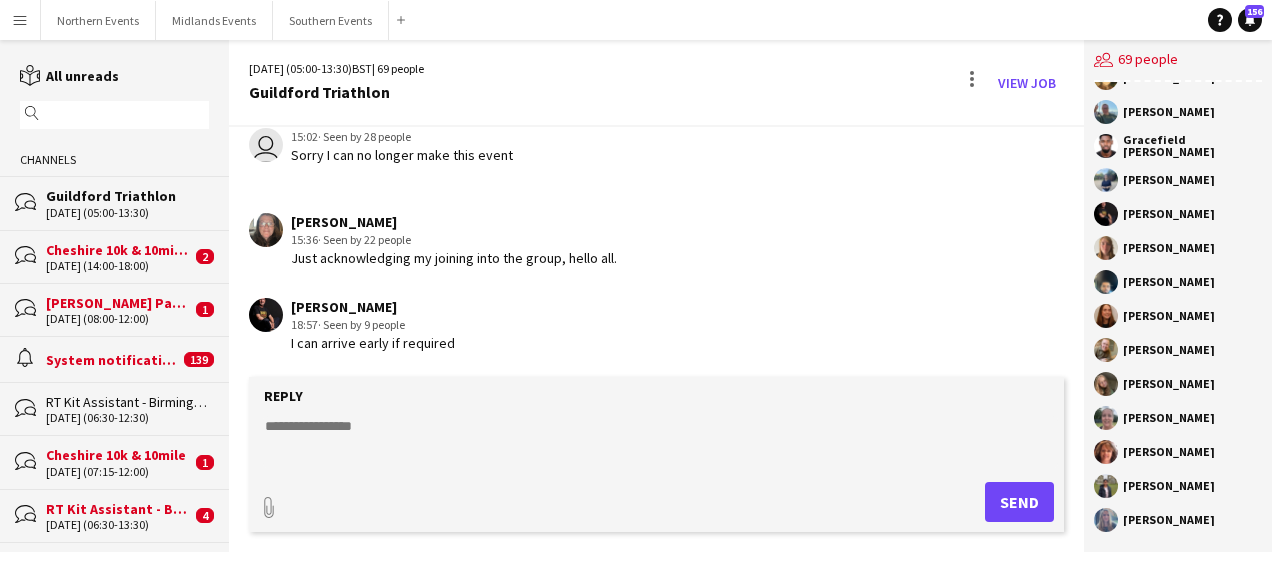 click 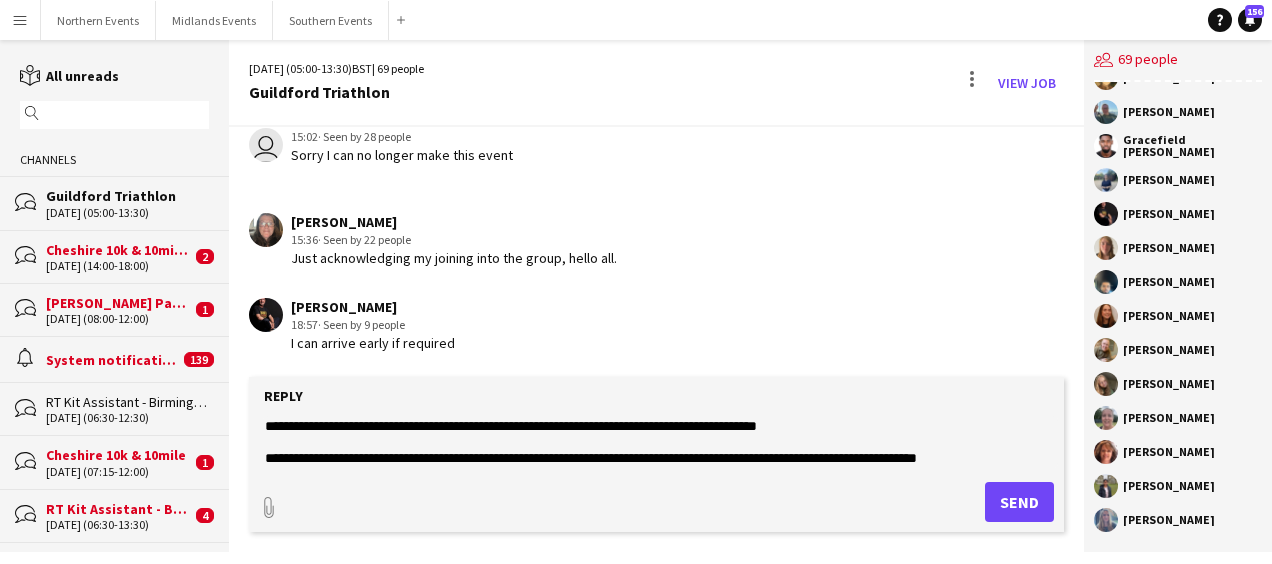 paste on "***" 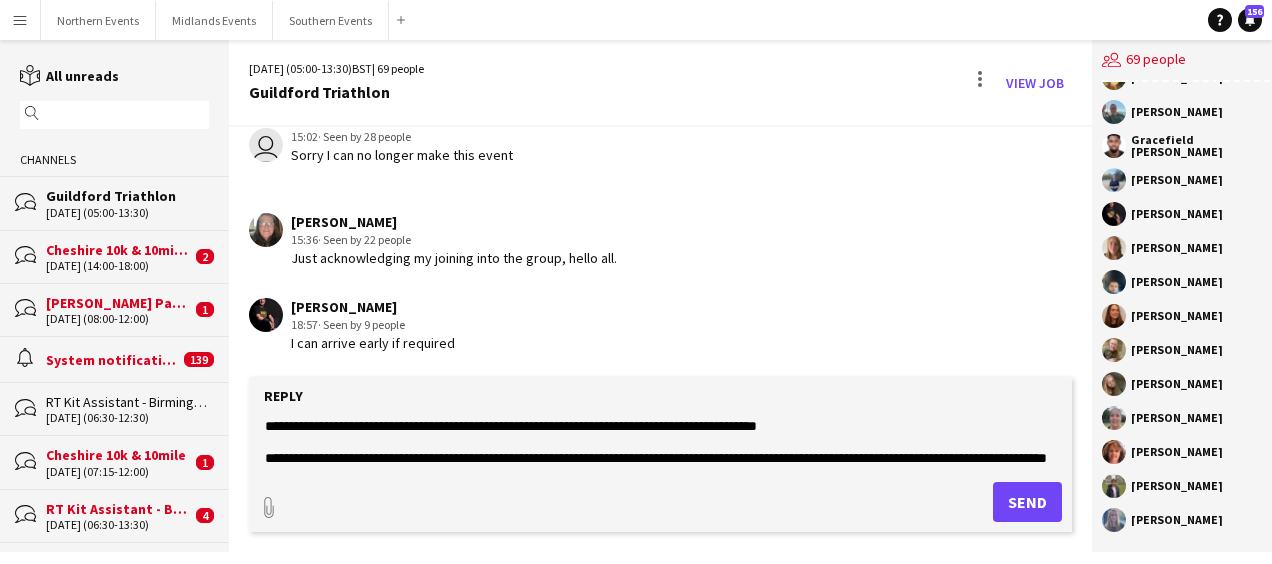 scroll, scrollTop: 46, scrollLeft: 0, axis: vertical 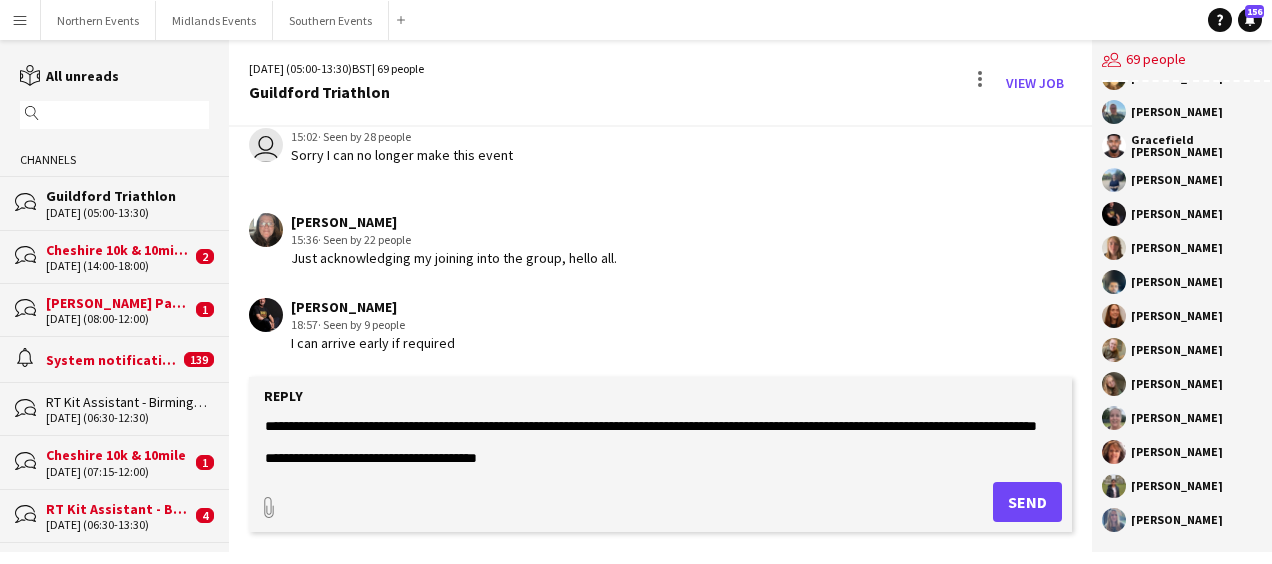 type on "**********" 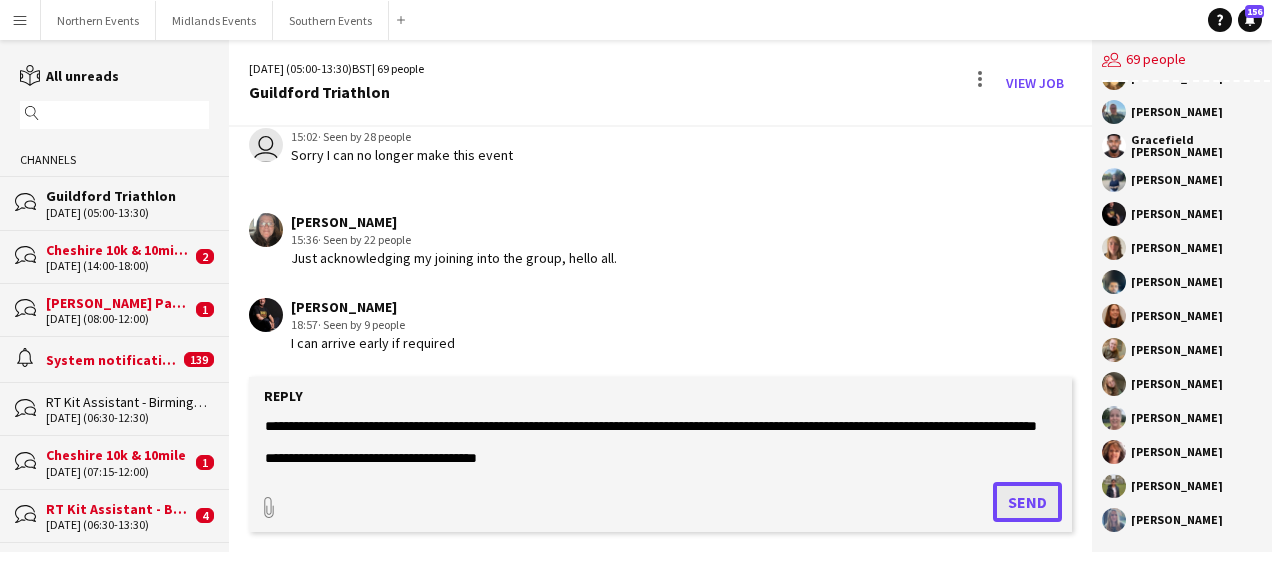 click on "Send" 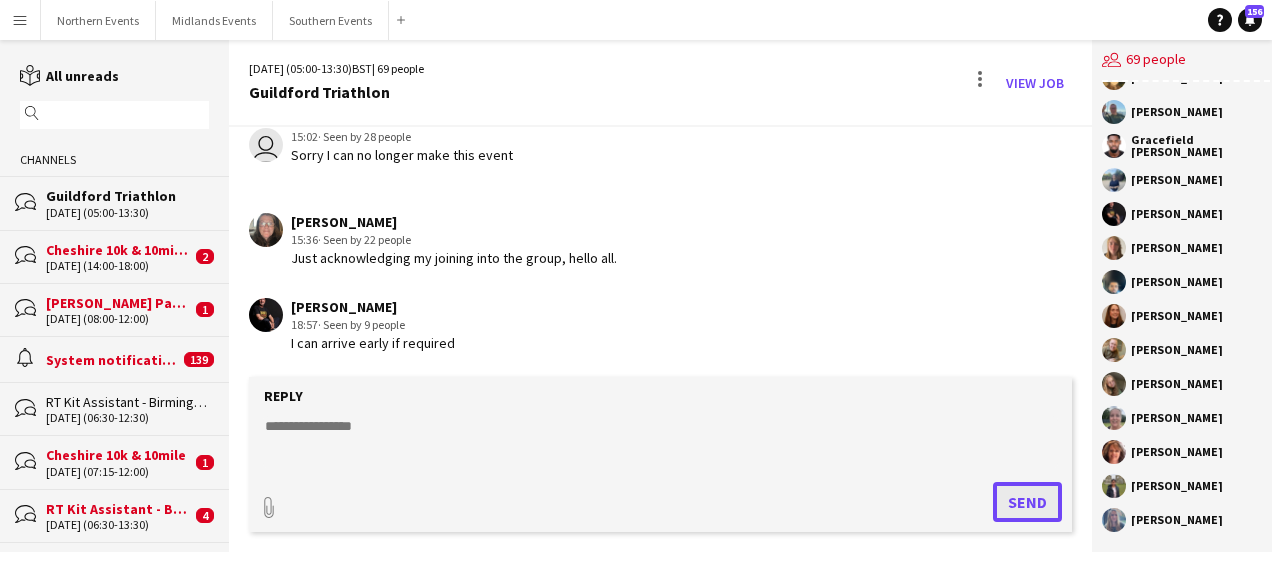 scroll, scrollTop: 0, scrollLeft: 0, axis: both 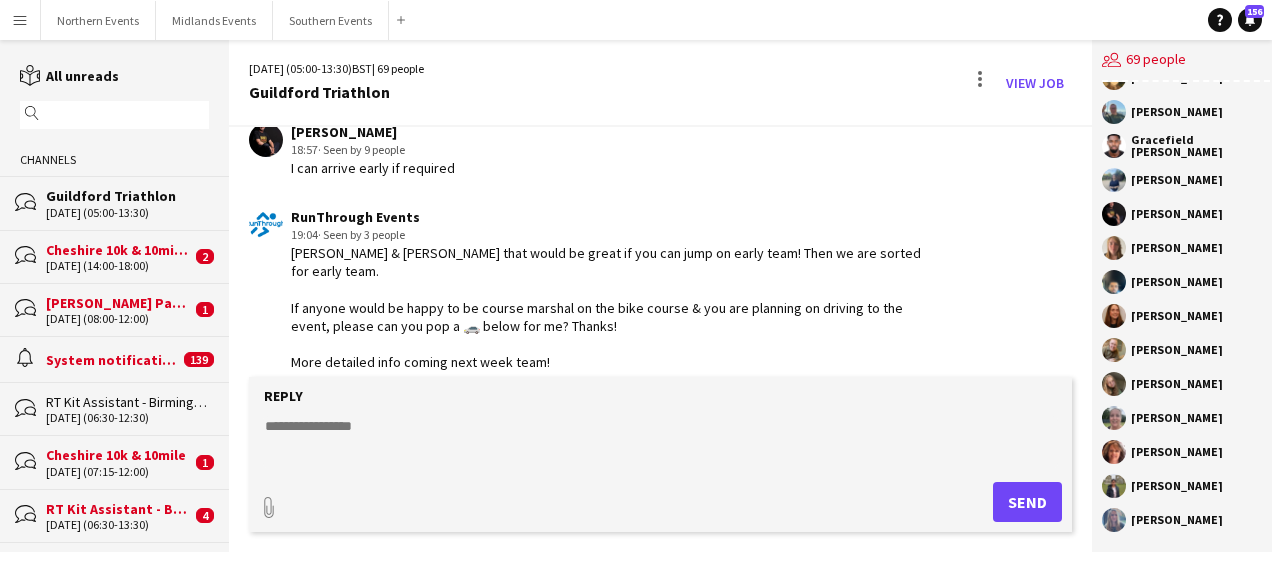 click 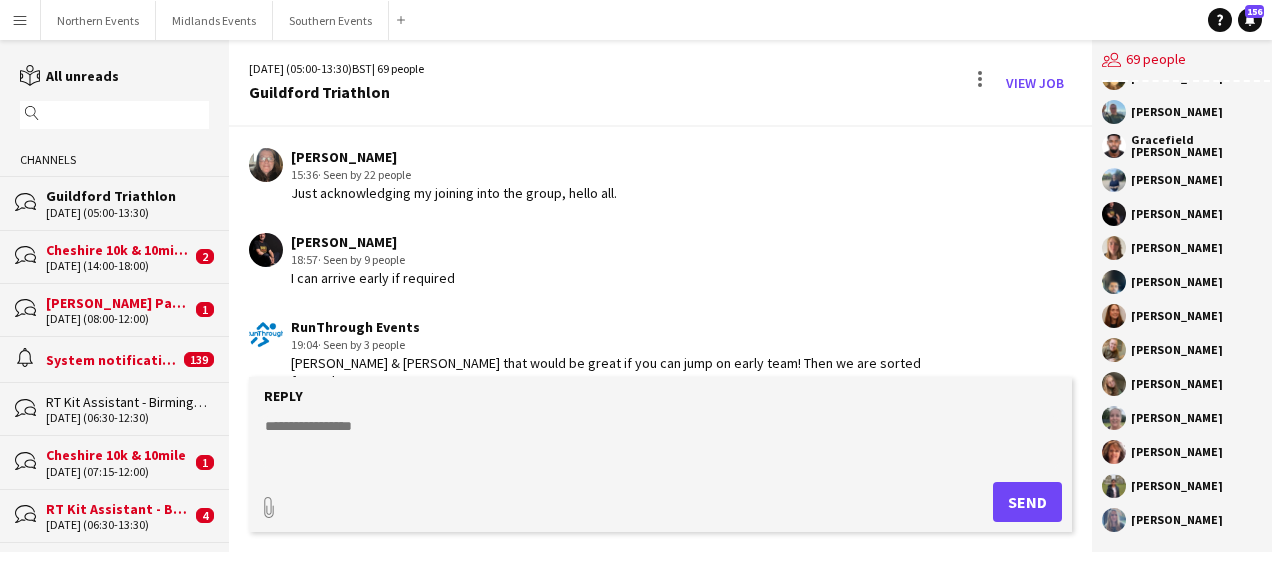 scroll, scrollTop: 2158, scrollLeft: 0, axis: vertical 